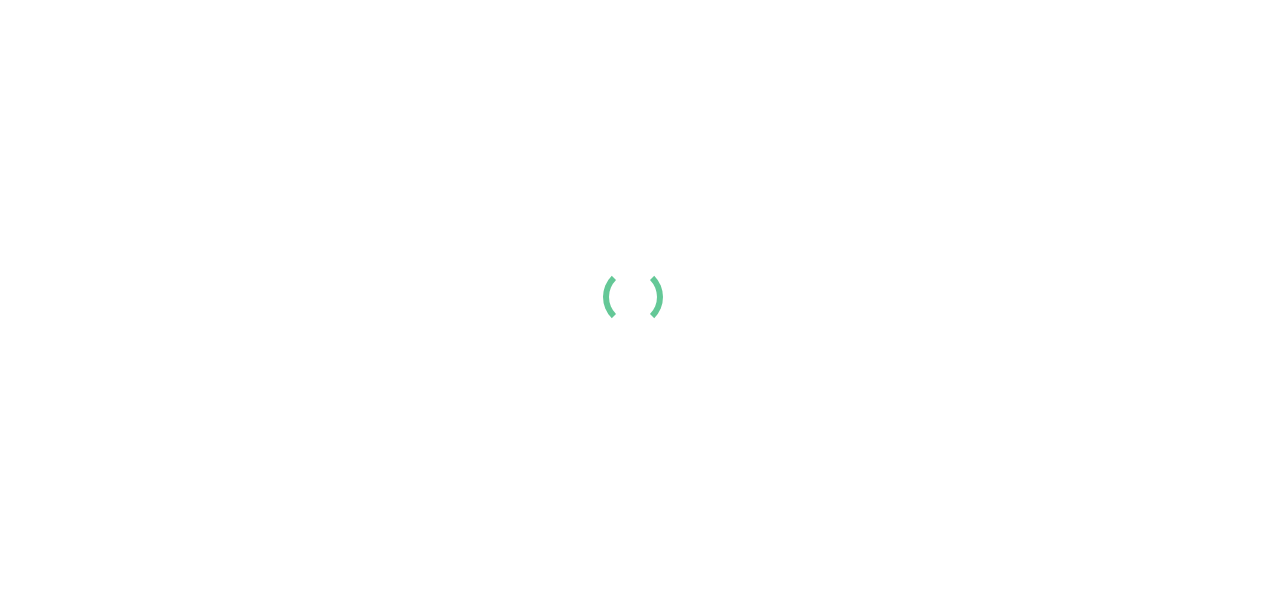 scroll, scrollTop: 0, scrollLeft: 0, axis: both 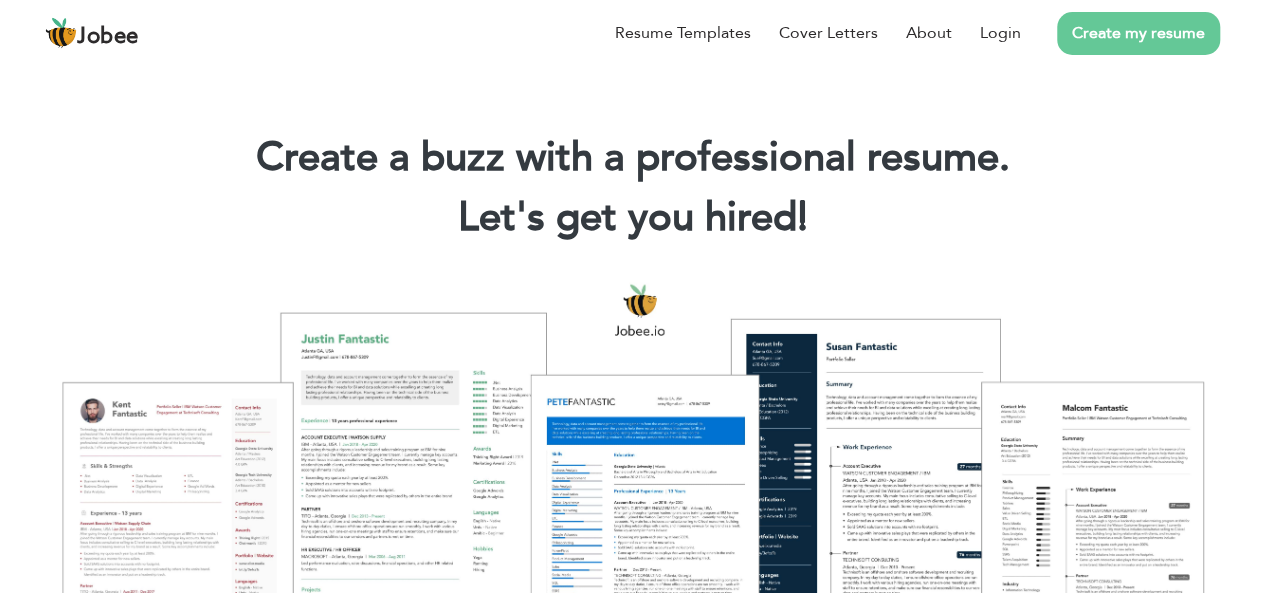 click on "Create my resume" at bounding box center [1138, 33] 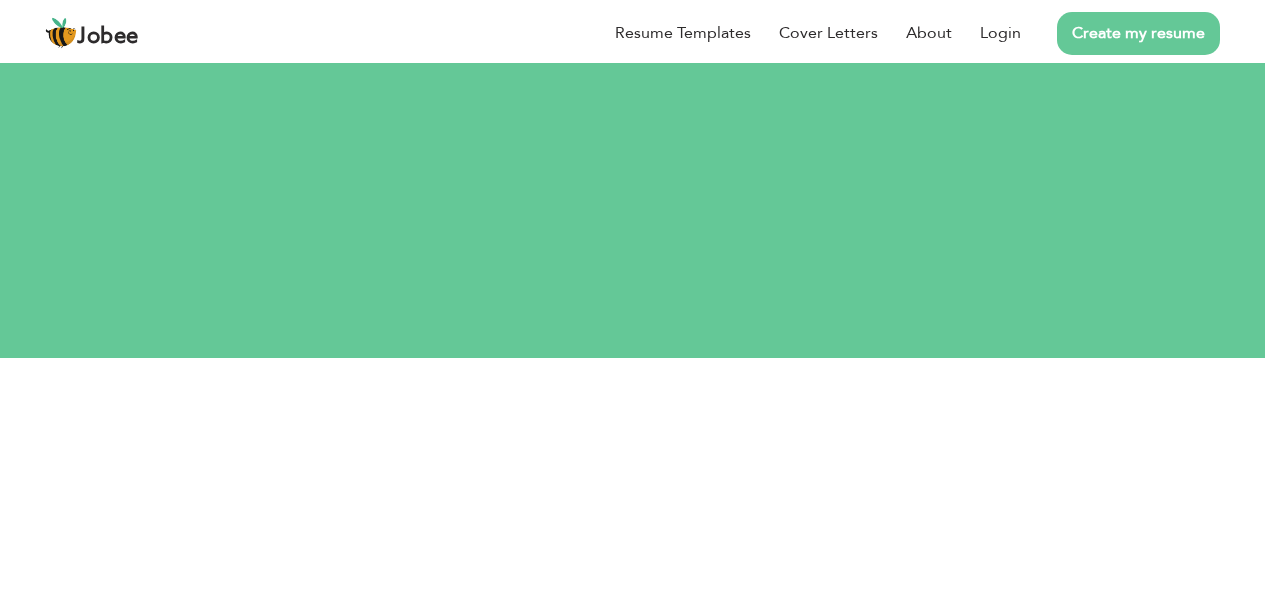scroll, scrollTop: 0, scrollLeft: 0, axis: both 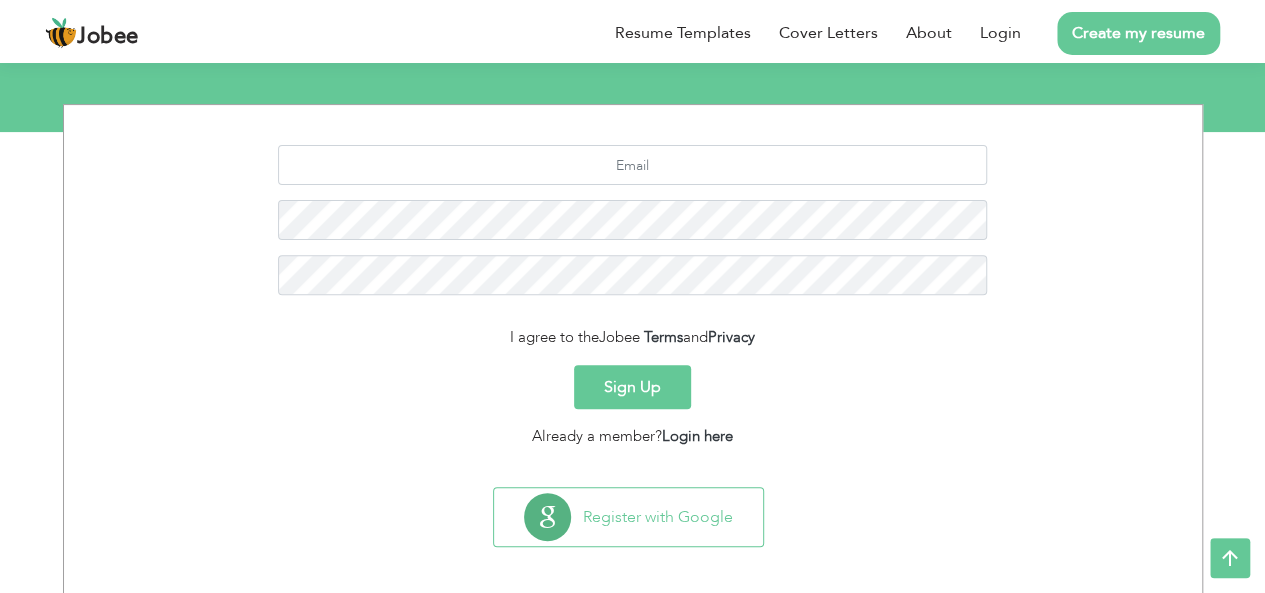 click on "Sign Up" at bounding box center (632, 387) 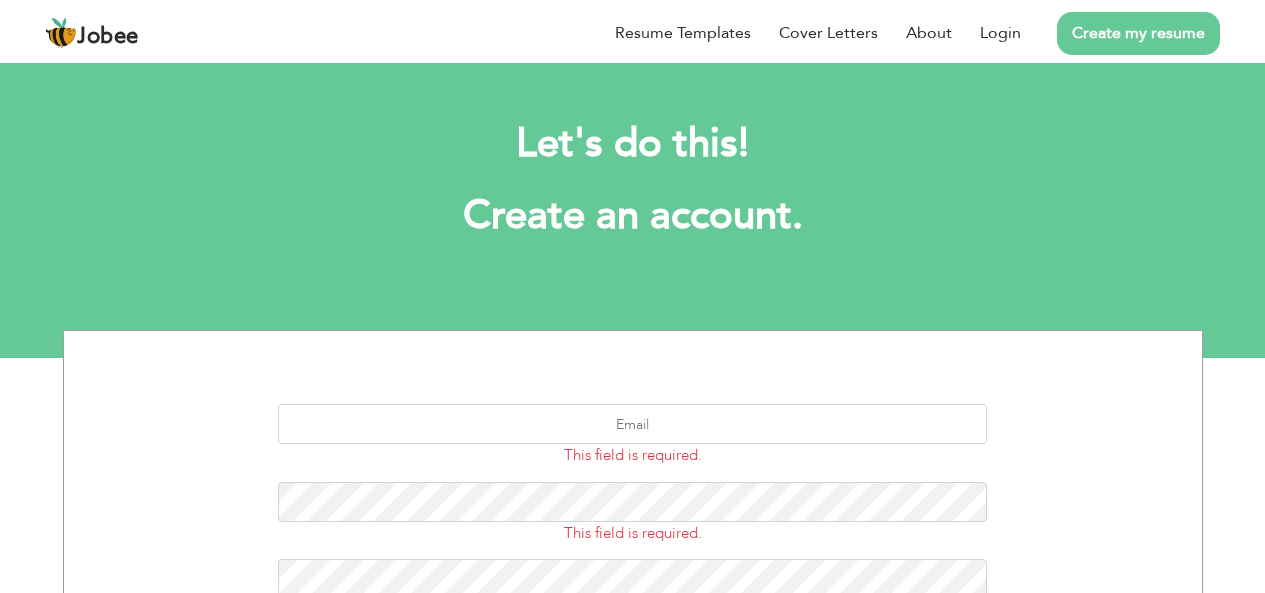 scroll, scrollTop: 0, scrollLeft: 0, axis: both 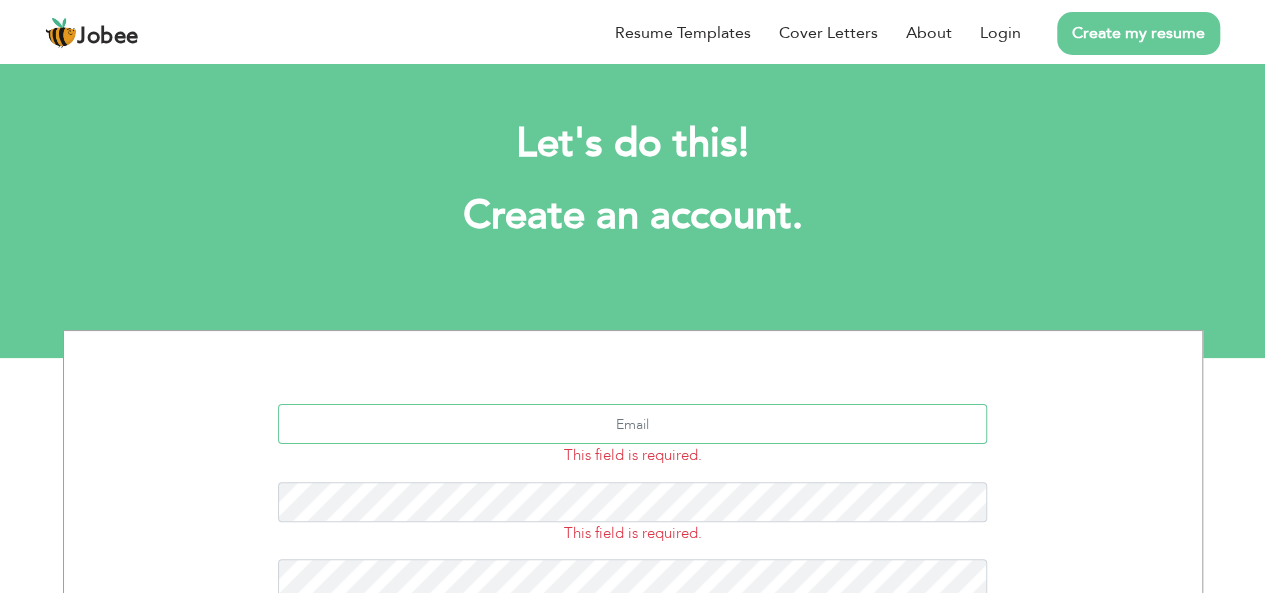 click at bounding box center [632, 424] 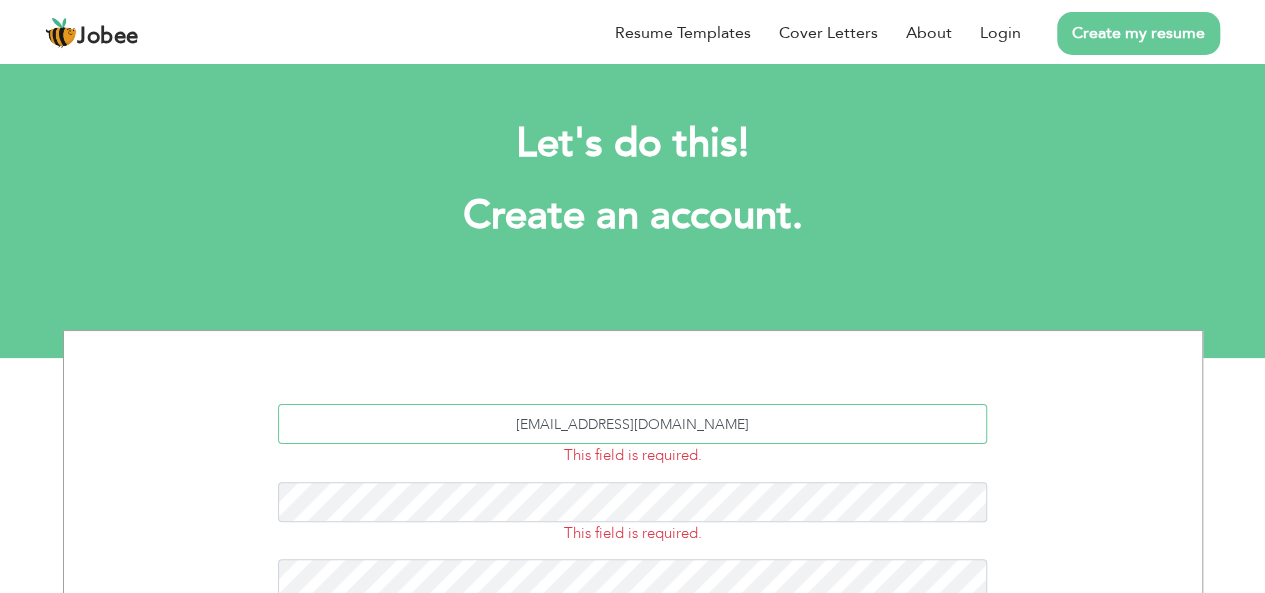 type on "kanwalhamayun360@gmail.com" 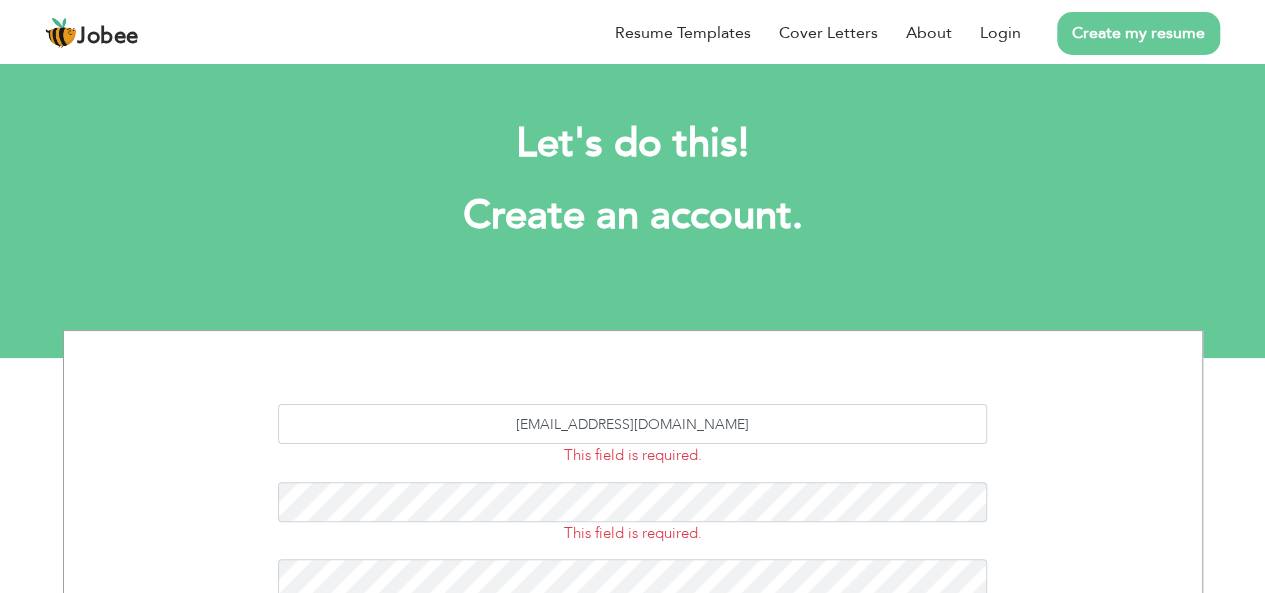 click on "kanwalhamayun360@gmail.com
This field is required.
This field is required.
I agree to the  Jobee   Terms  and  Privacy
Sign Up
Already a member?  Login here" at bounding box center [633, 557] 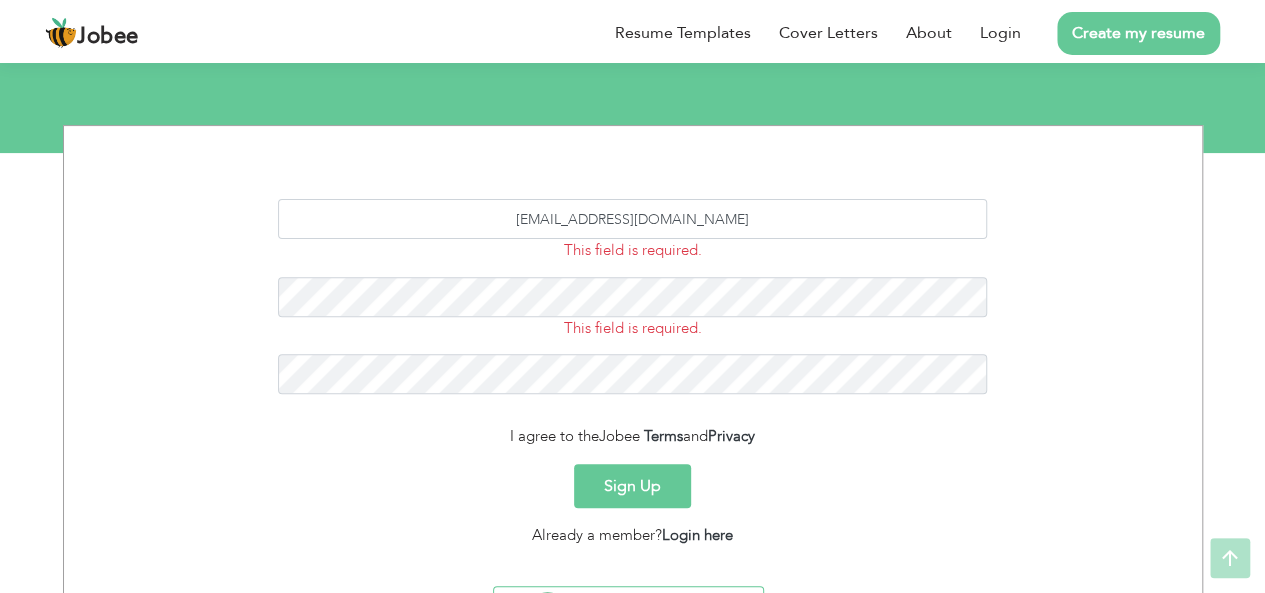 scroll, scrollTop: 206, scrollLeft: 0, axis: vertical 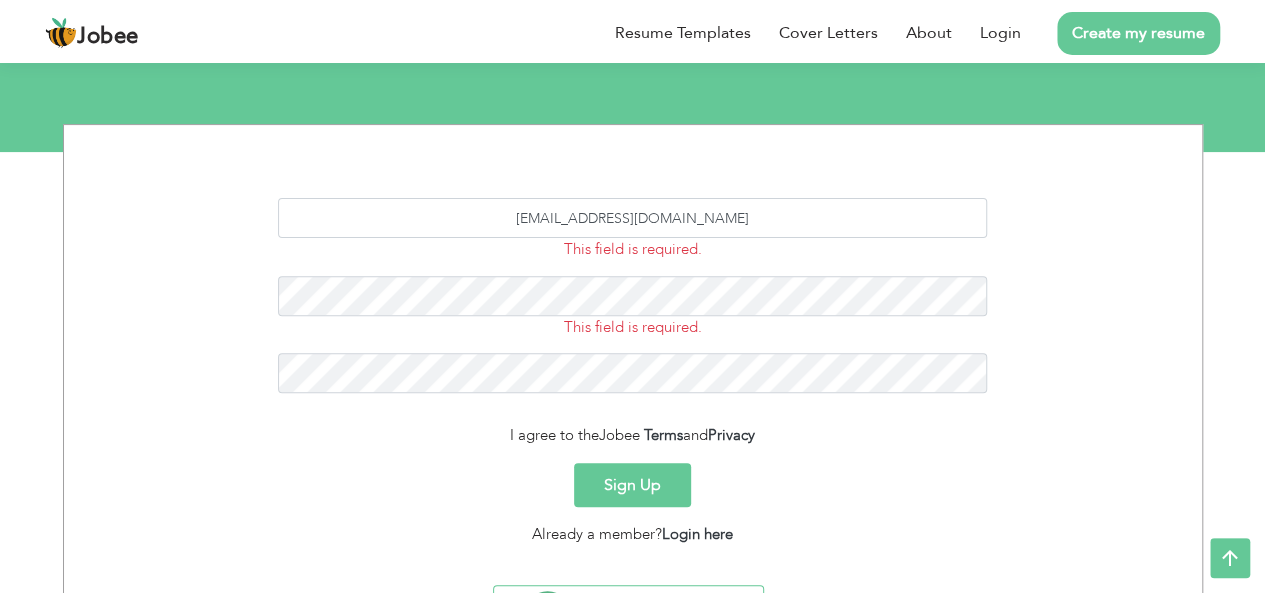 click on "I agree to the  Jobee   Terms  and  Privacy" at bounding box center [633, 435] 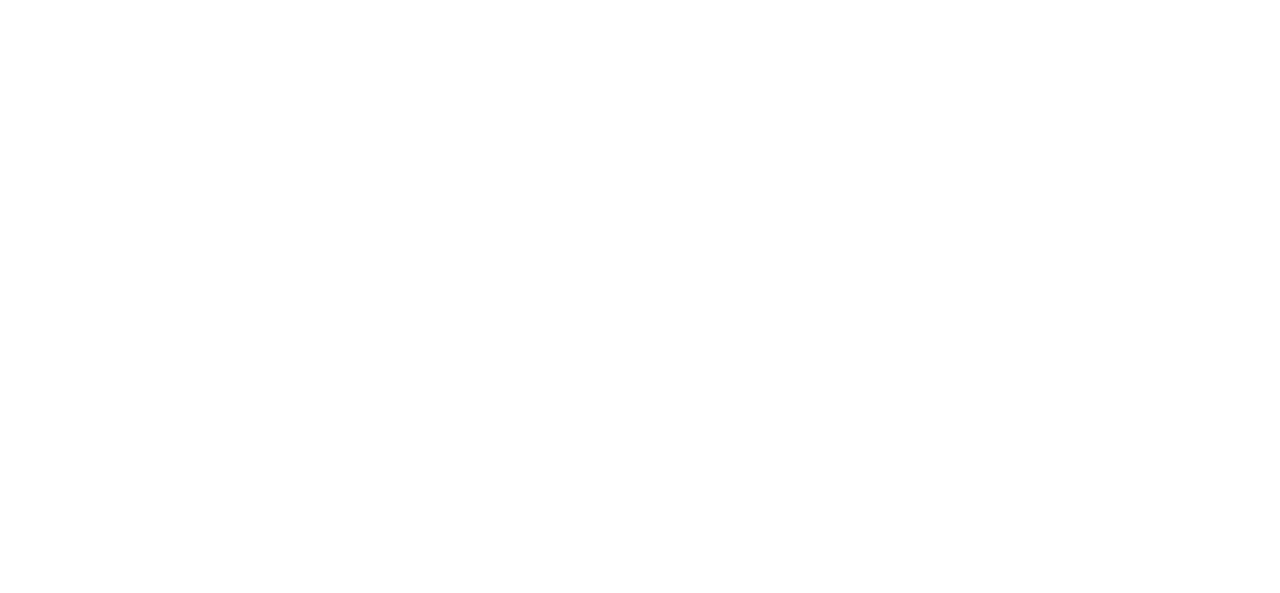 scroll, scrollTop: 0, scrollLeft: 0, axis: both 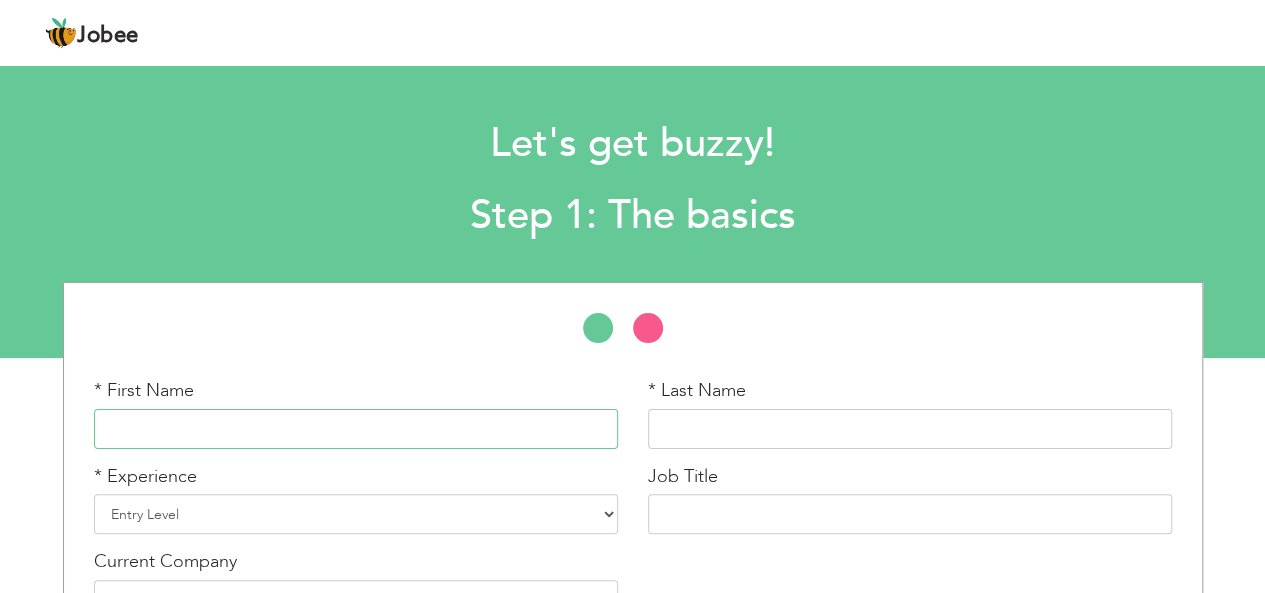 click at bounding box center (356, 429) 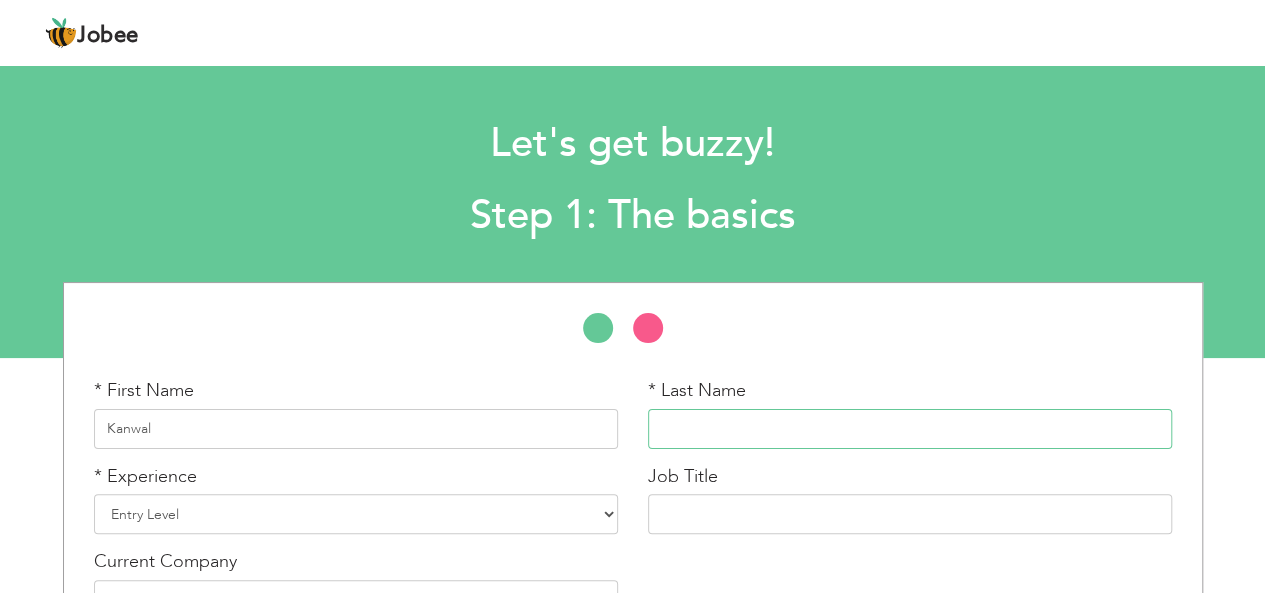 type on "Hamayun" 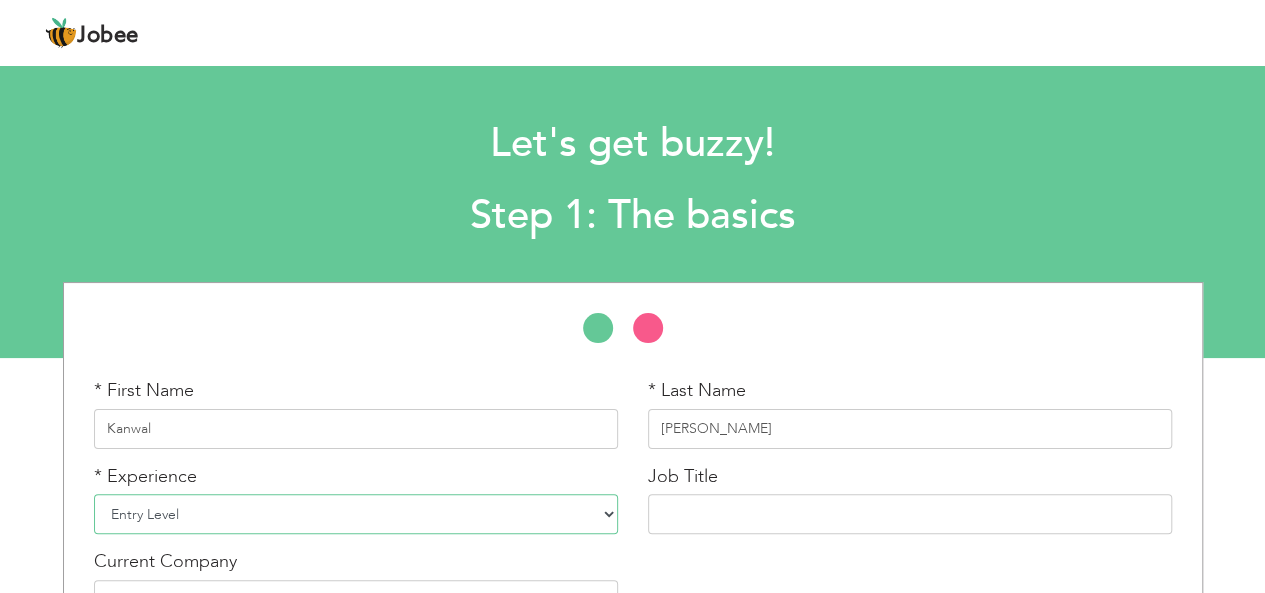 click on "Entry Level
Less than 1 Year
1 Year
2 Years
3 Years
4 Years
5 Years
6 Years
7 Years
8 Years
9 Years
10 Years
11 Years
12 Years
13 Years
14 Years
15 Years
16 Years
17 Years
18 Years
19 Years
20 Years
21 Years
22 Years
23 Years
24 Years
25 Years
26 Years
27 Years
28 Years
29 Years
30 Years
31 Years
32 Years
33 Years
34 Years
35 Years
More than 35 Years" at bounding box center [356, 514] 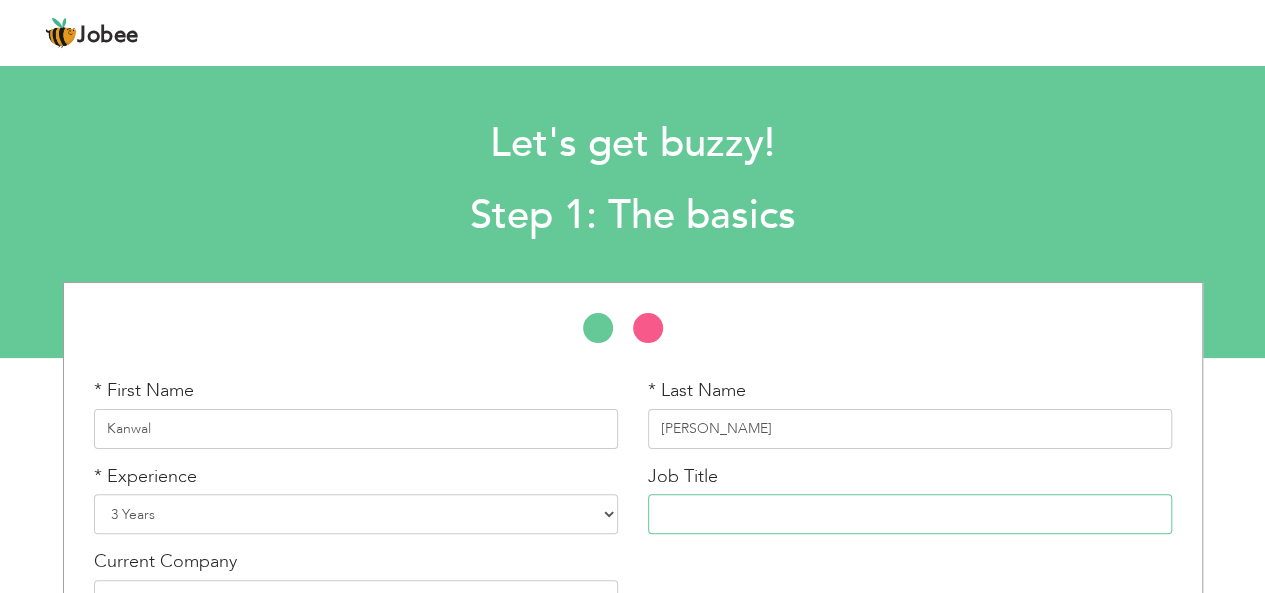 click at bounding box center [910, 514] 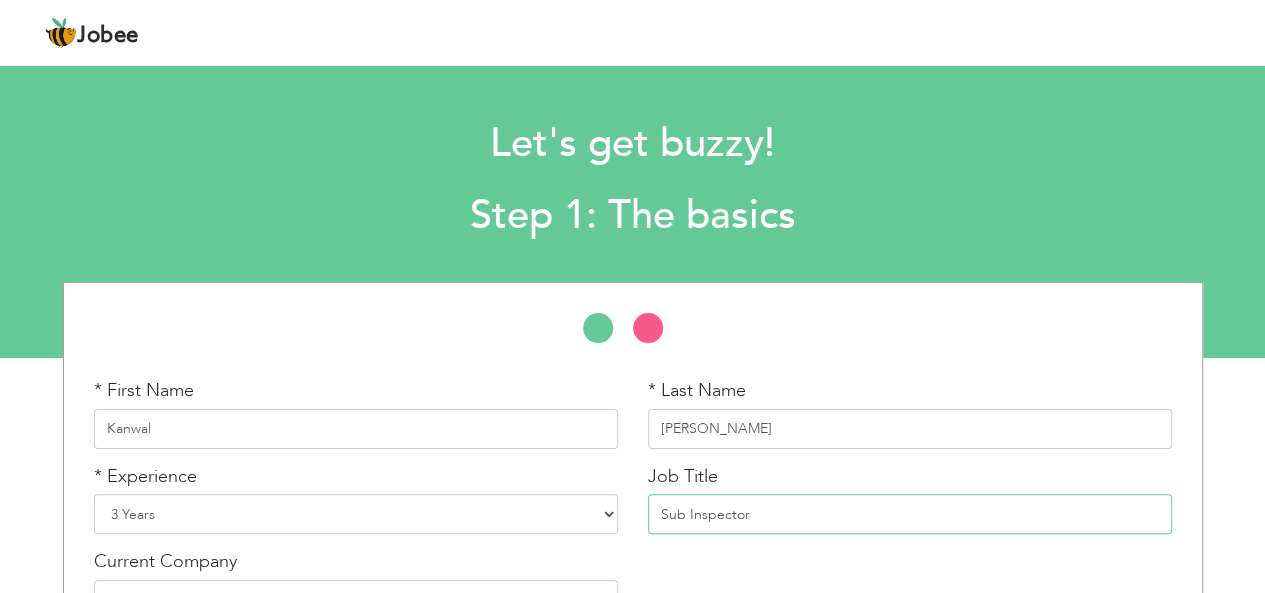 type on "Sub Inspector" 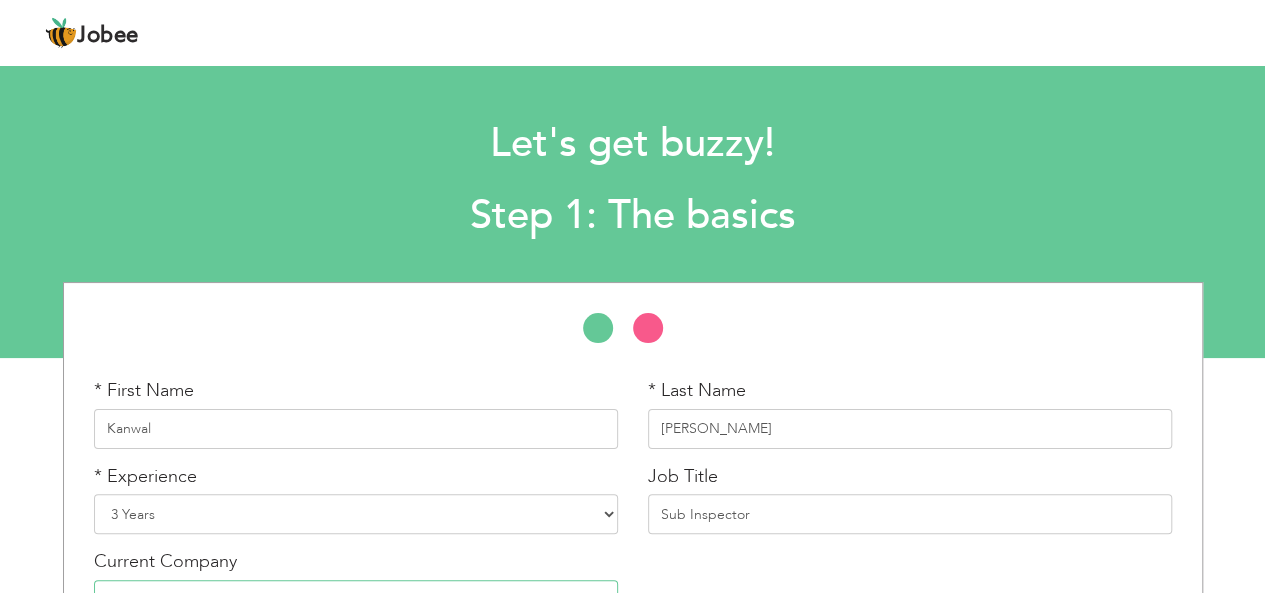 scroll, scrollTop: 26, scrollLeft: 0, axis: vertical 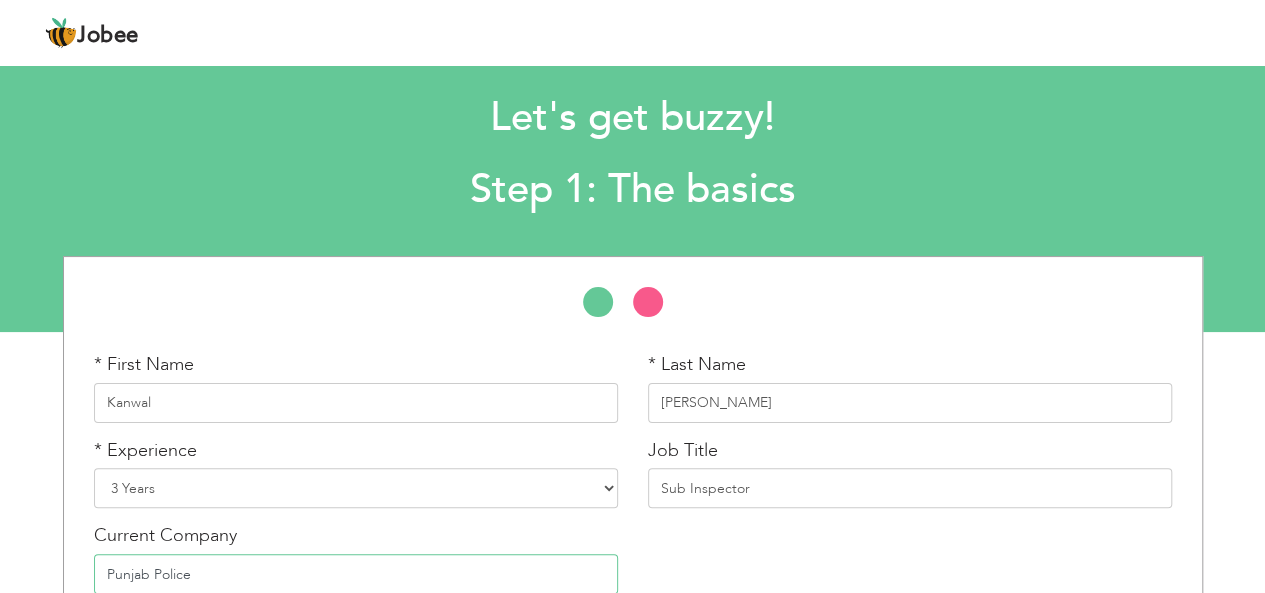 type on "Punjab Police" 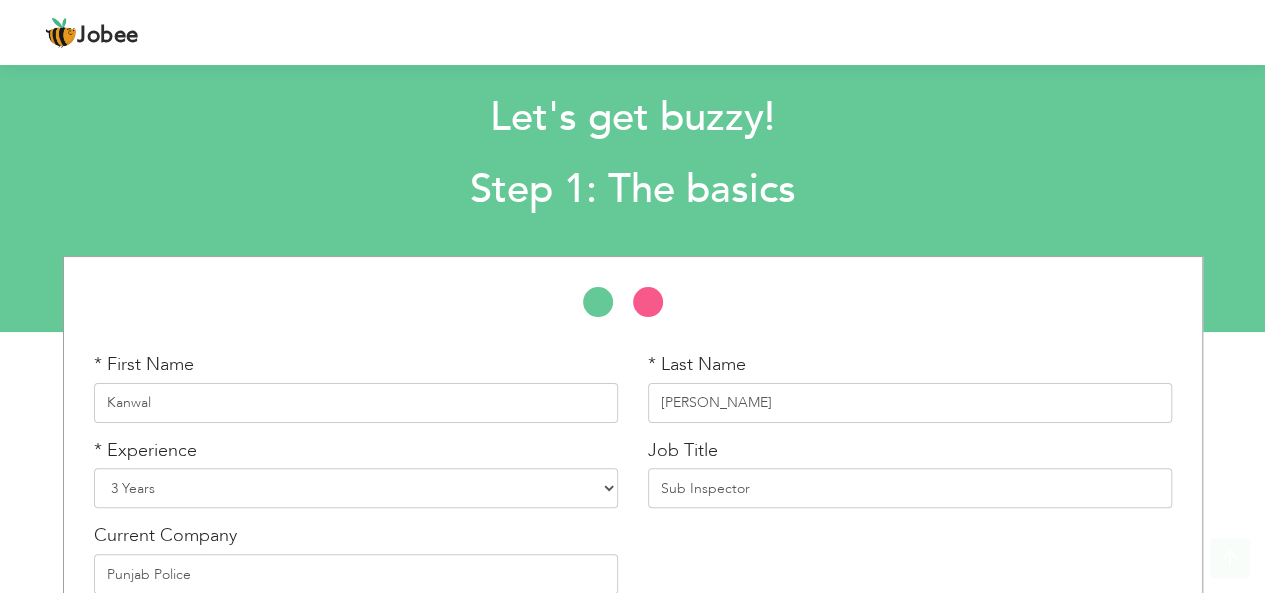 scroll, scrollTop: 131, scrollLeft: 0, axis: vertical 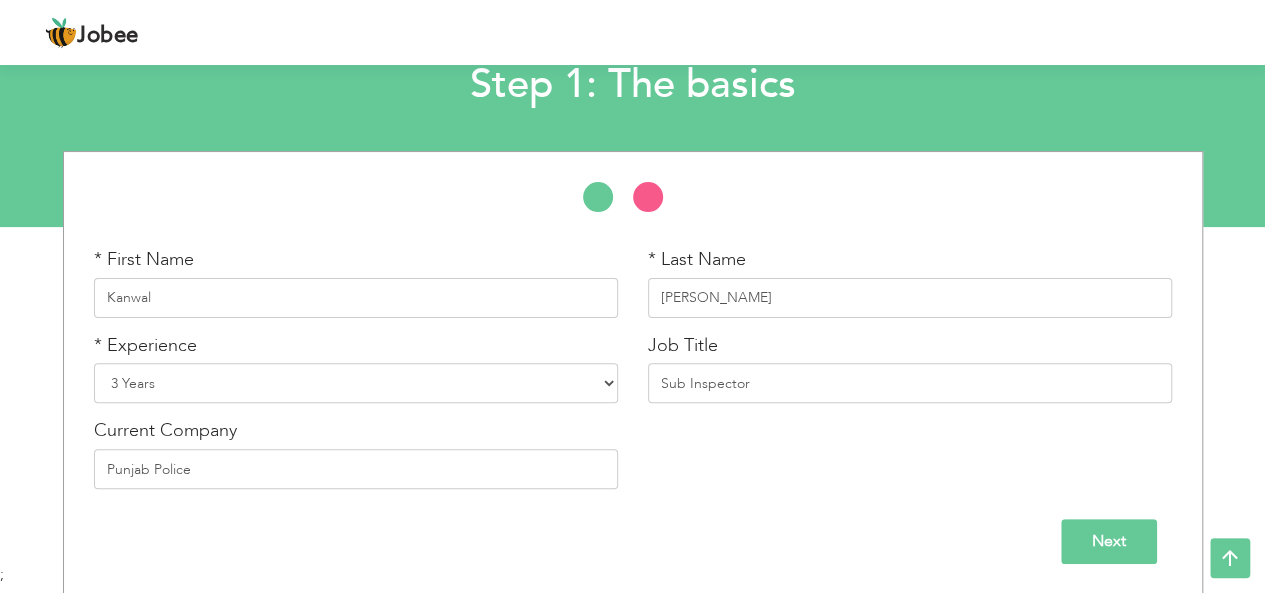 click on "Next" at bounding box center [1109, 541] 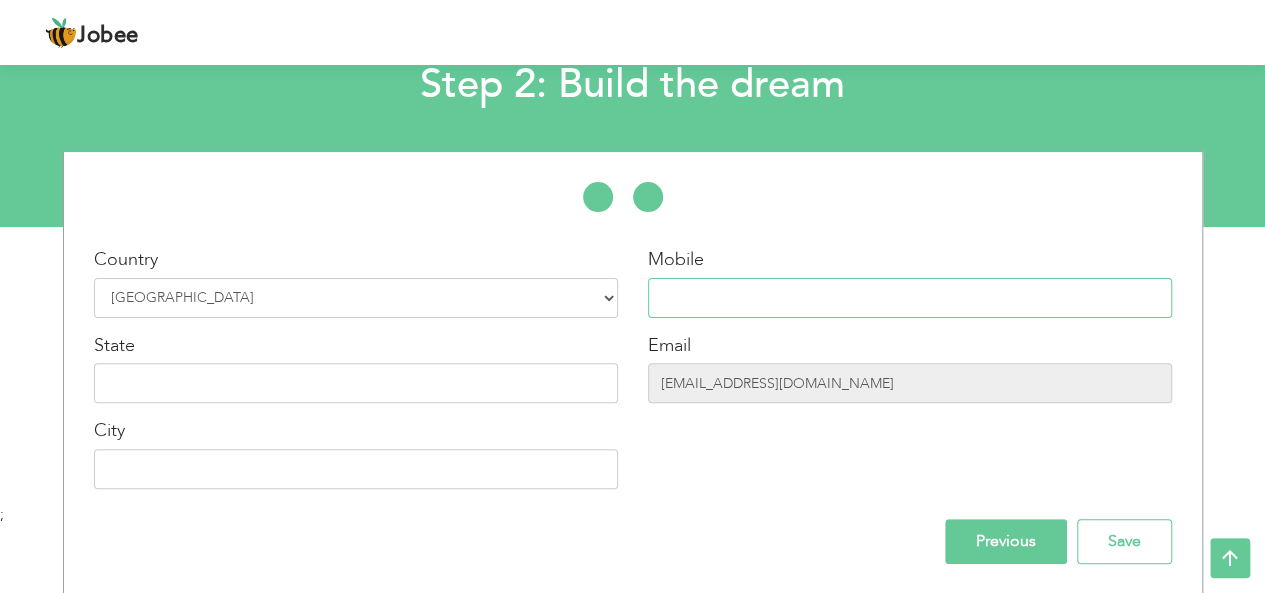 click at bounding box center (910, 298) 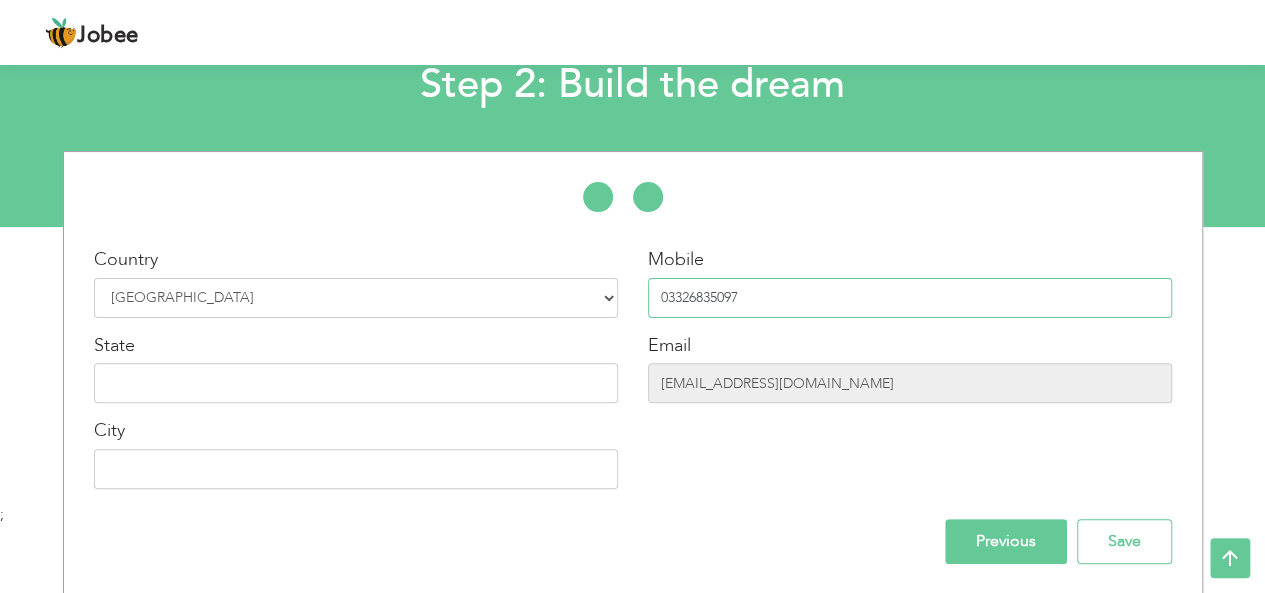 type on "03326835097" 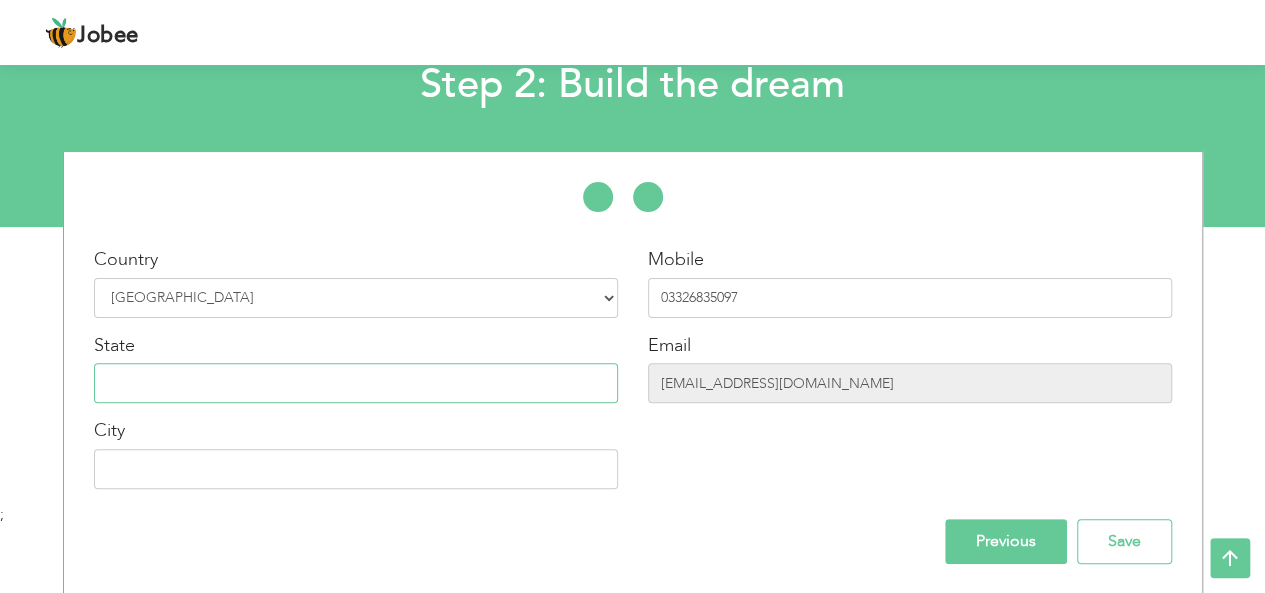 click at bounding box center (356, 383) 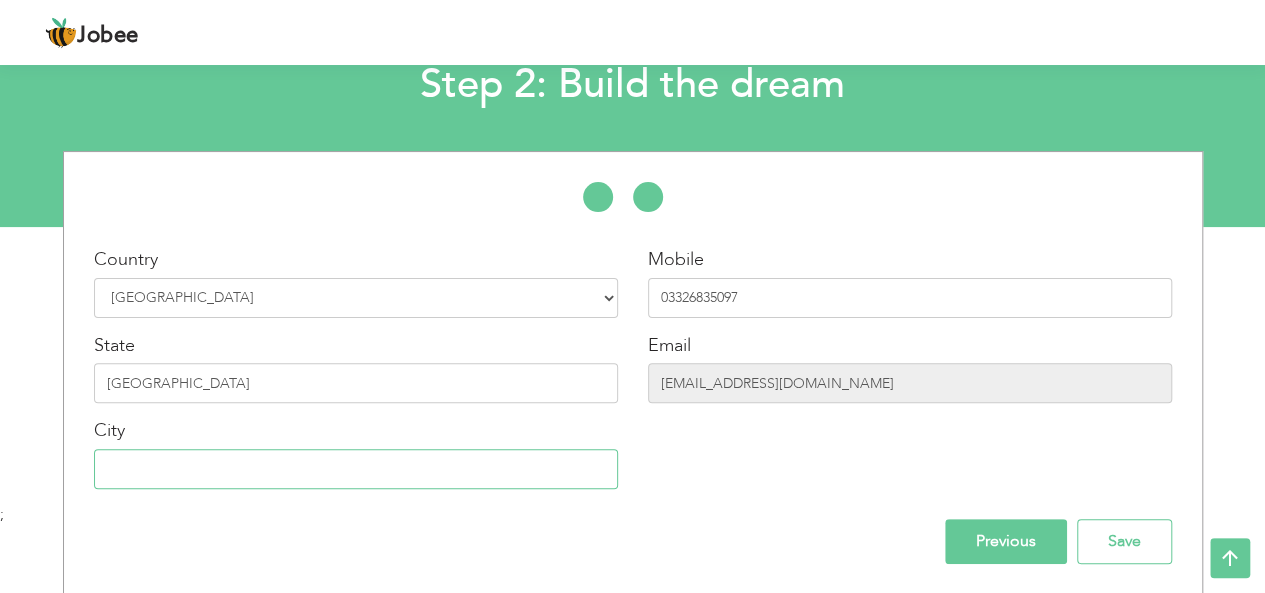 click at bounding box center (356, 469) 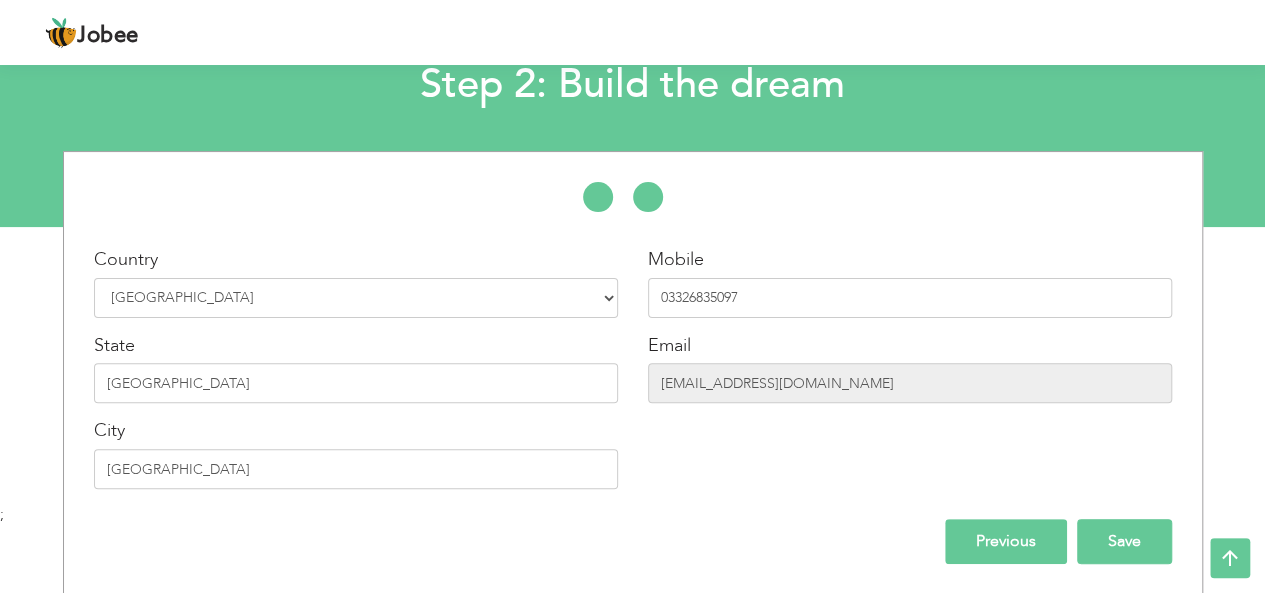 click on "Save" at bounding box center [1124, 541] 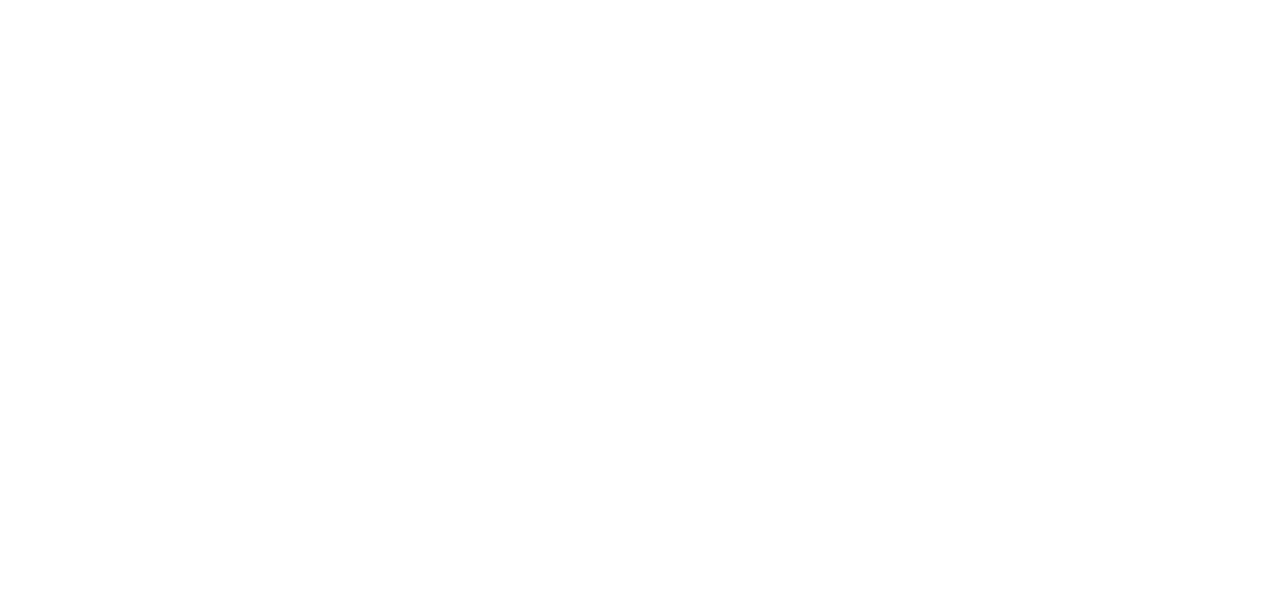 scroll, scrollTop: 0, scrollLeft: 0, axis: both 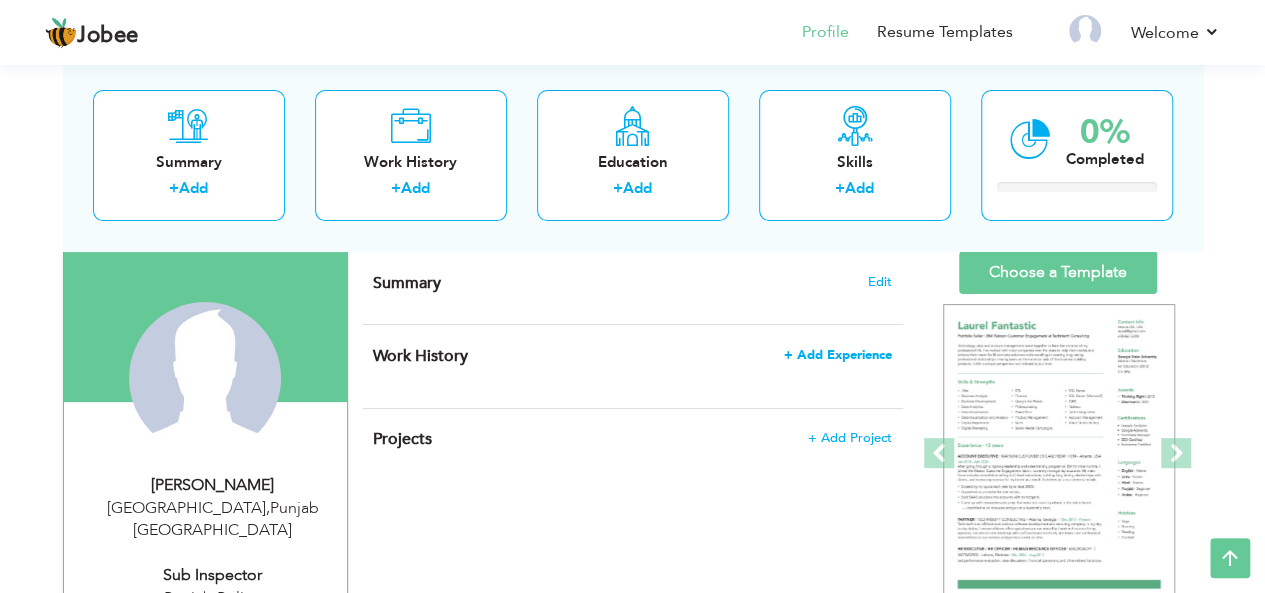 click on "+ Add Experience" at bounding box center (838, 355) 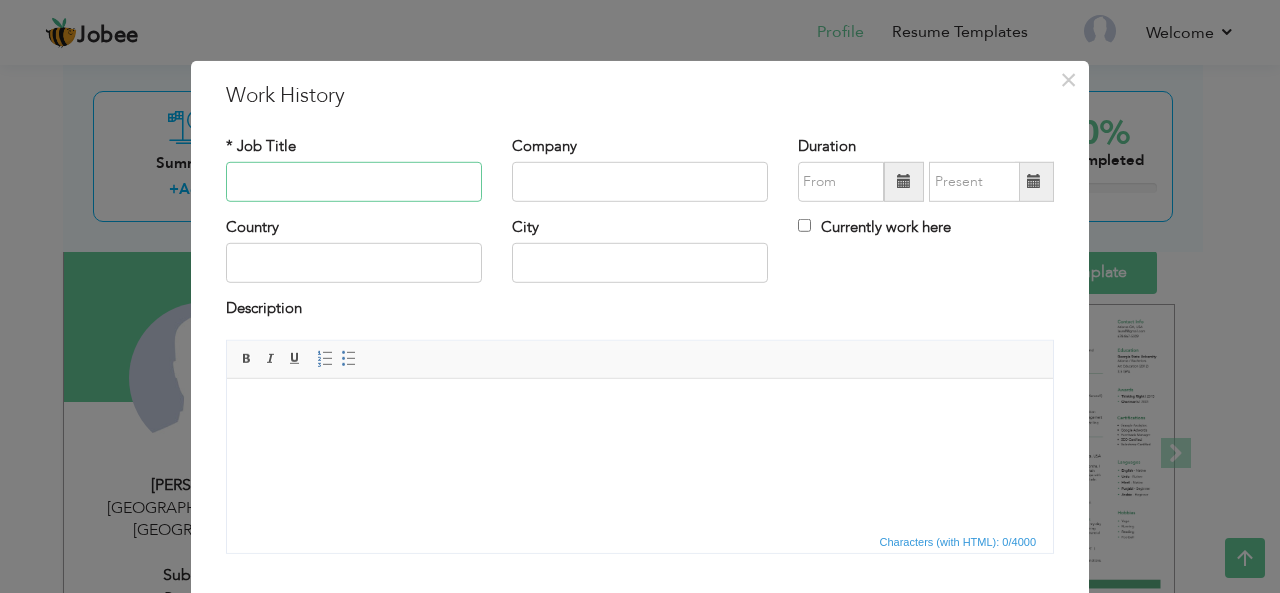 click at bounding box center [354, 182] 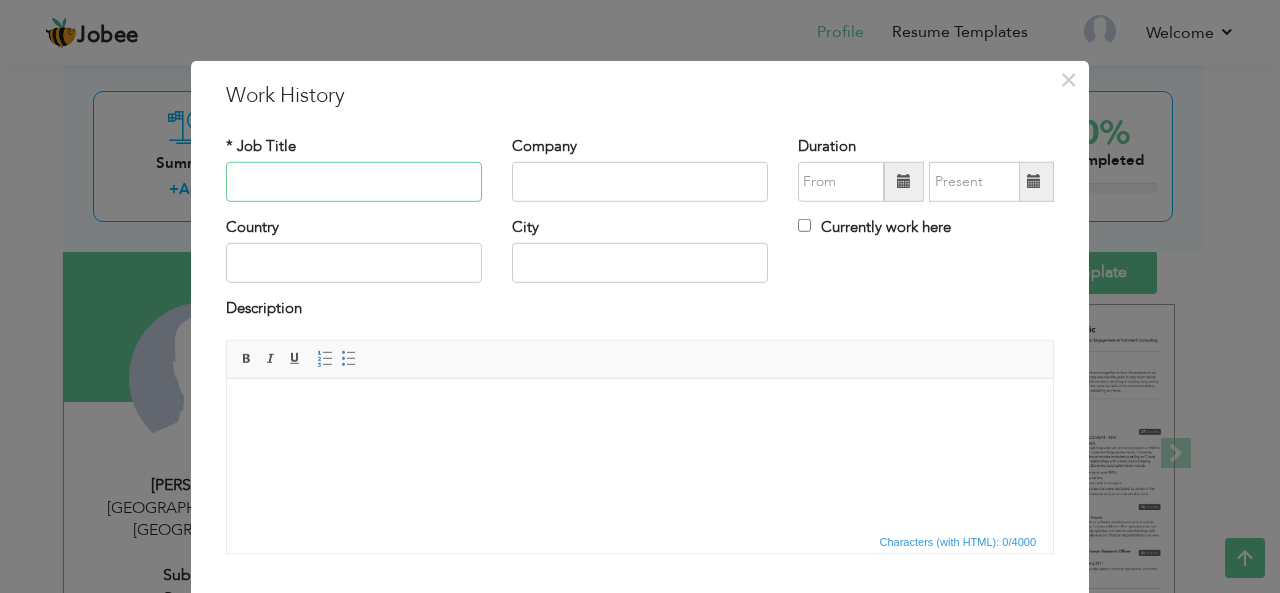 type on "C" 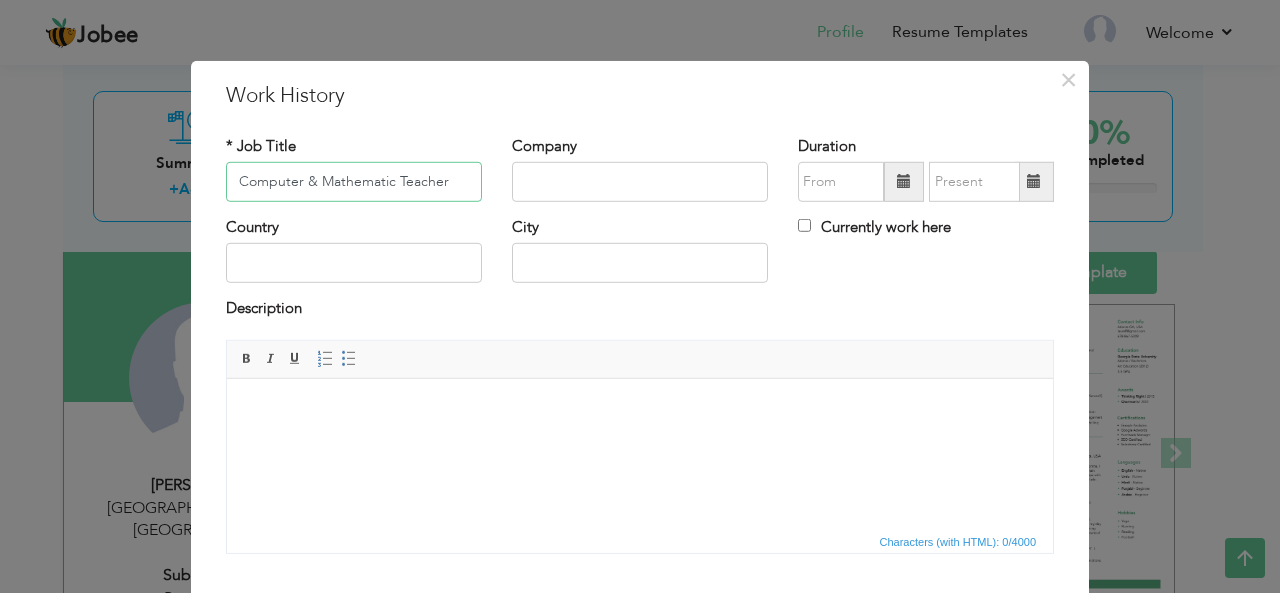 type on "Computer & Mathematic Teacher" 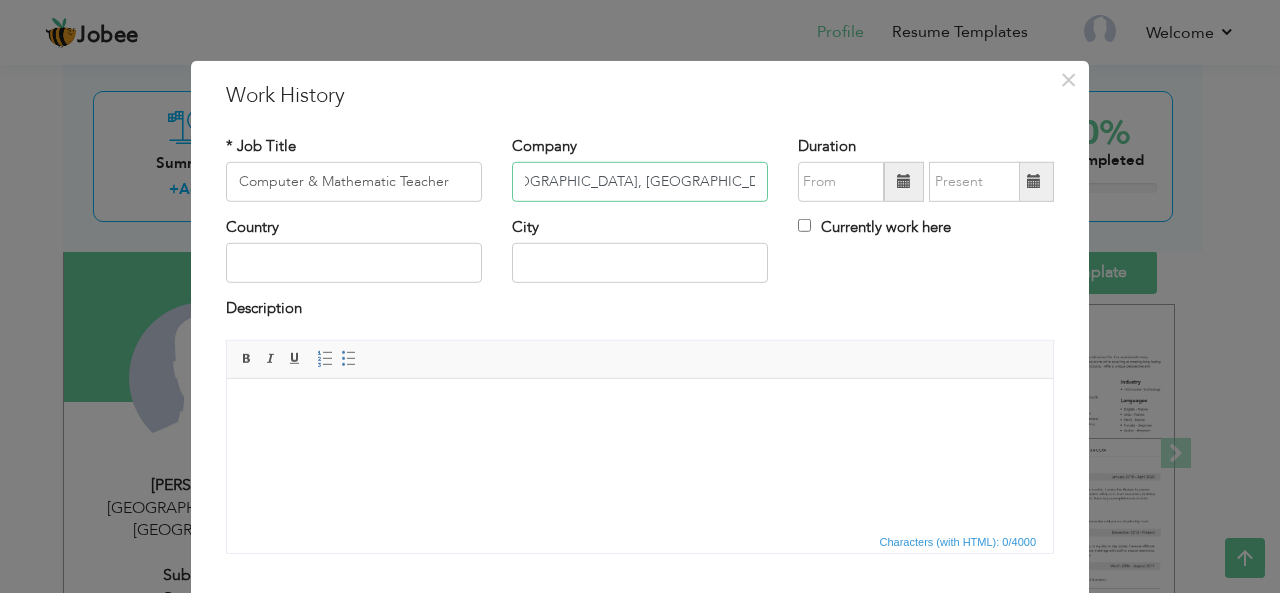 scroll, scrollTop: 0, scrollLeft: 69, axis: horizontal 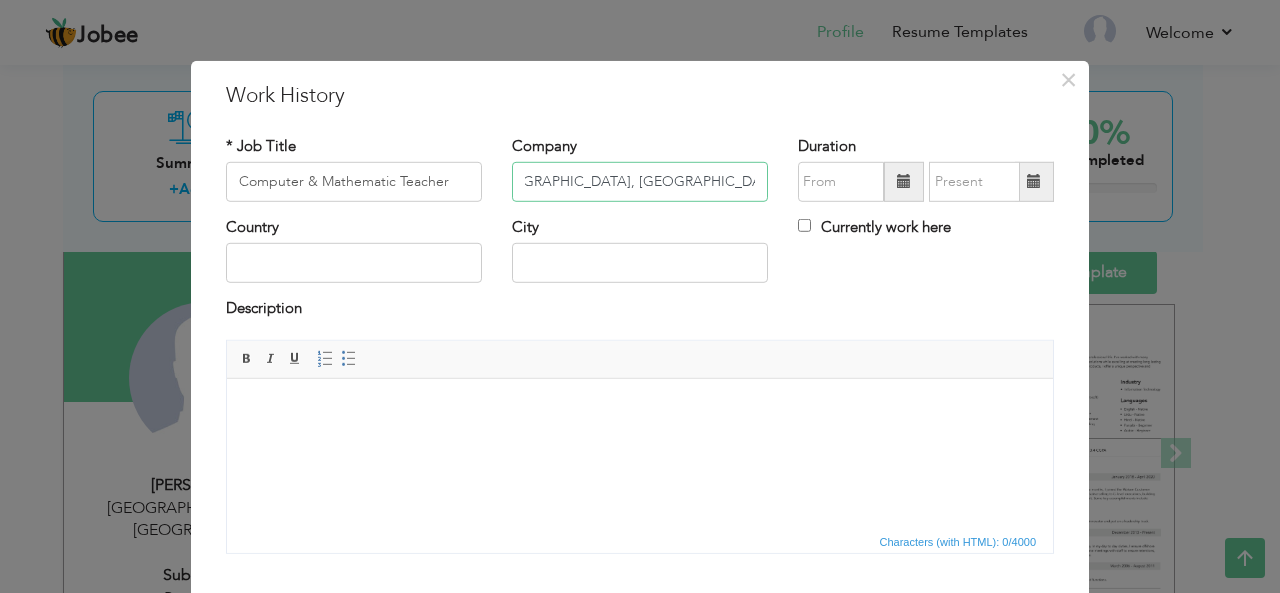 type on "Gov. [GEOGRAPHIC_DATA], [GEOGRAPHIC_DATA]" 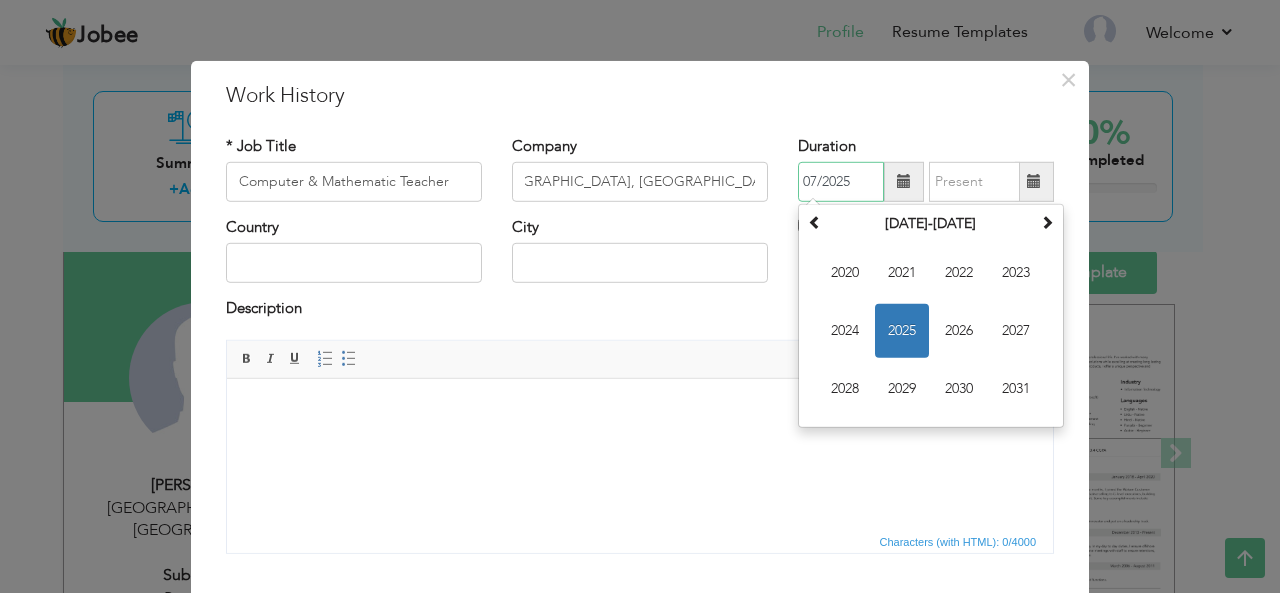 scroll, scrollTop: 0, scrollLeft: 0, axis: both 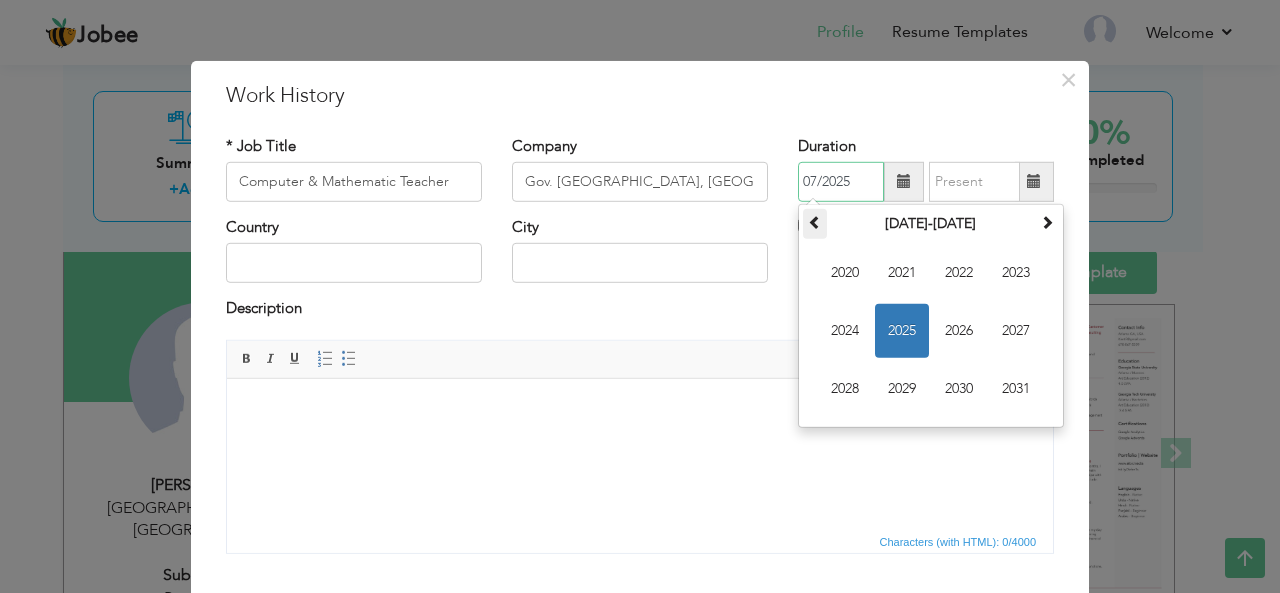 click at bounding box center [815, 222] 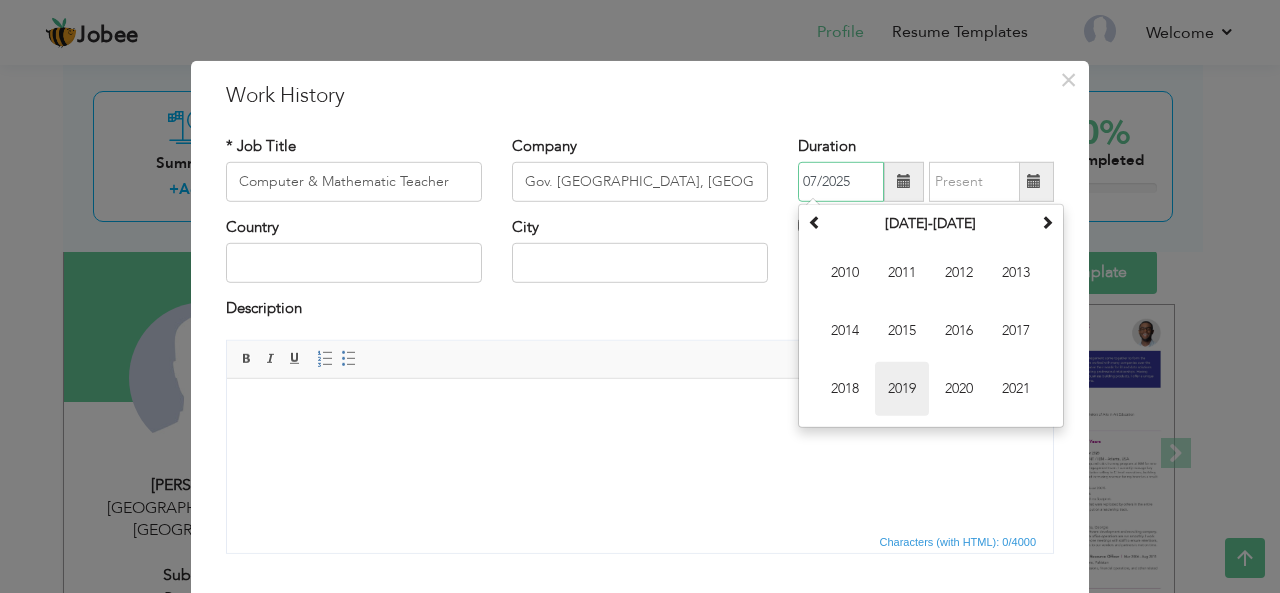 click on "2019" at bounding box center (902, 389) 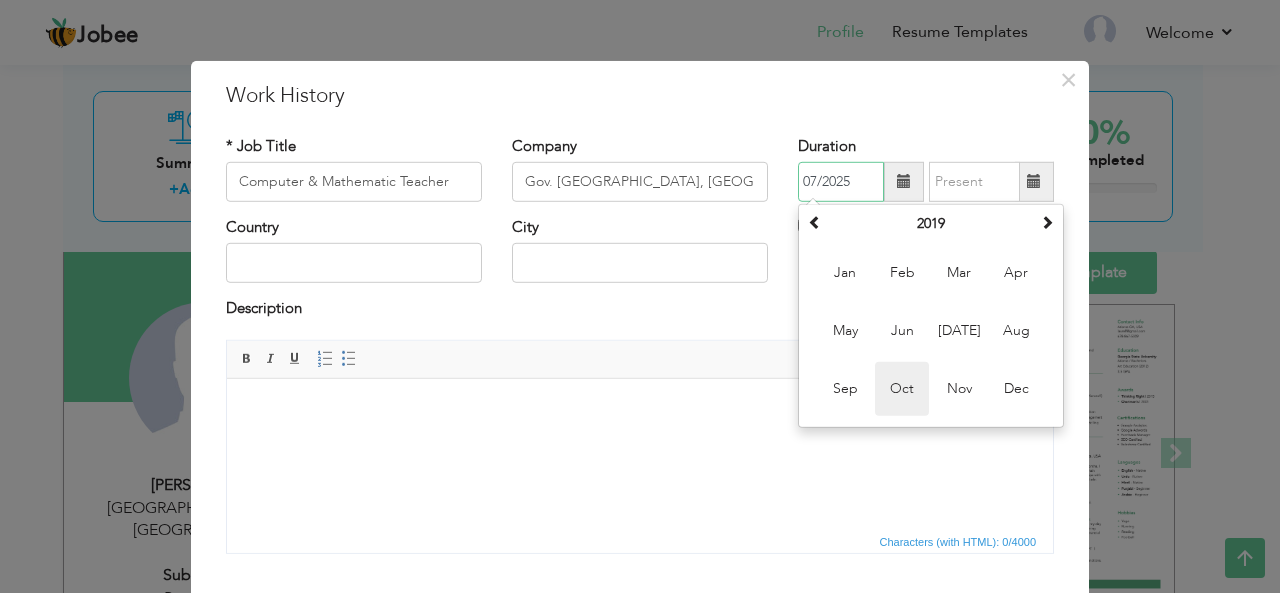 click on "Oct" at bounding box center [902, 389] 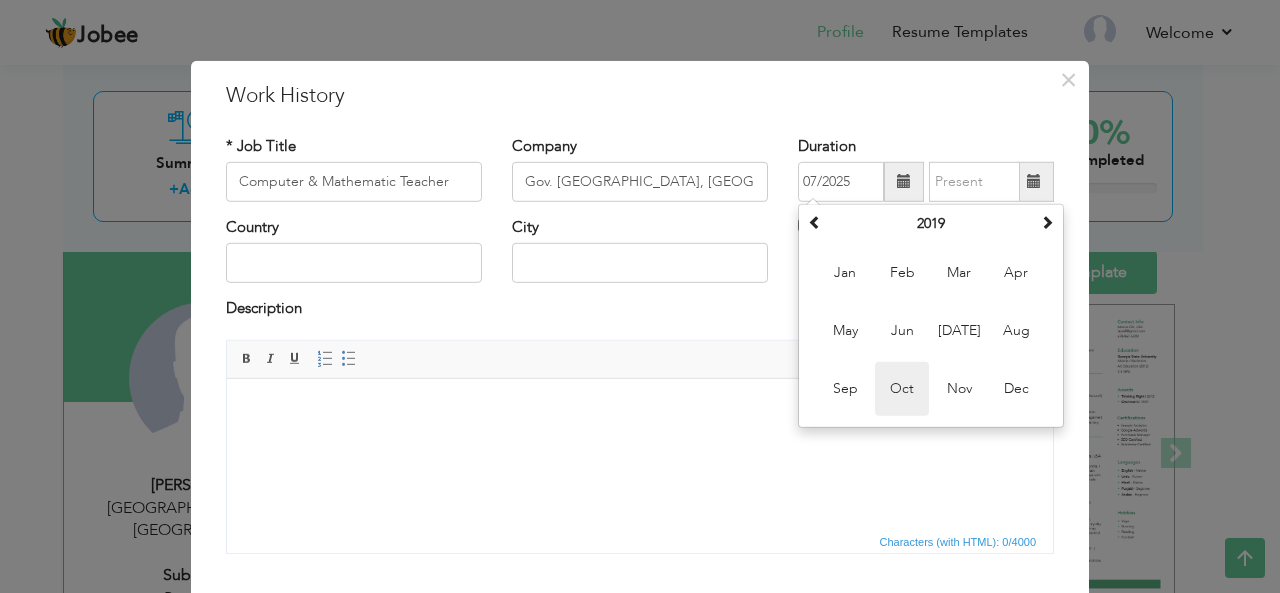 type on "10/2019" 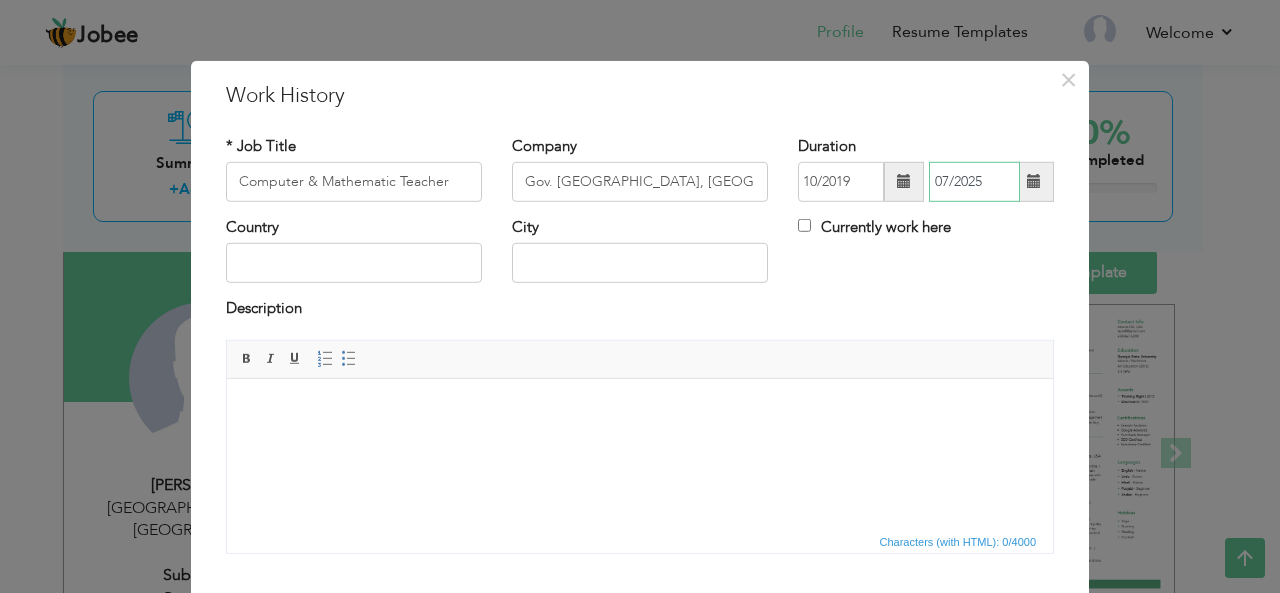click on "07/2025" at bounding box center (974, 182) 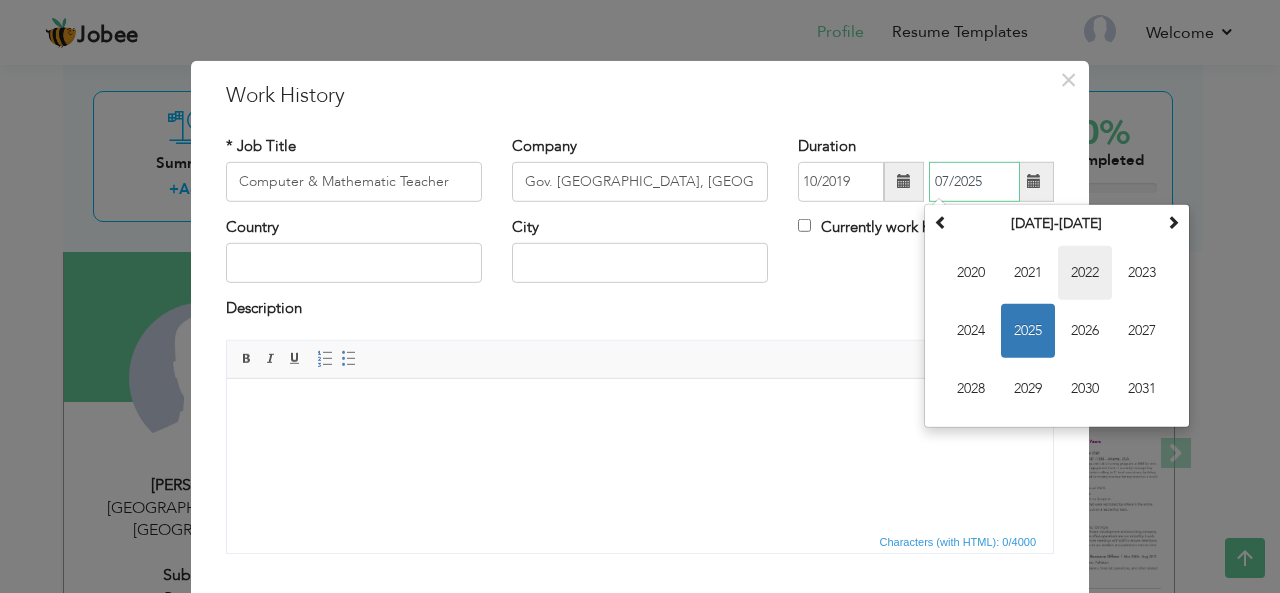 click on "2022" at bounding box center [1085, 273] 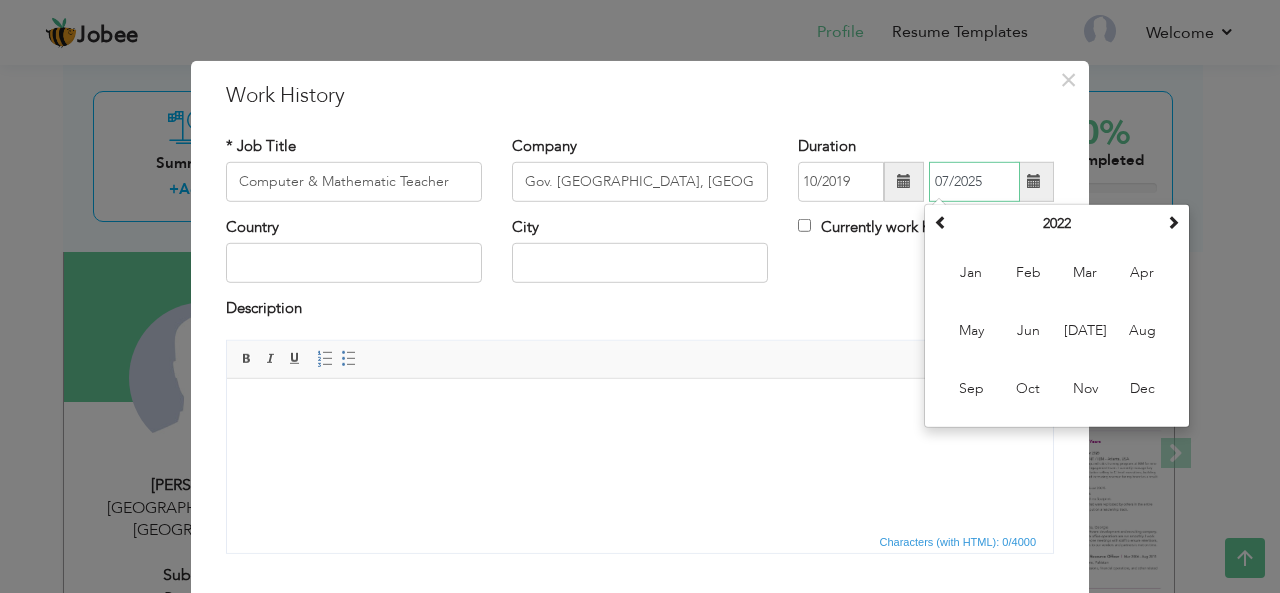 click on "Feb" at bounding box center [1028, 273] 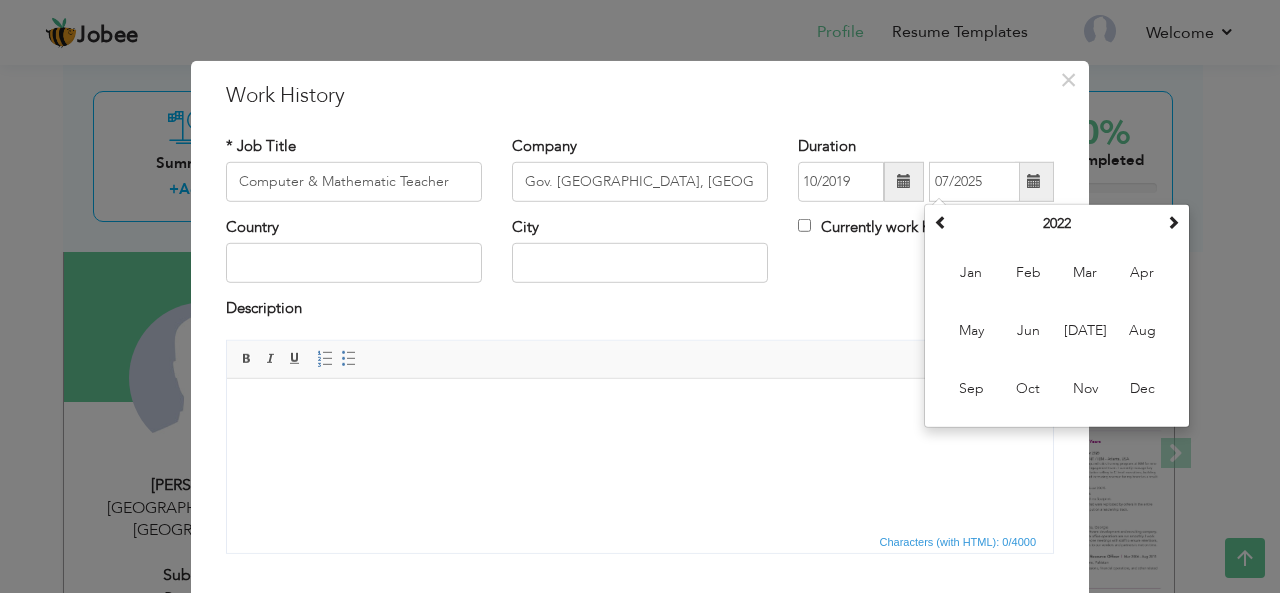 type on "02/2022" 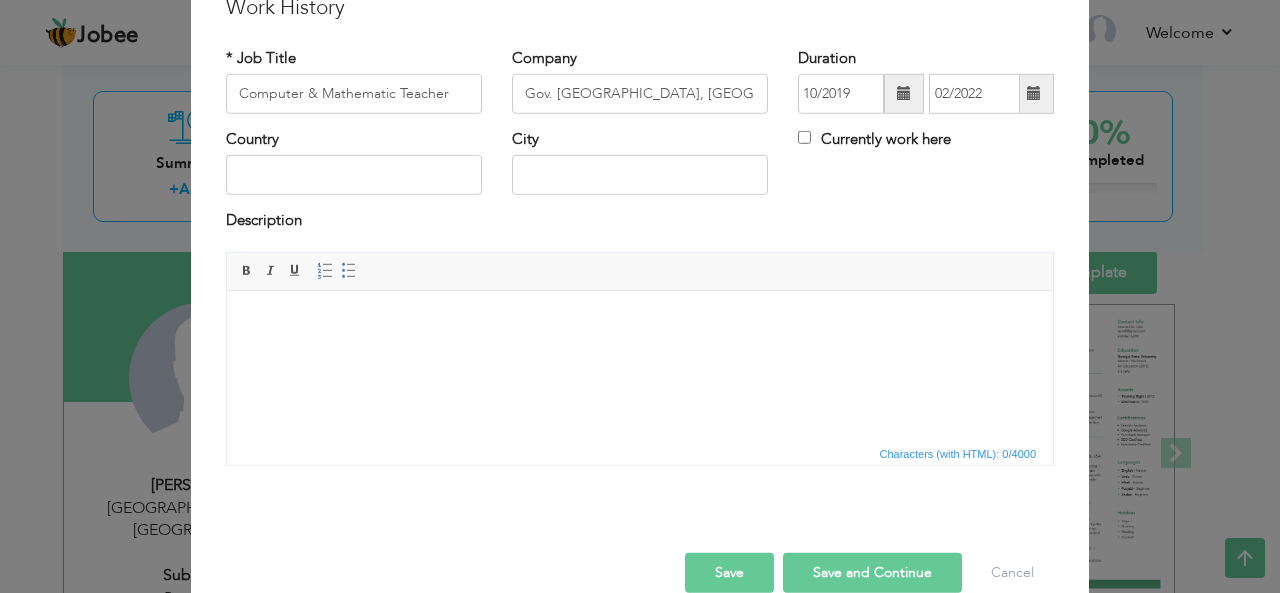 scroll, scrollTop: 106, scrollLeft: 0, axis: vertical 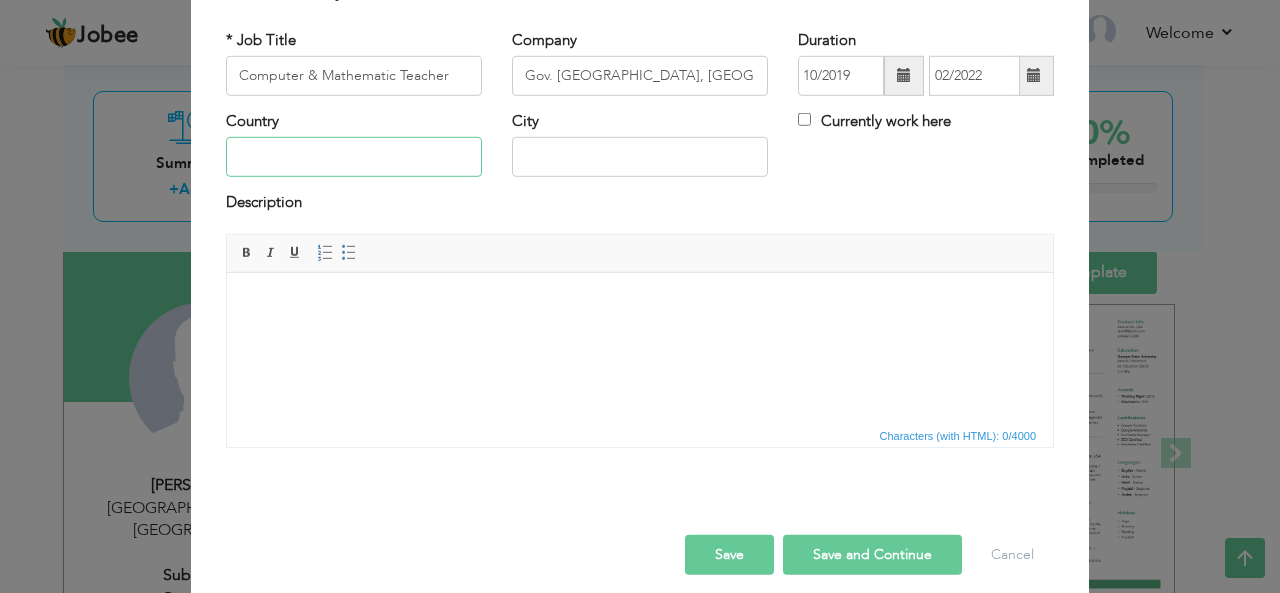click at bounding box center (354, 157) 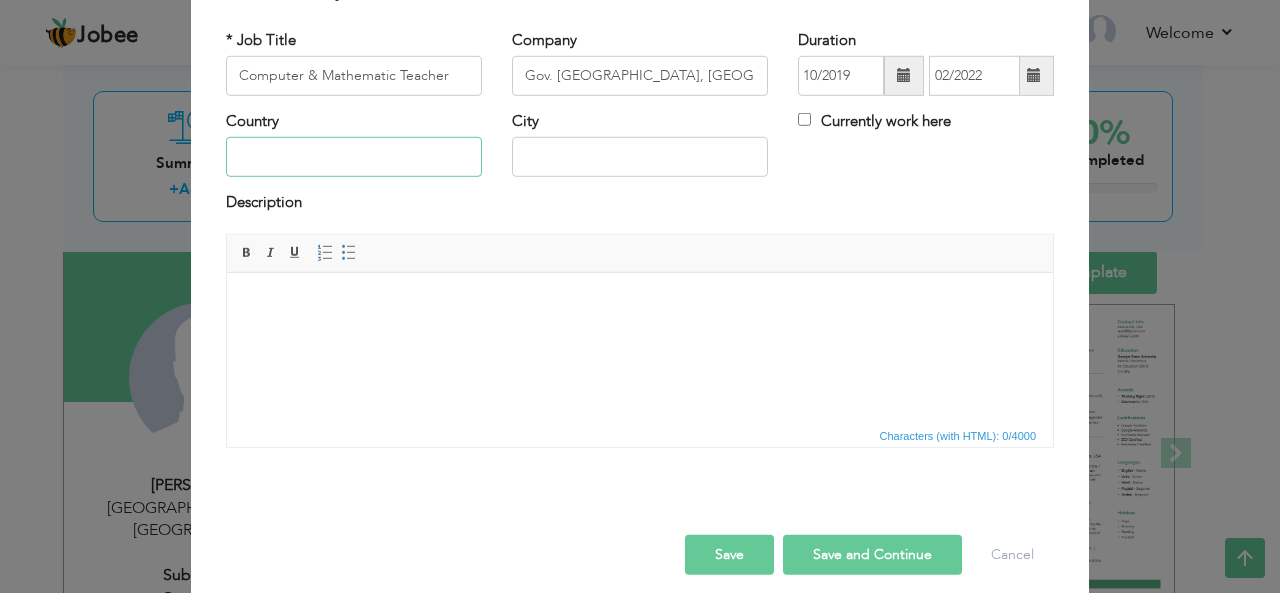 type on "[GEOGRAPHIC_DATA]" 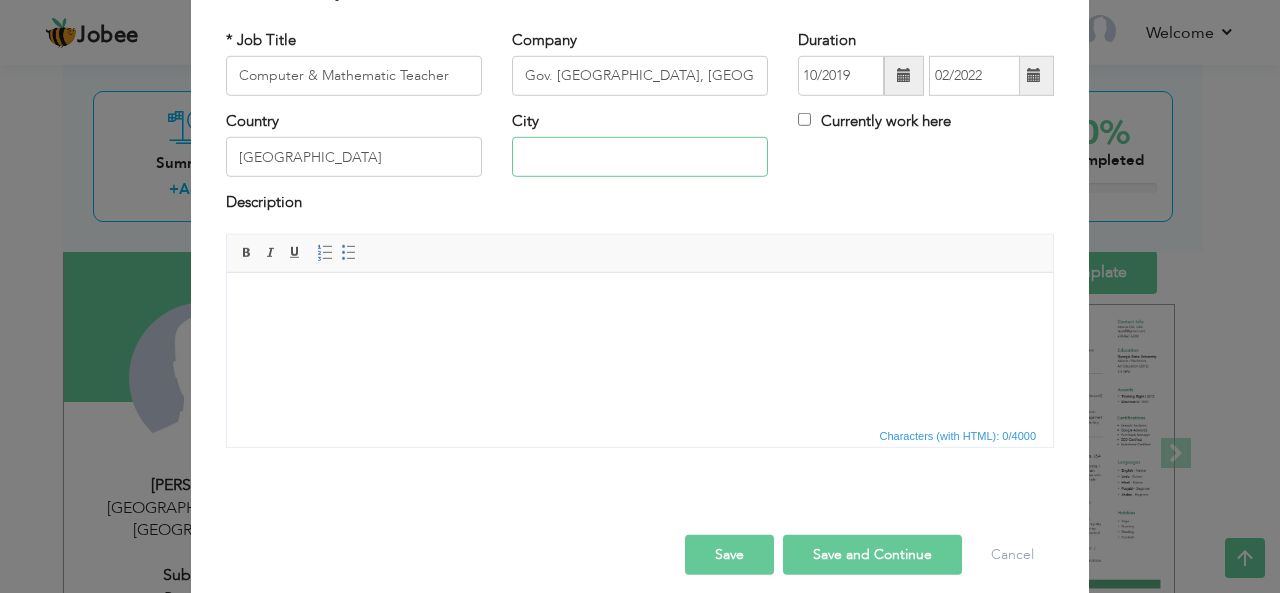type on "[GEOGRAPHIC_DATA]" 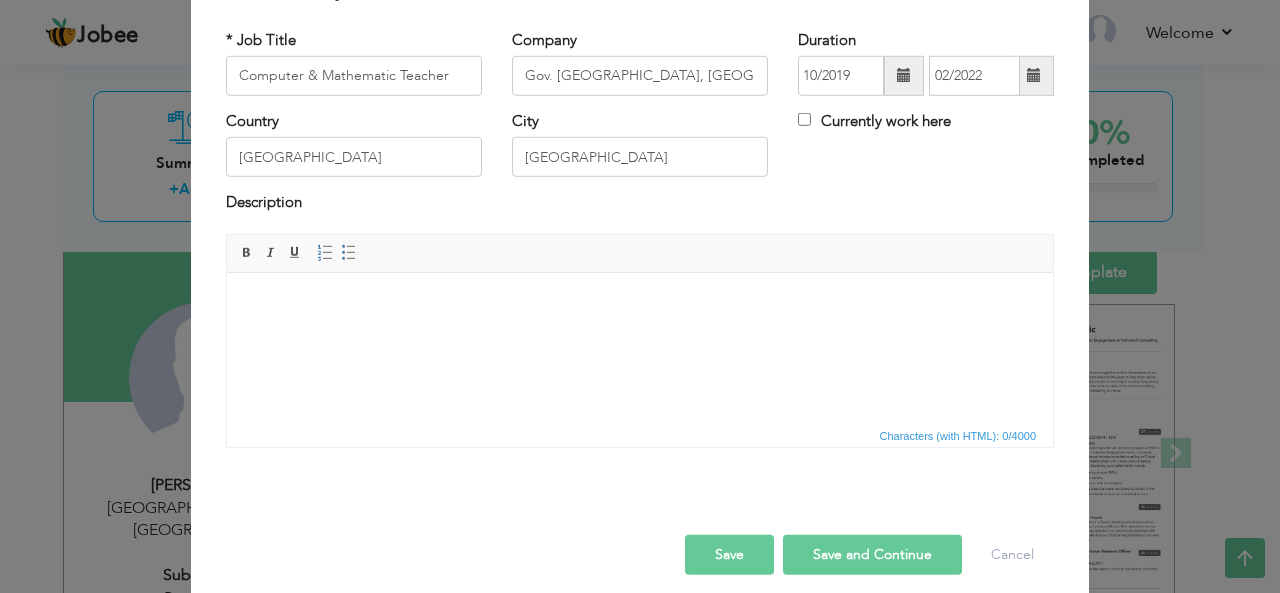 click on "Save and Continue" at bounding box center [872, 555] 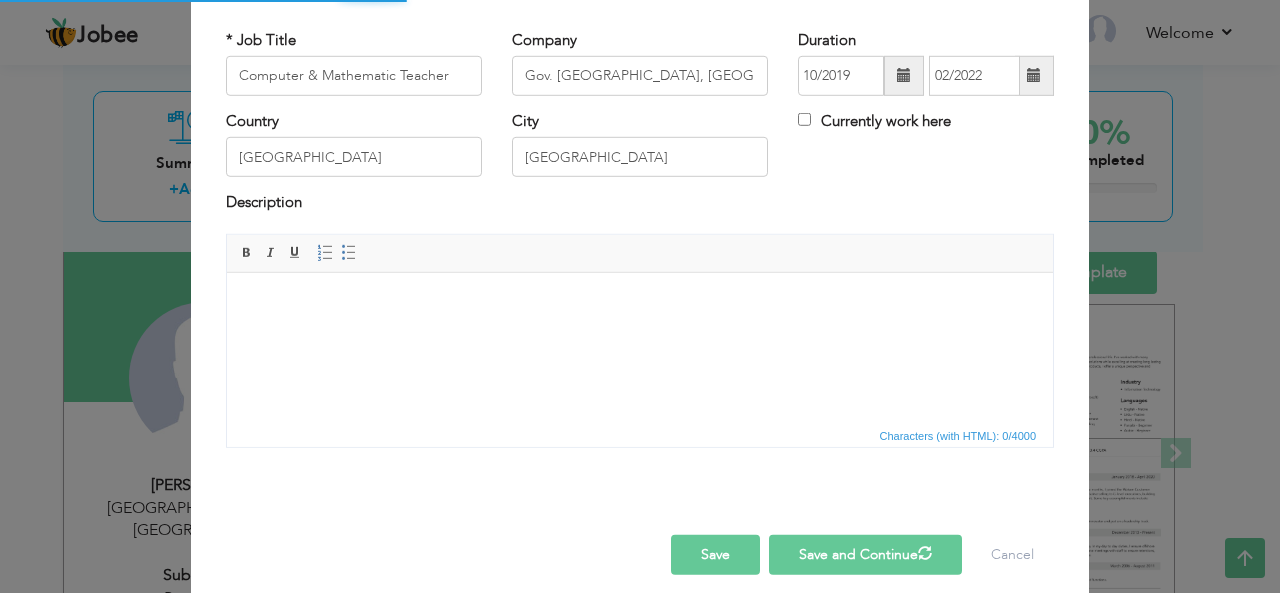 type 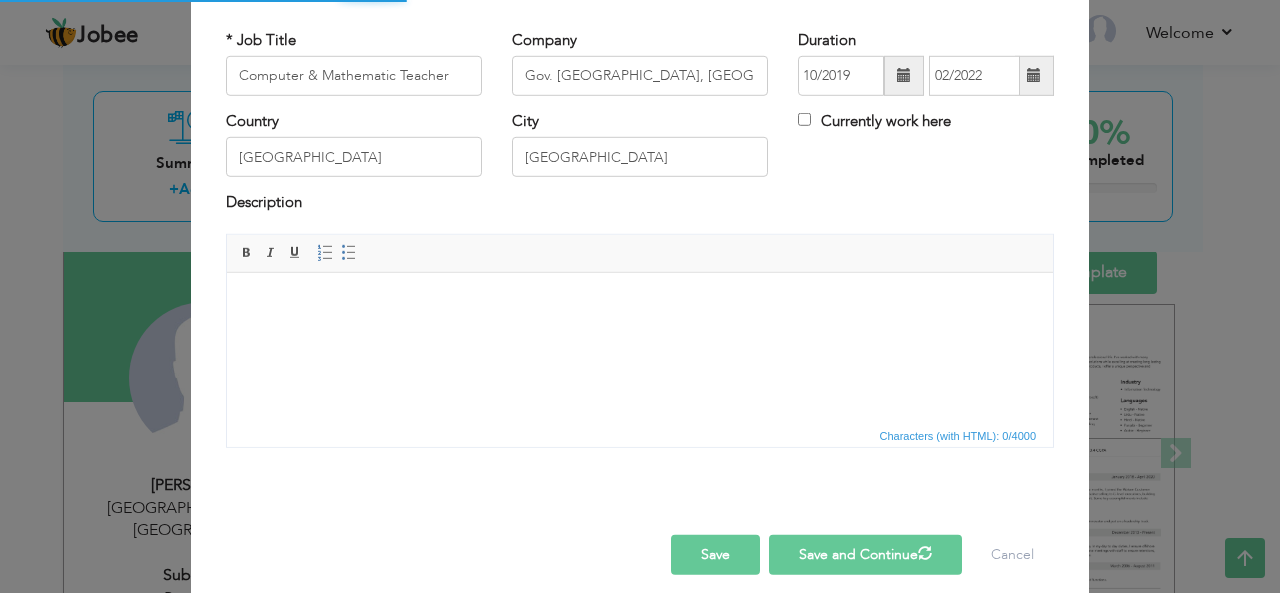 type 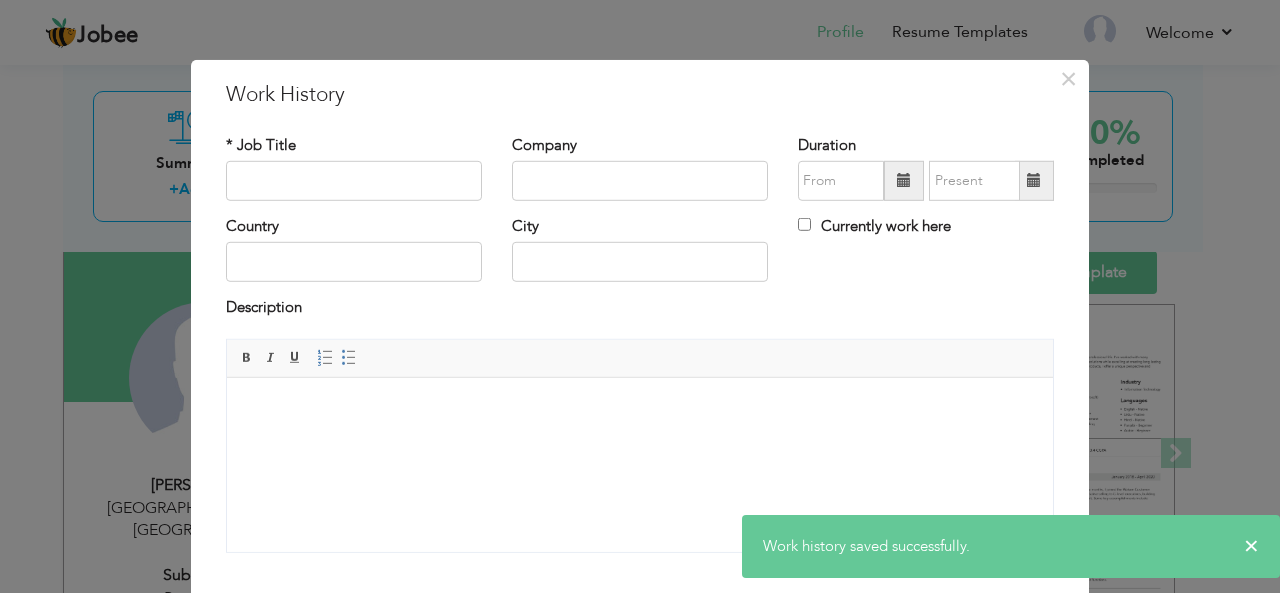 scroll, scrollTop: 0, scrollLeft: 0, axis: both 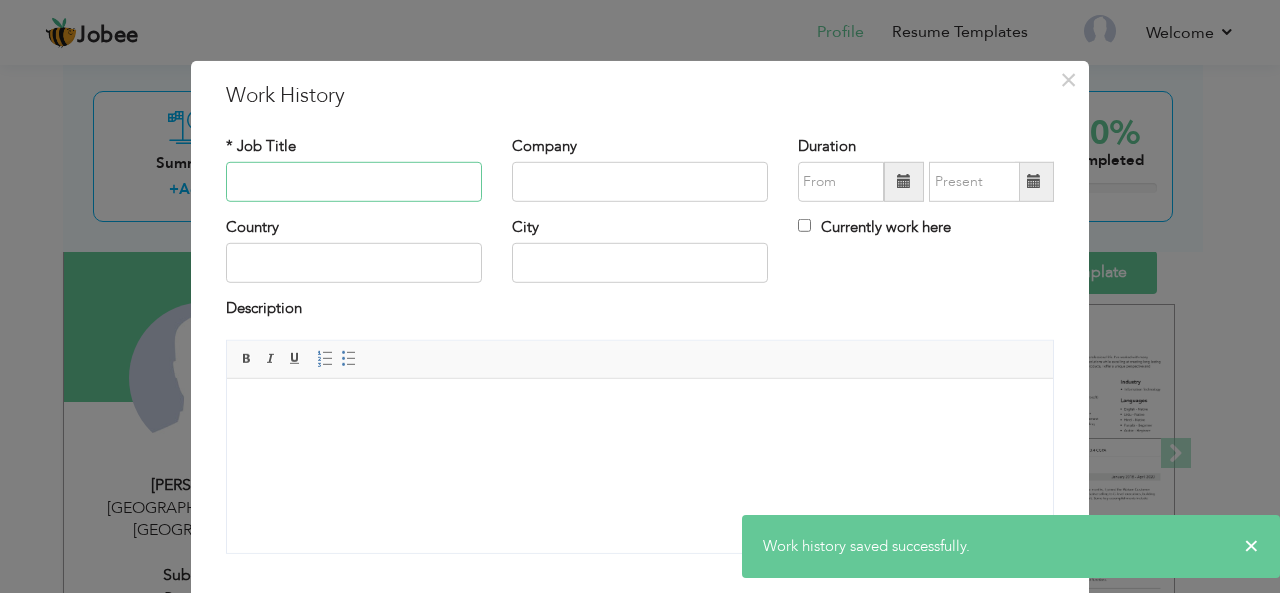 click at bounding box center (354, 182) 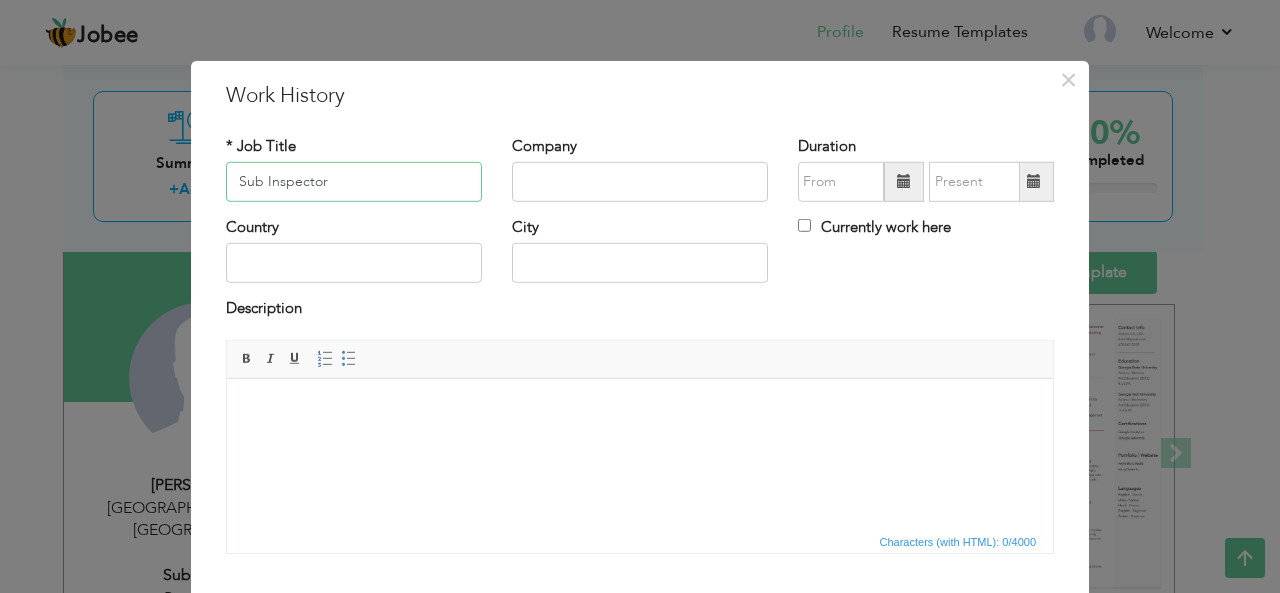type on "Sub Inspector" 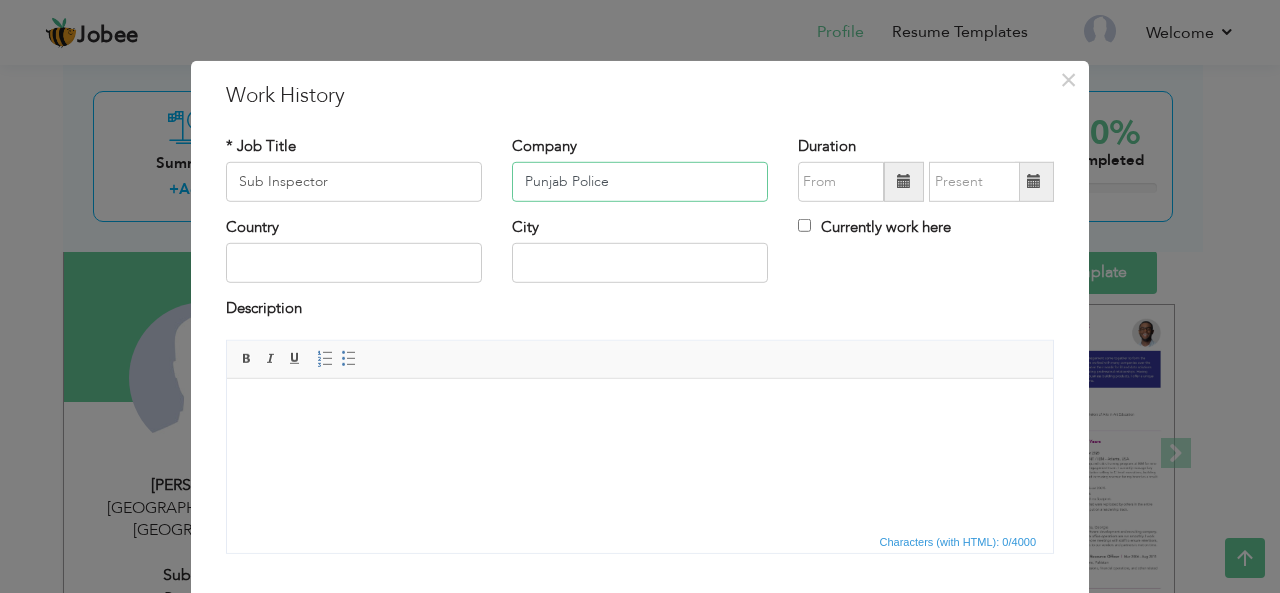 type on "Punjab Police" 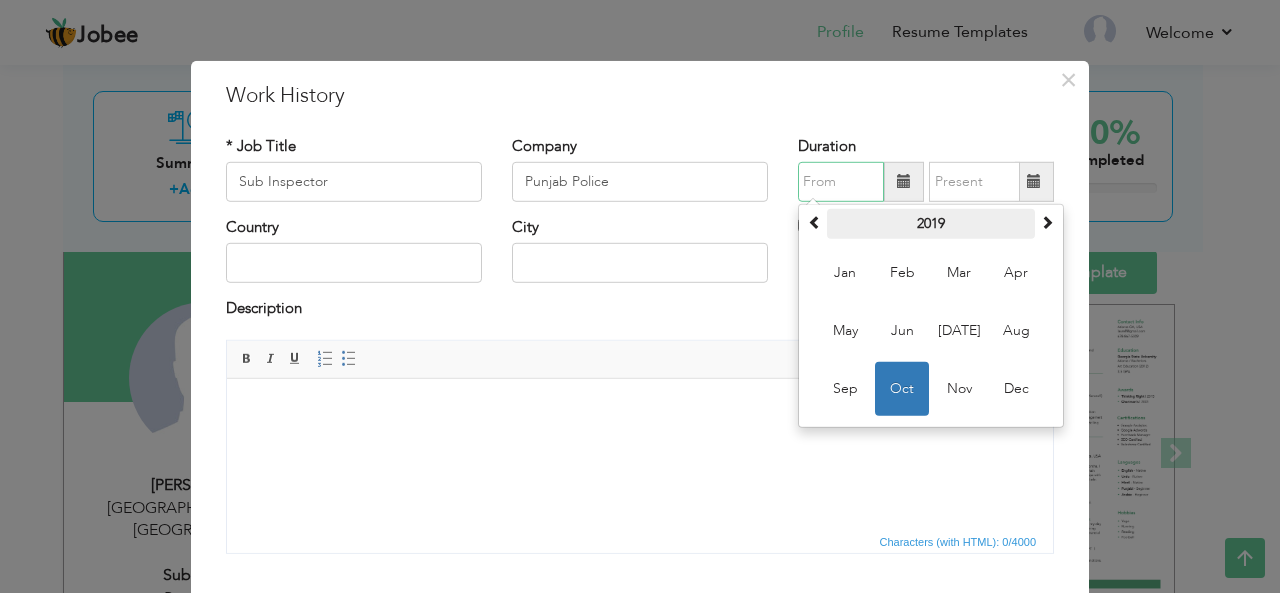 click on "2019" at bounding box center [931, 224] 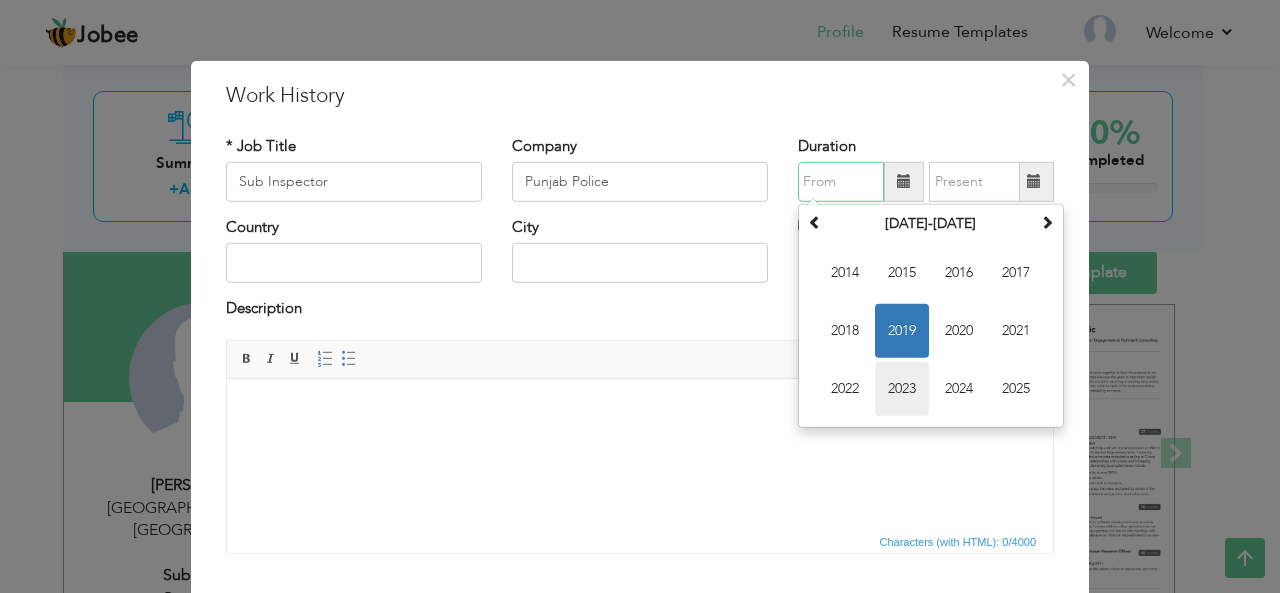click on "2023" at bounding box center (902, 389) 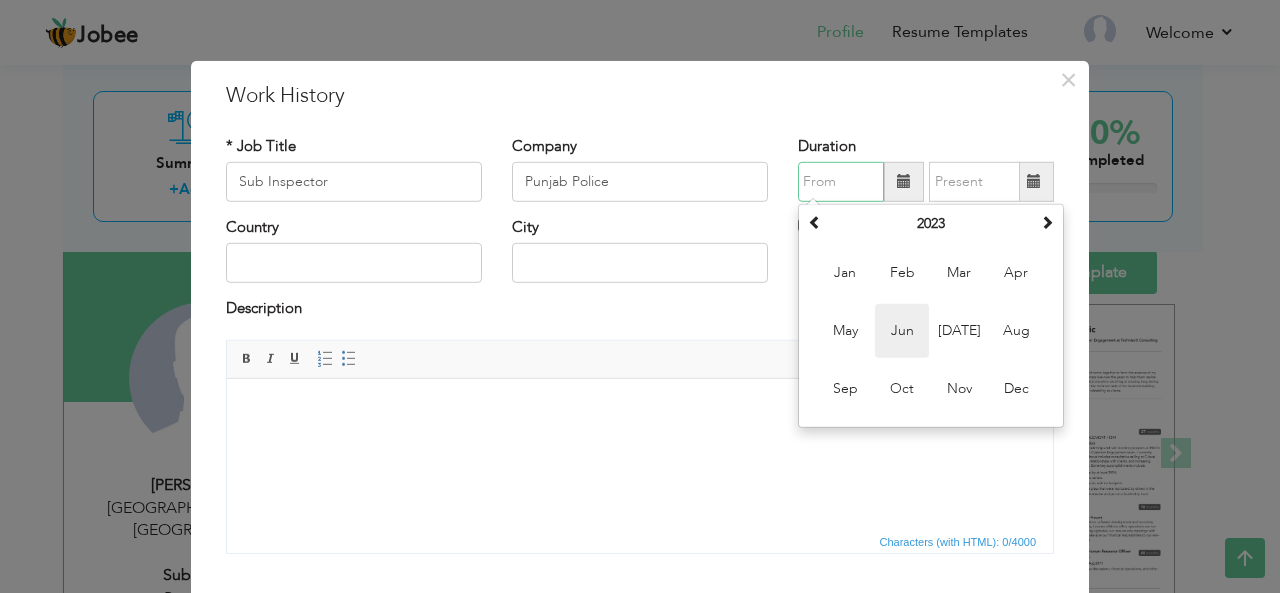 click on "Jun" at bounding box center [902, 331] 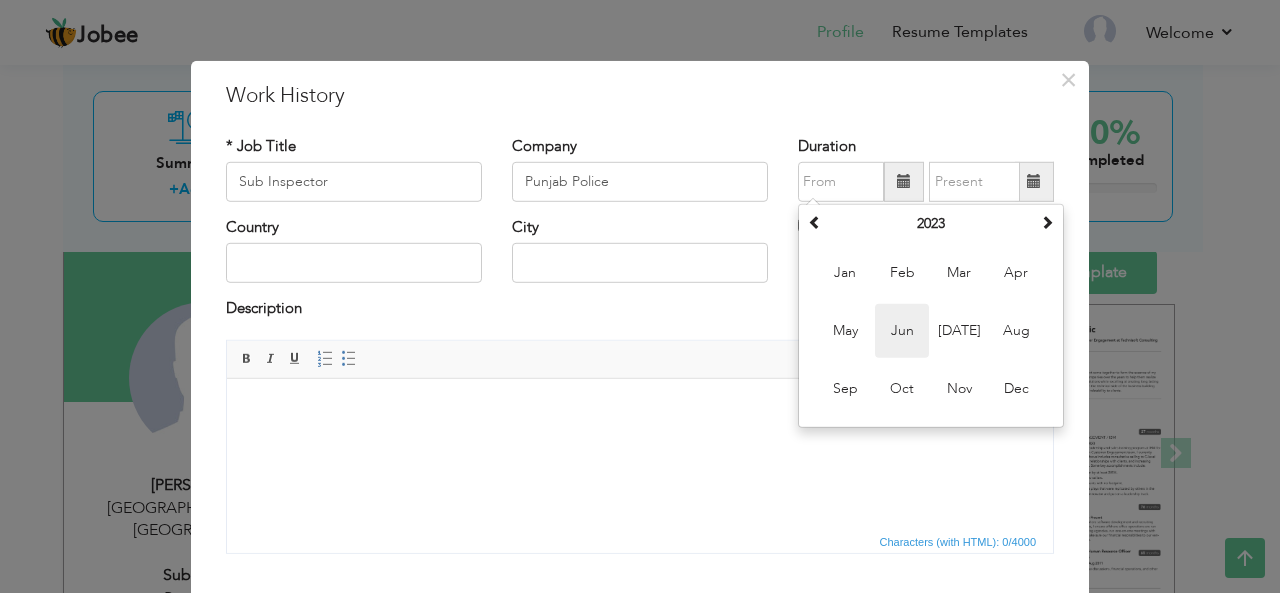 type on "06/2023" 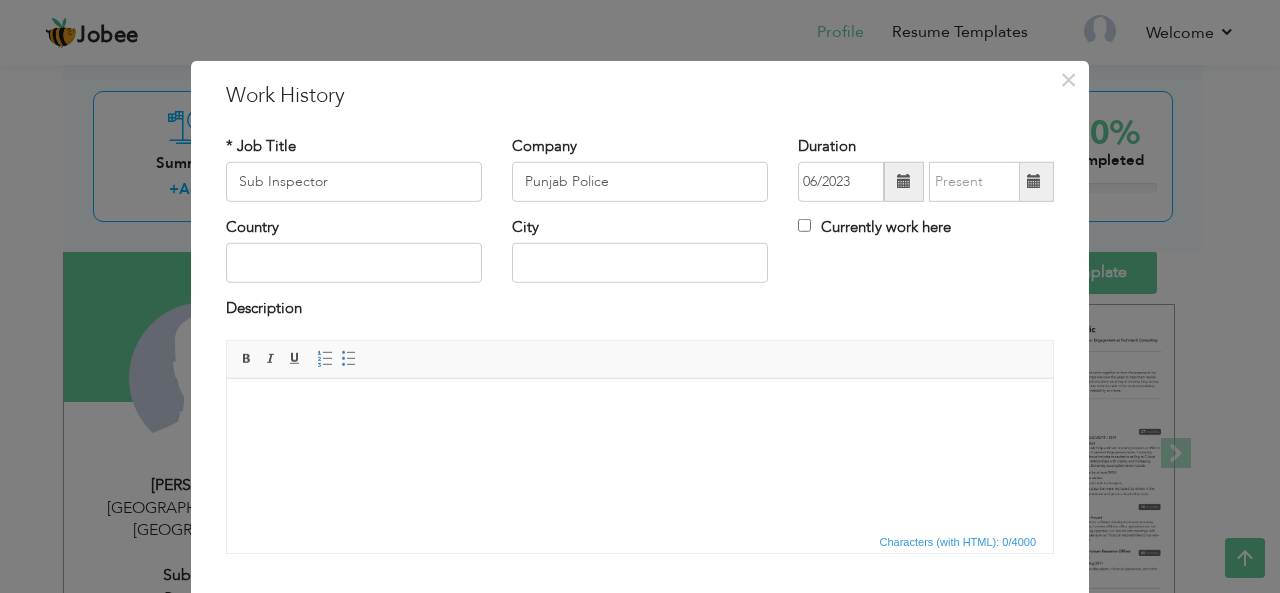 click on "Country
City
Currently work here" at bounding box center (640, 257) 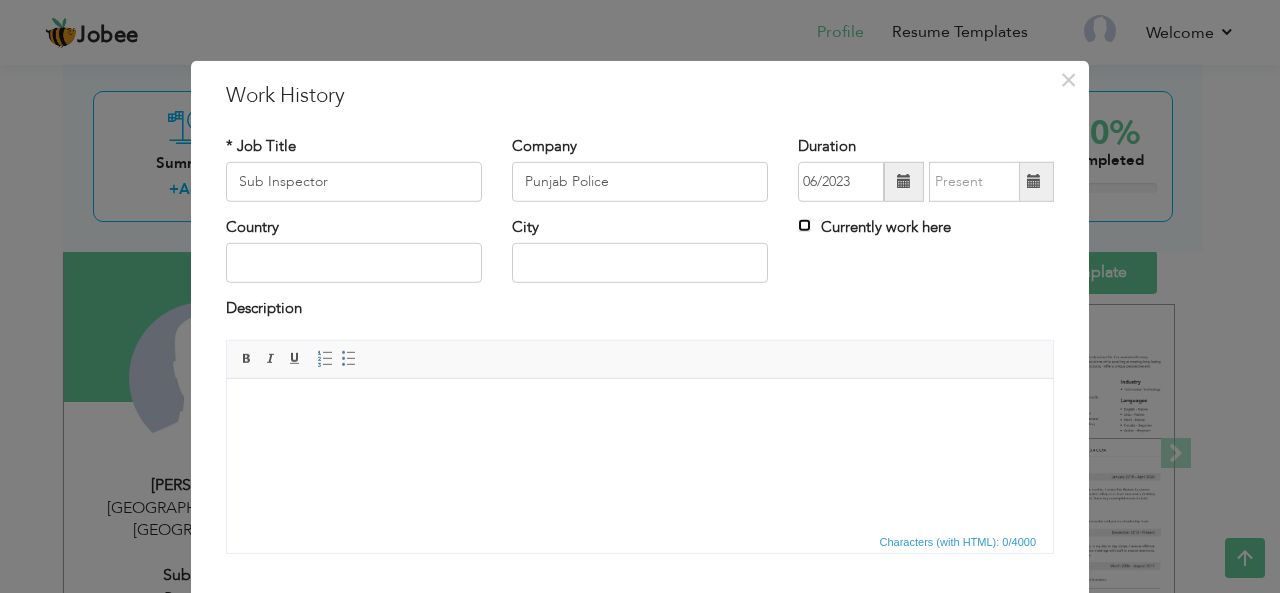 click on "Currently work here" at bounding box center [804, 225] 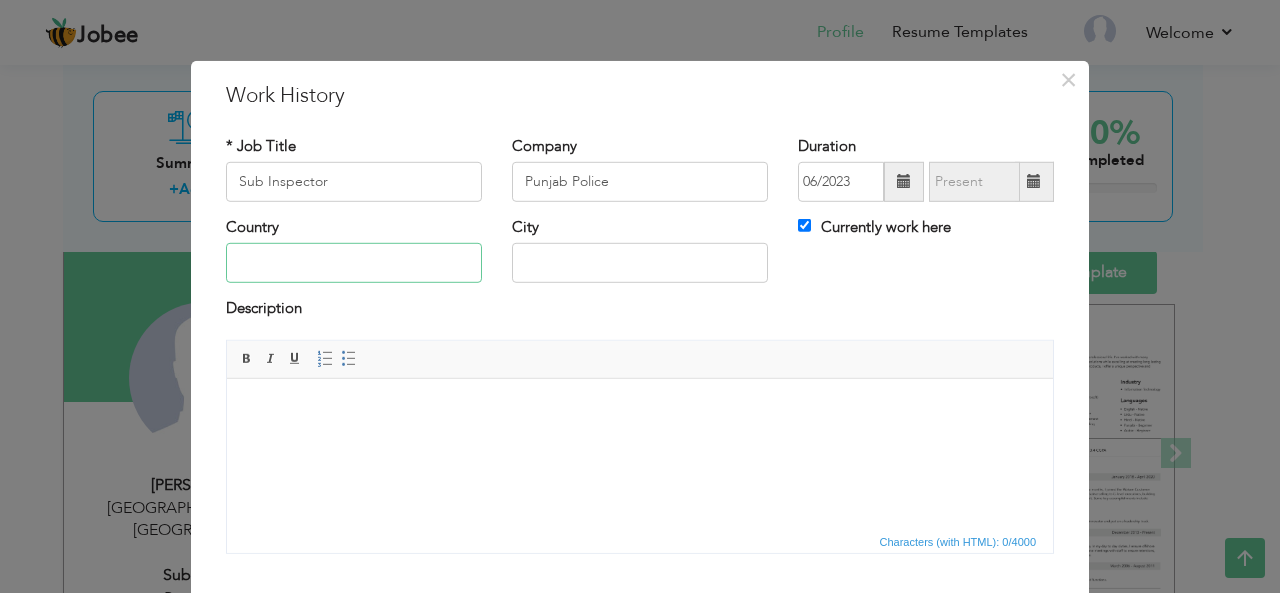 click at bounding box center (354, 263) 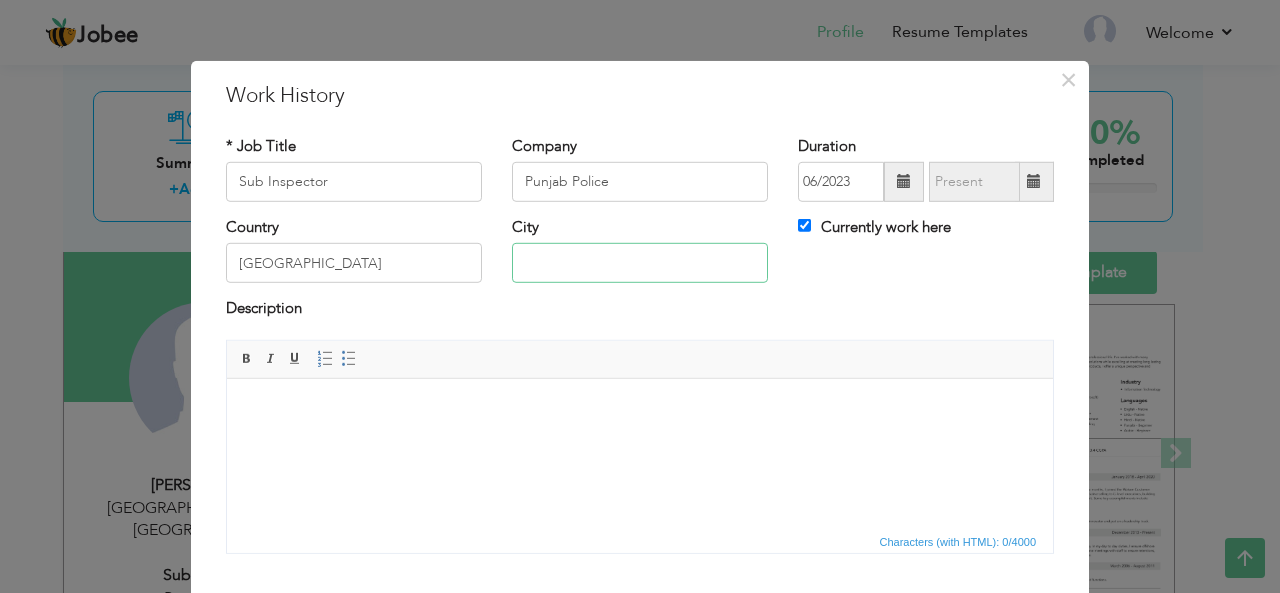 type on "[GEOGRAPHIC_DATA]" 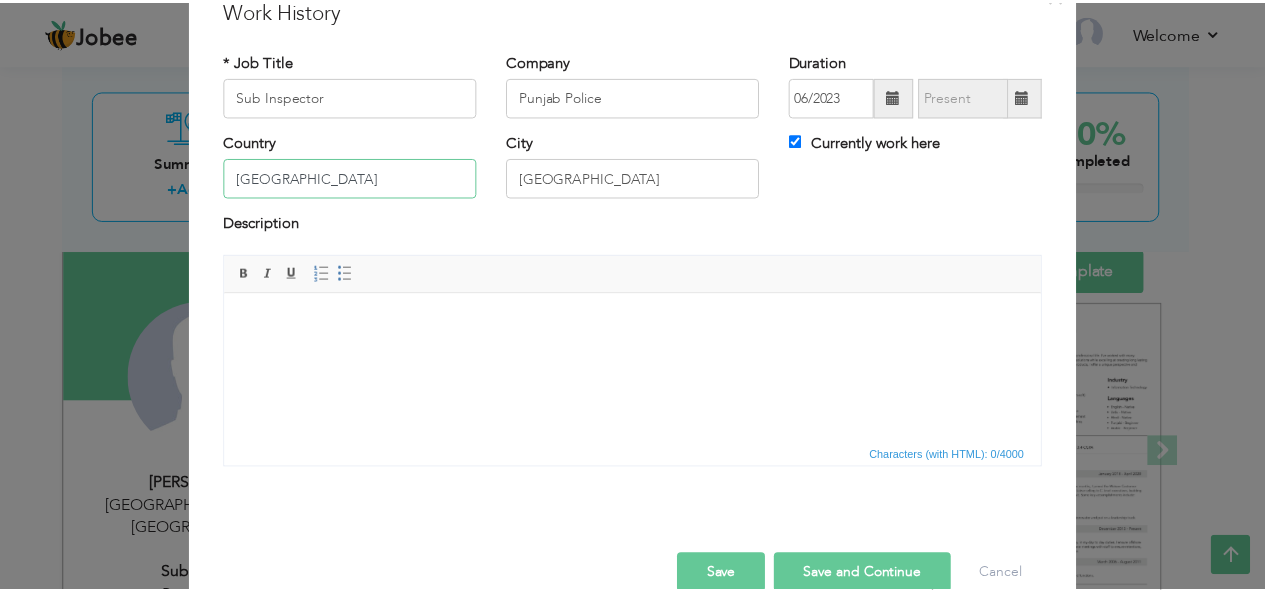 scroll, scrollTop: 120, scrollLeft: 0, axis: vertical 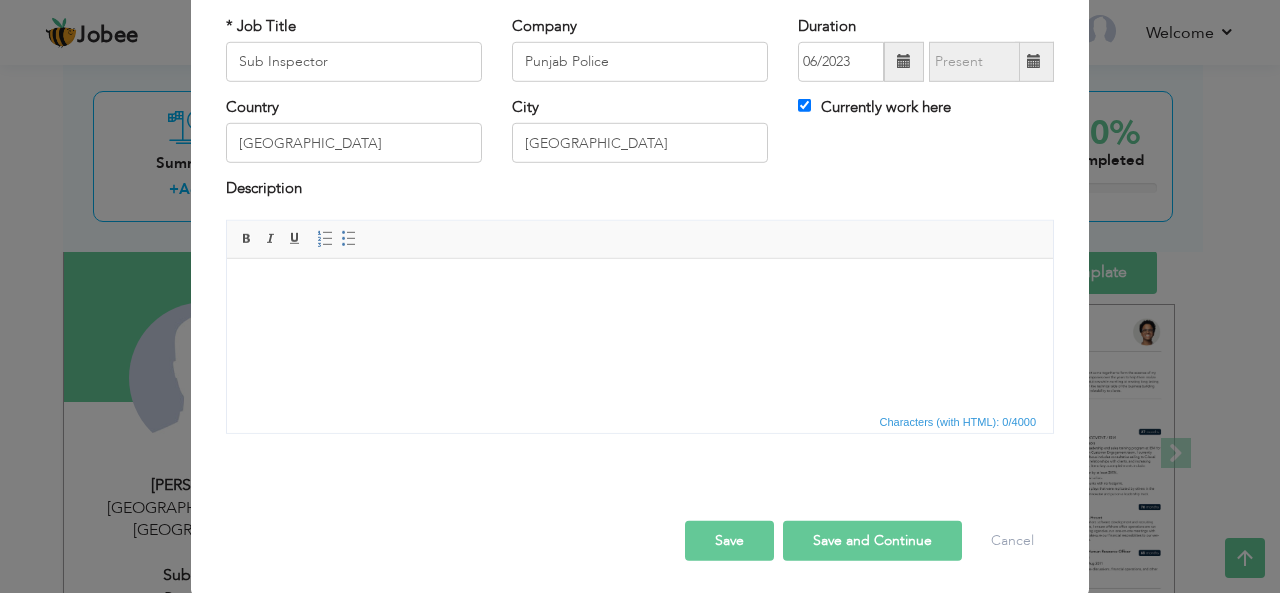 click on "Save" at bounding box center (729, 541) 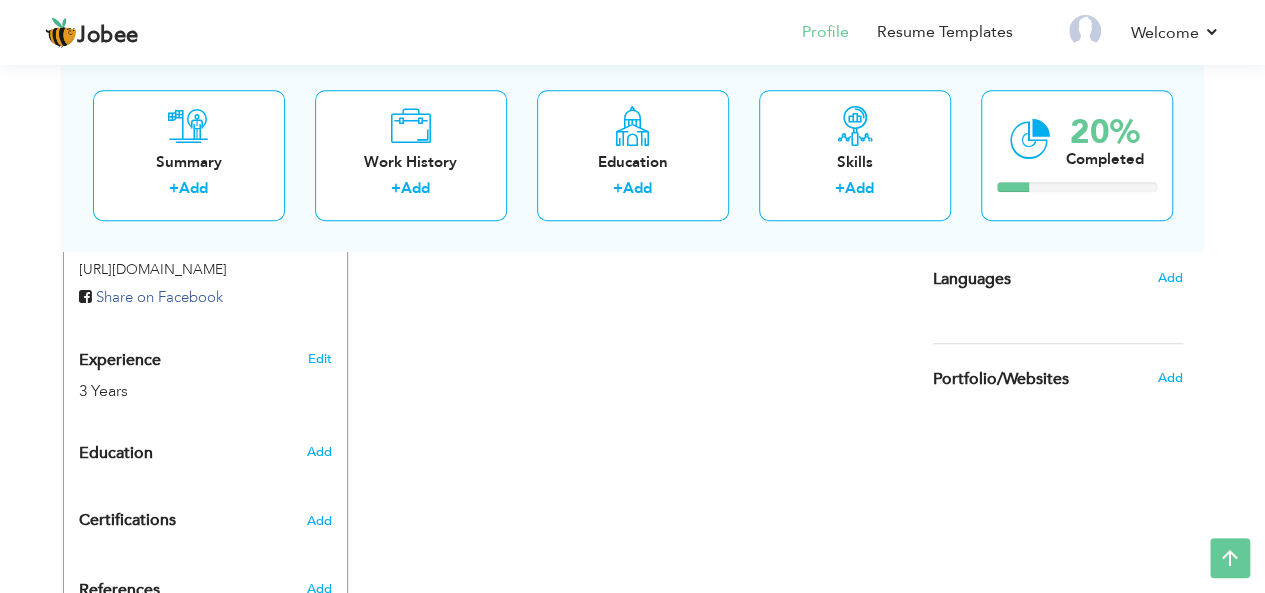 scroll, scrollTop: 638, scrollLeft: 0, axis: vertical 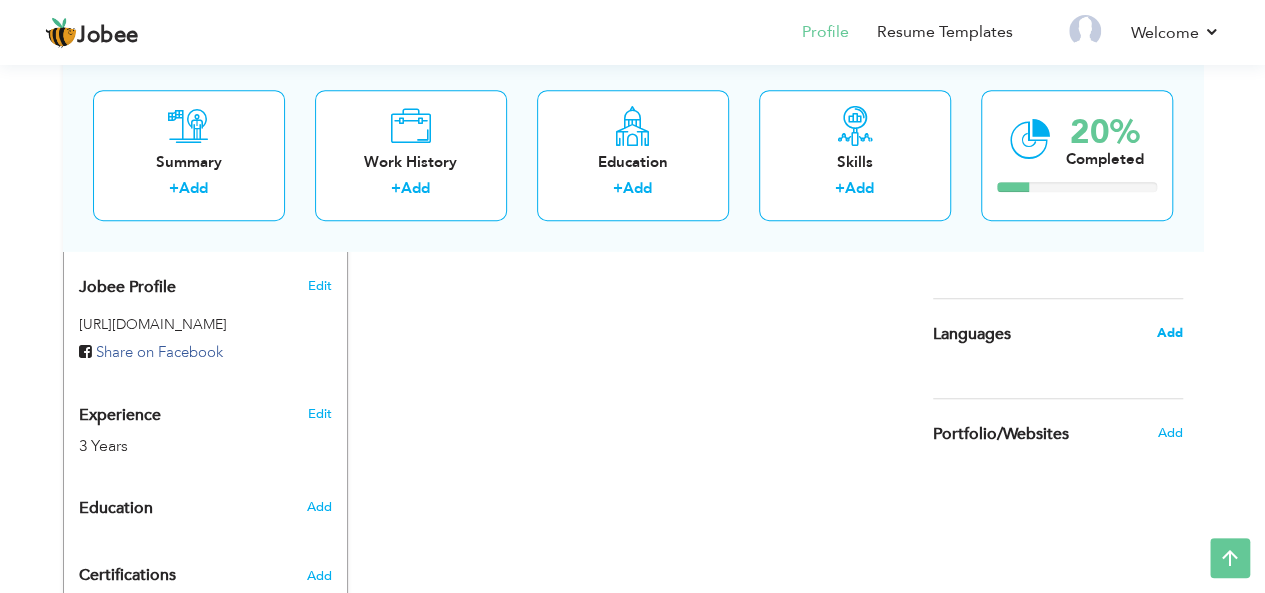 click on "Add" at bounding box center [1169, 333] 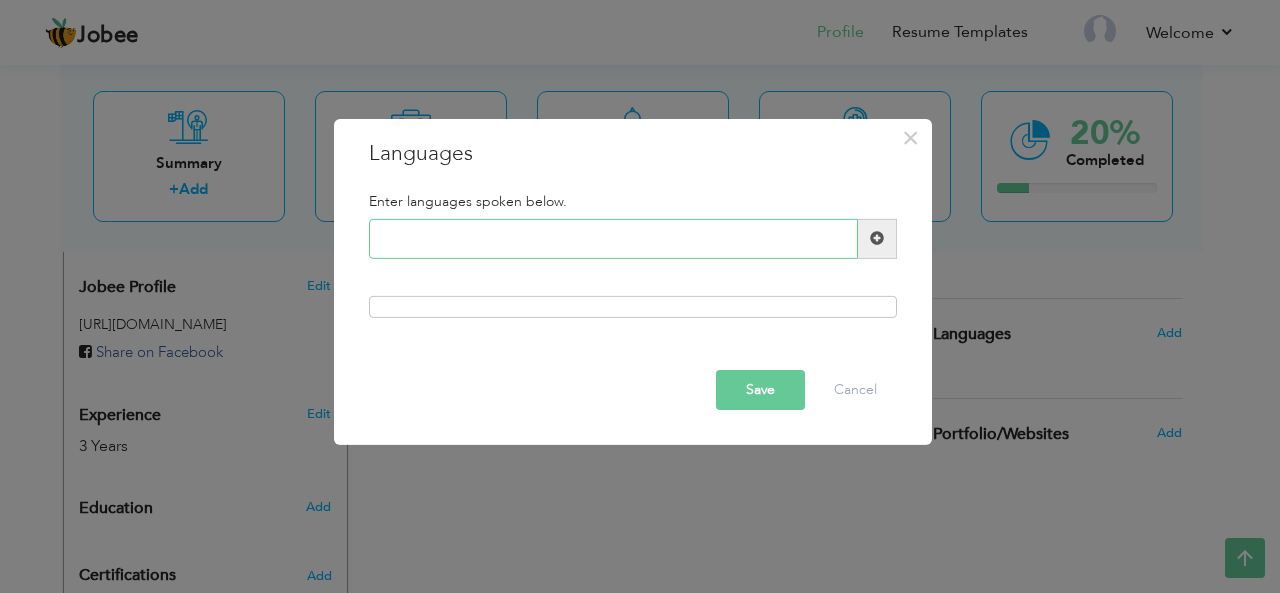 click at bounding box center [613, 239] 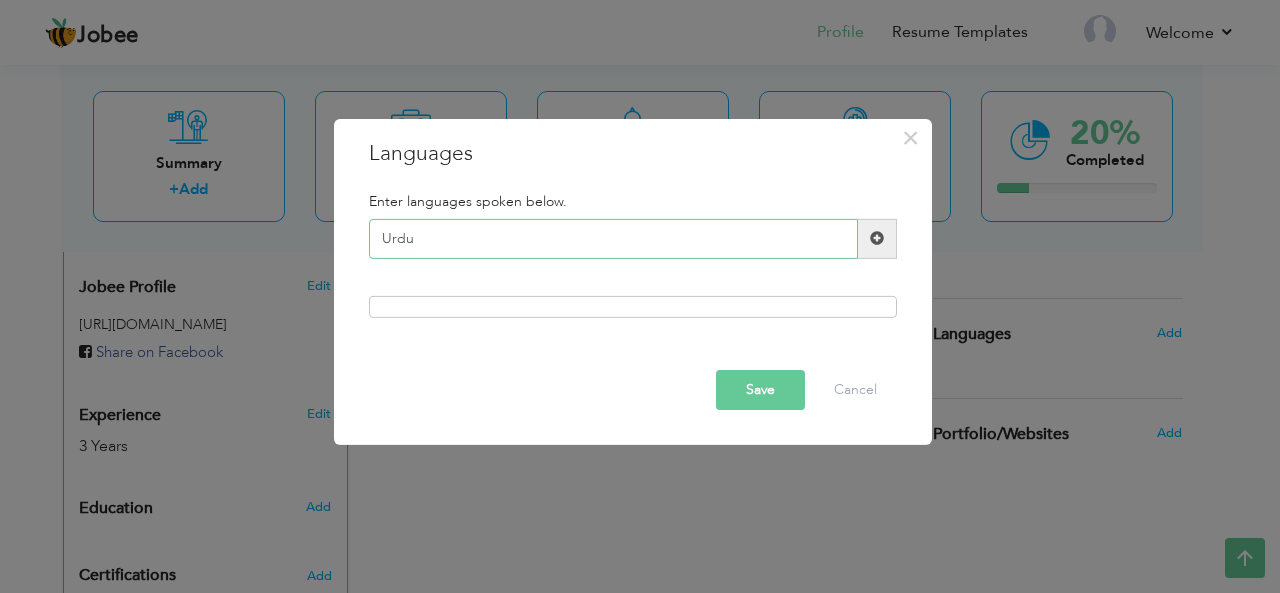 type on "Urdu" 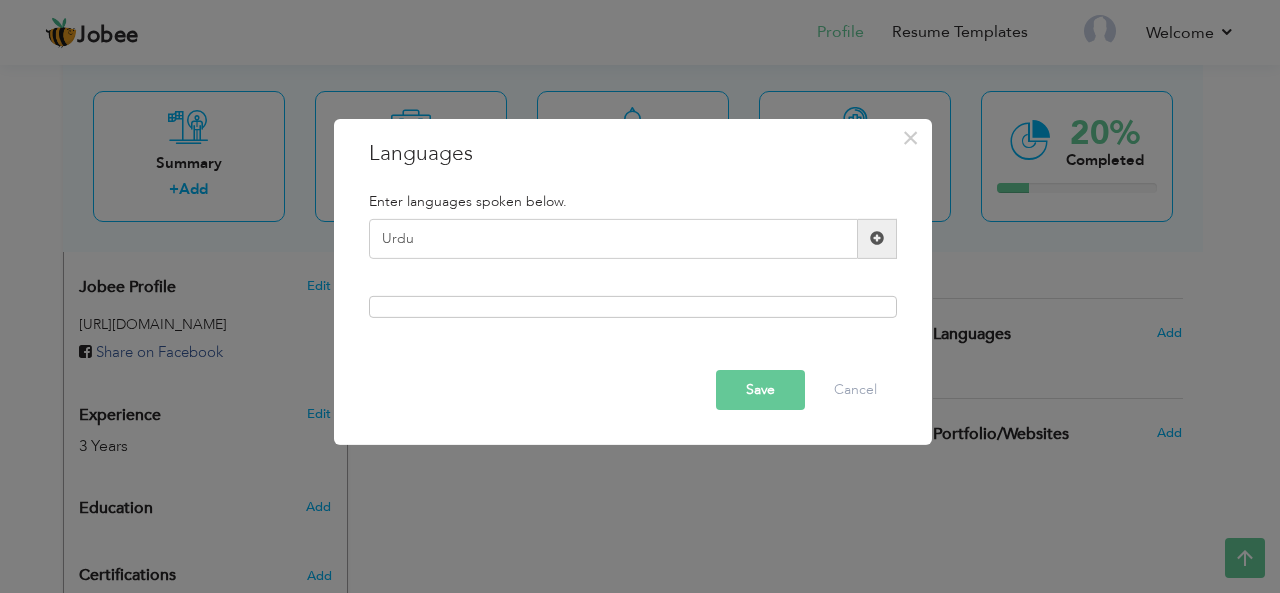type 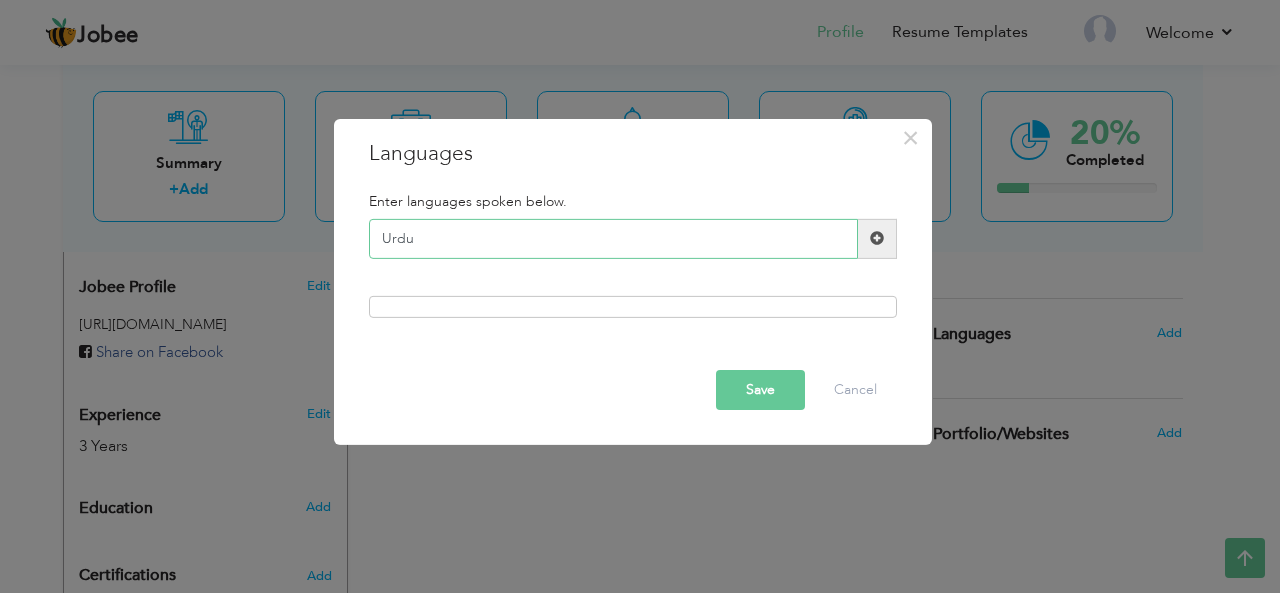 click on "Urdu" at bounding box center [613, 239] 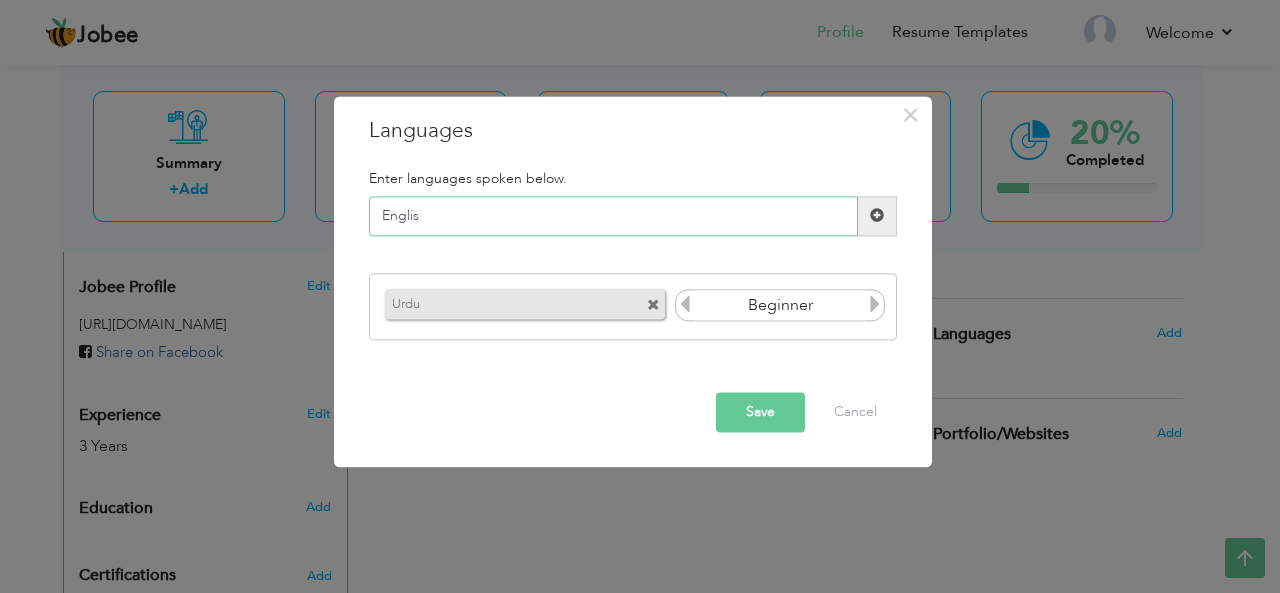 type on "English" 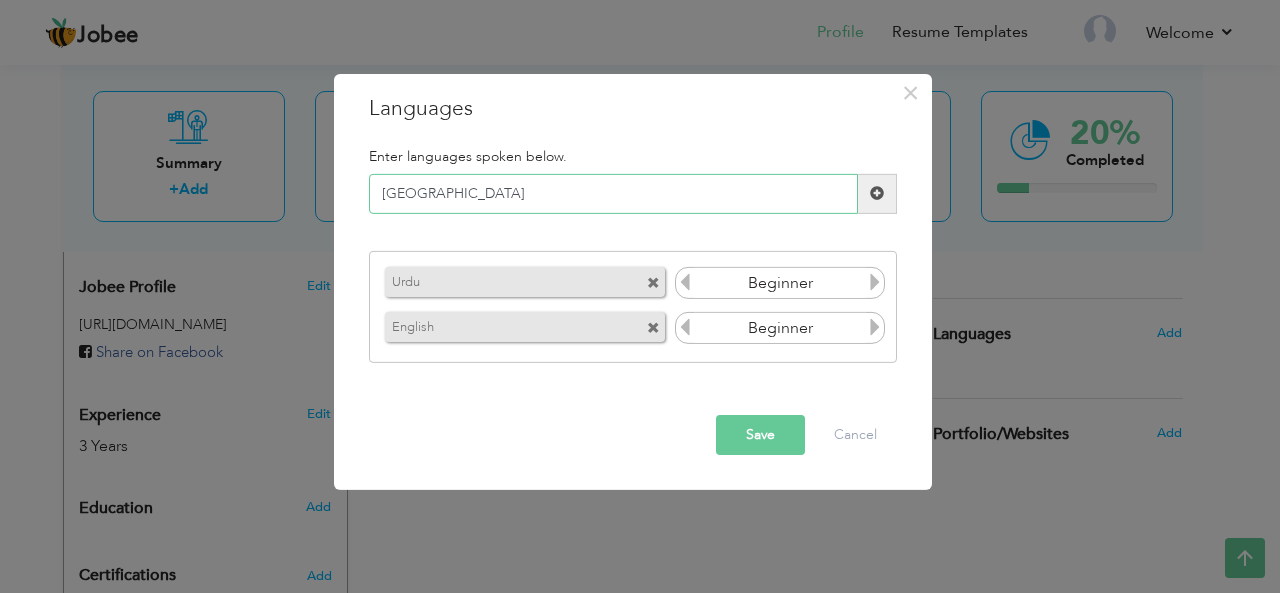 type on "Punjabi" 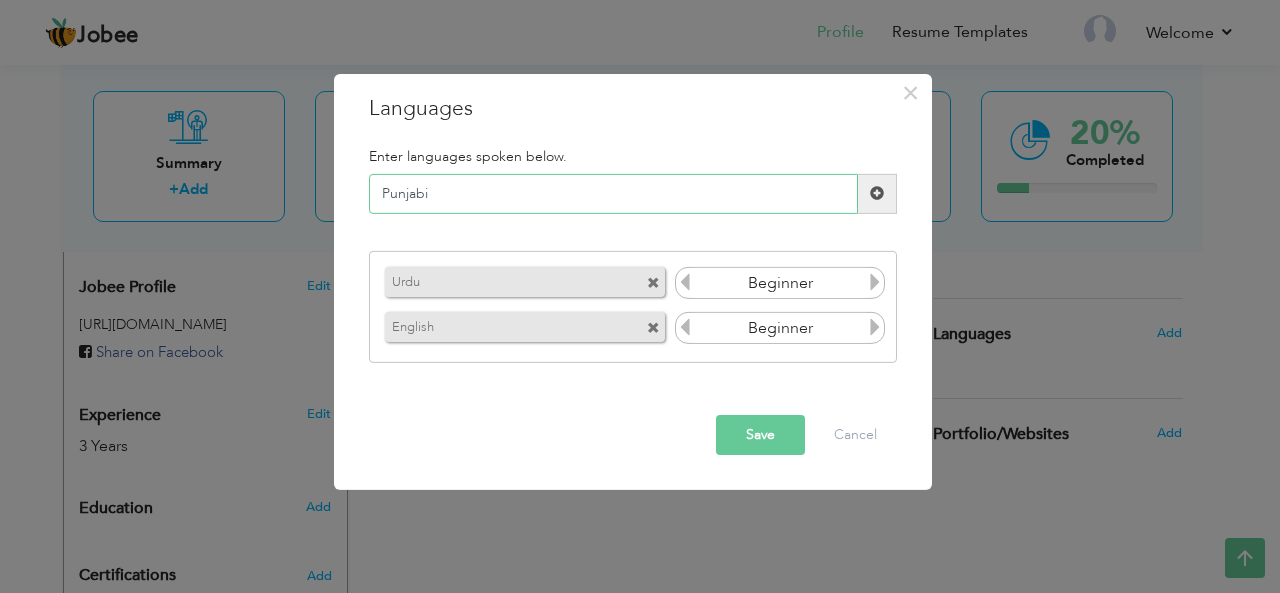 type 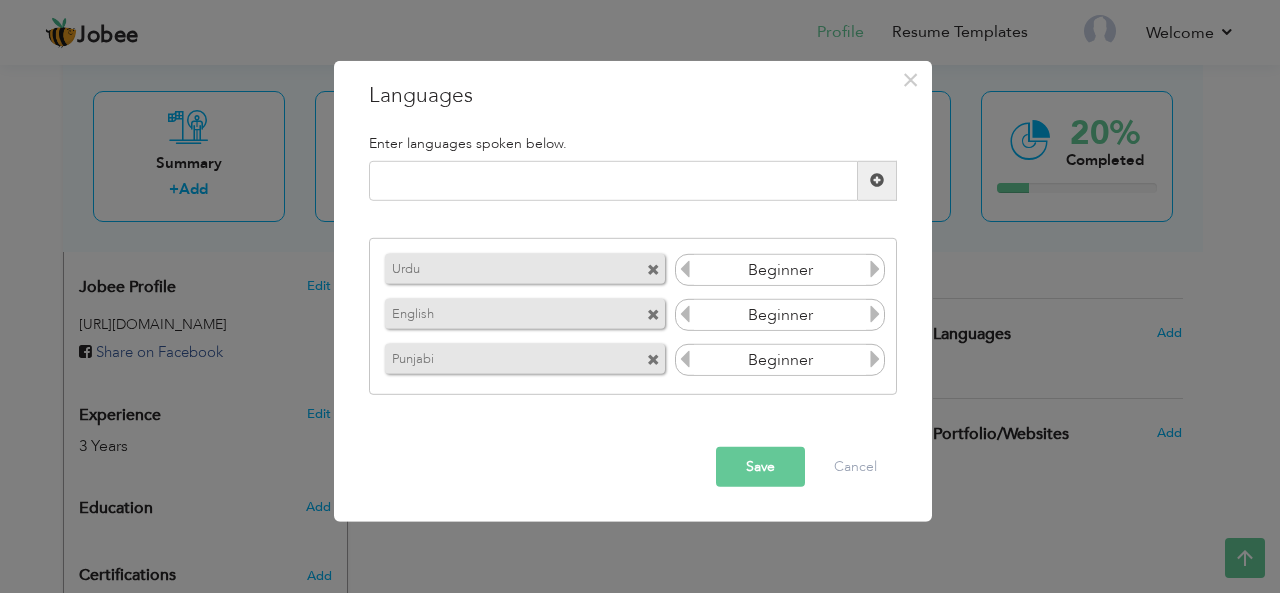 click at bounding box center (875, 269) 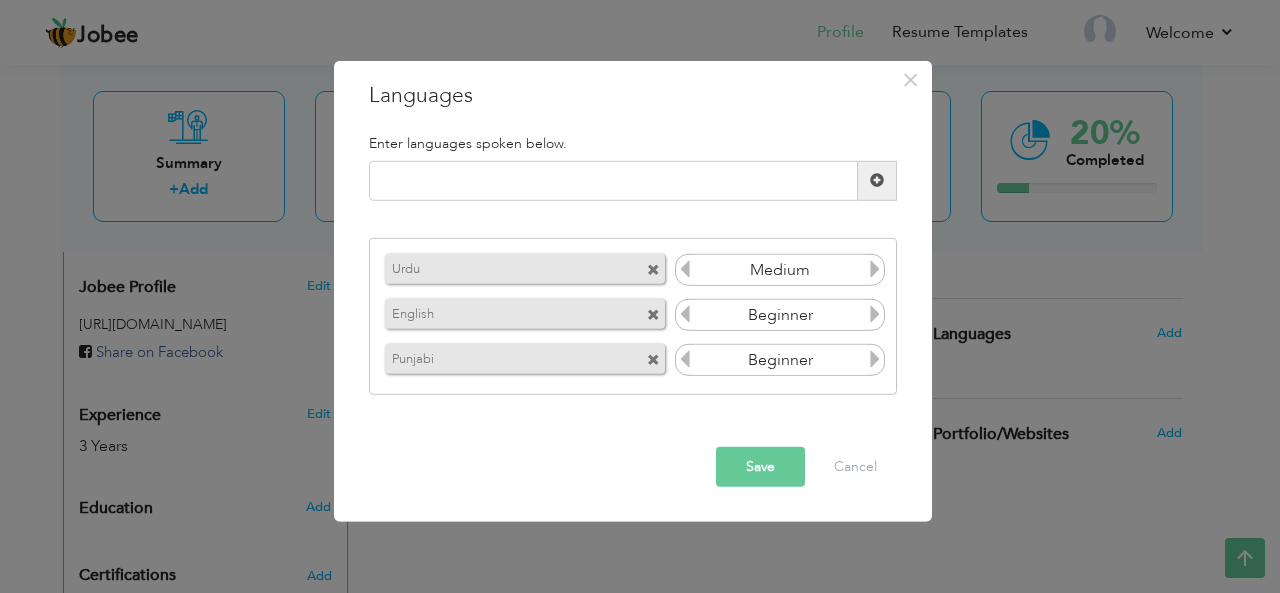 click at bounding box center [875, 269] 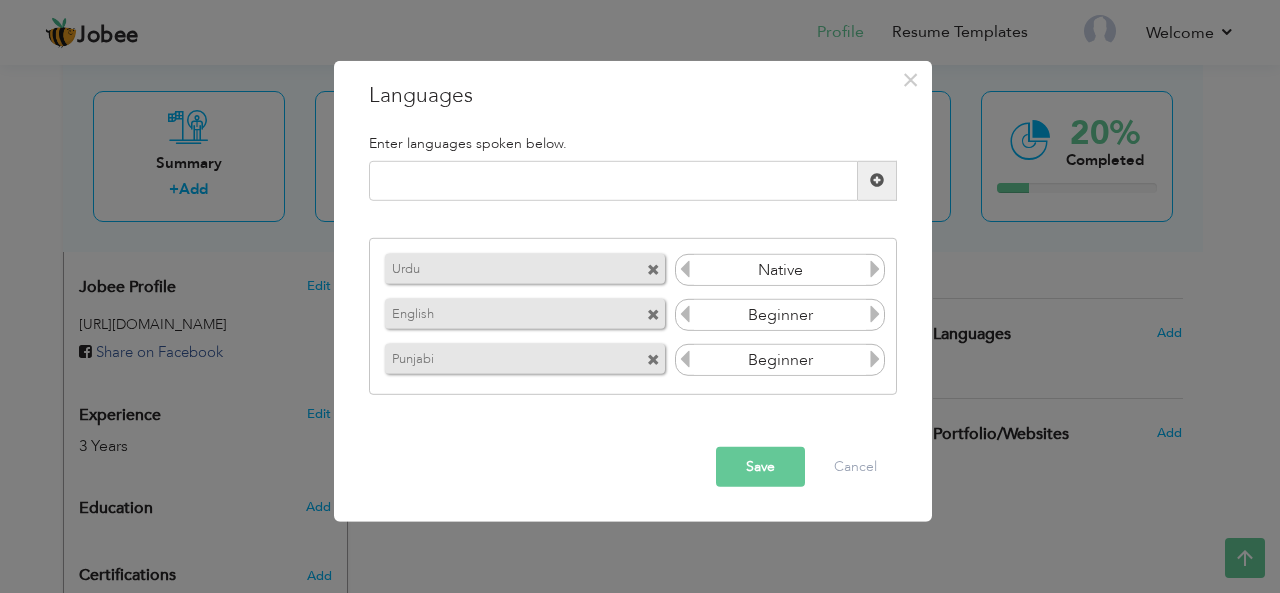 click at bounding box center (875, 314) 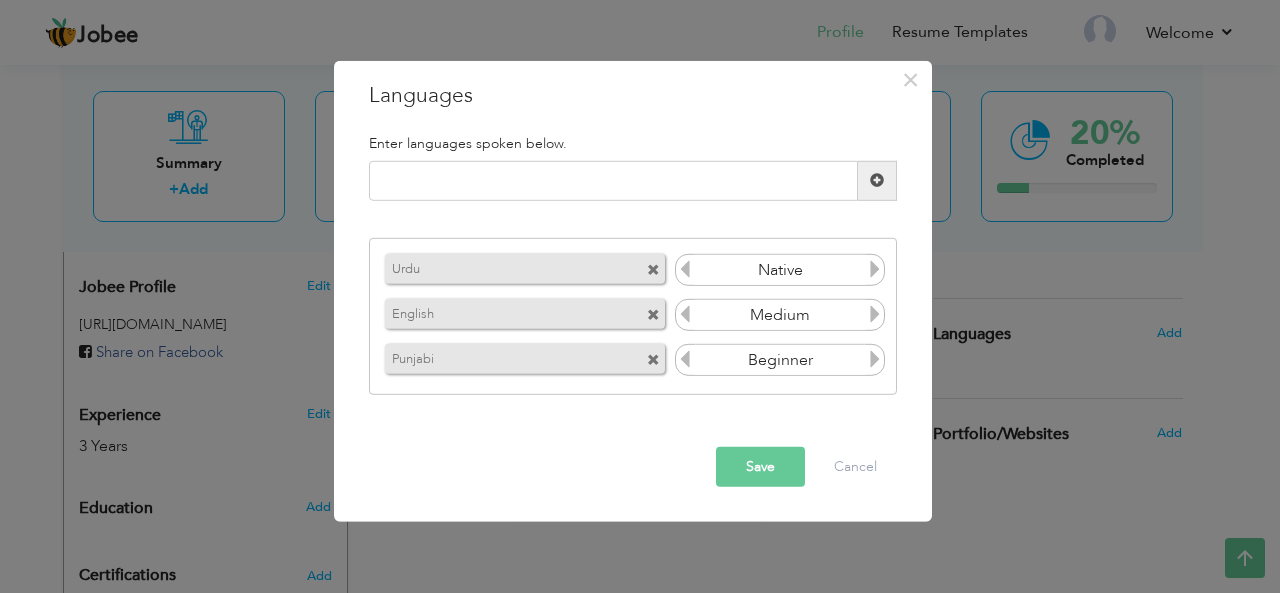 click at bounding box center (875, 359) 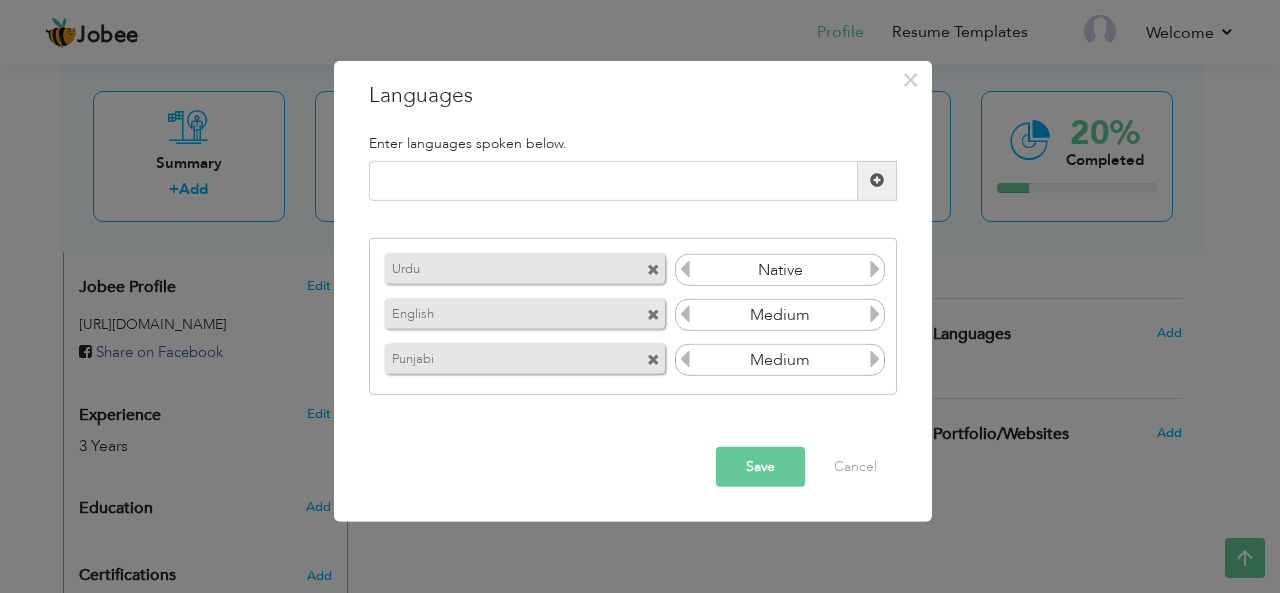 click on "Save" at bounding box center [760, 467] 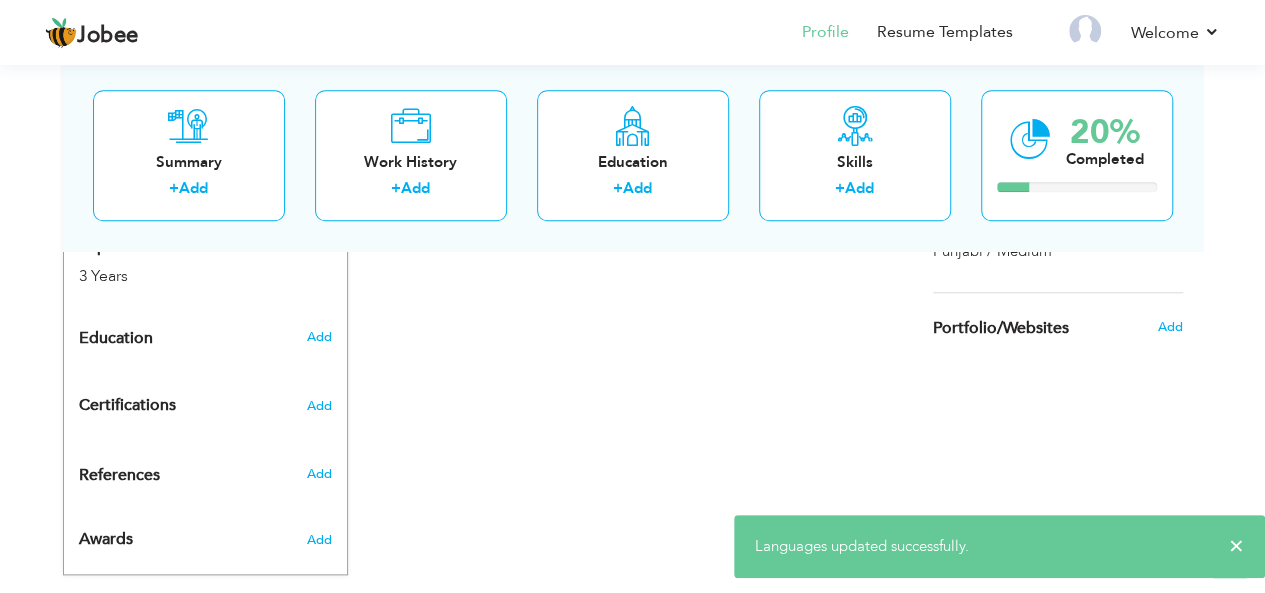 scroll, scrollTop: 818, scrollLeft: 0, axis: vertical 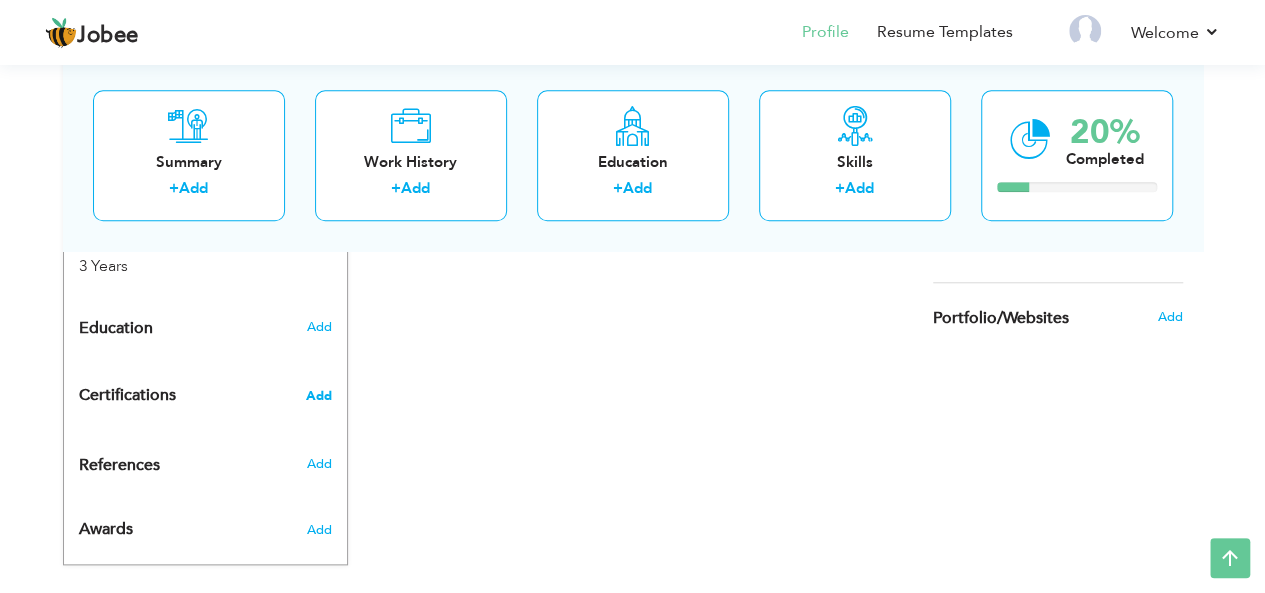 click on "Add" at bounding box center (319, 396) 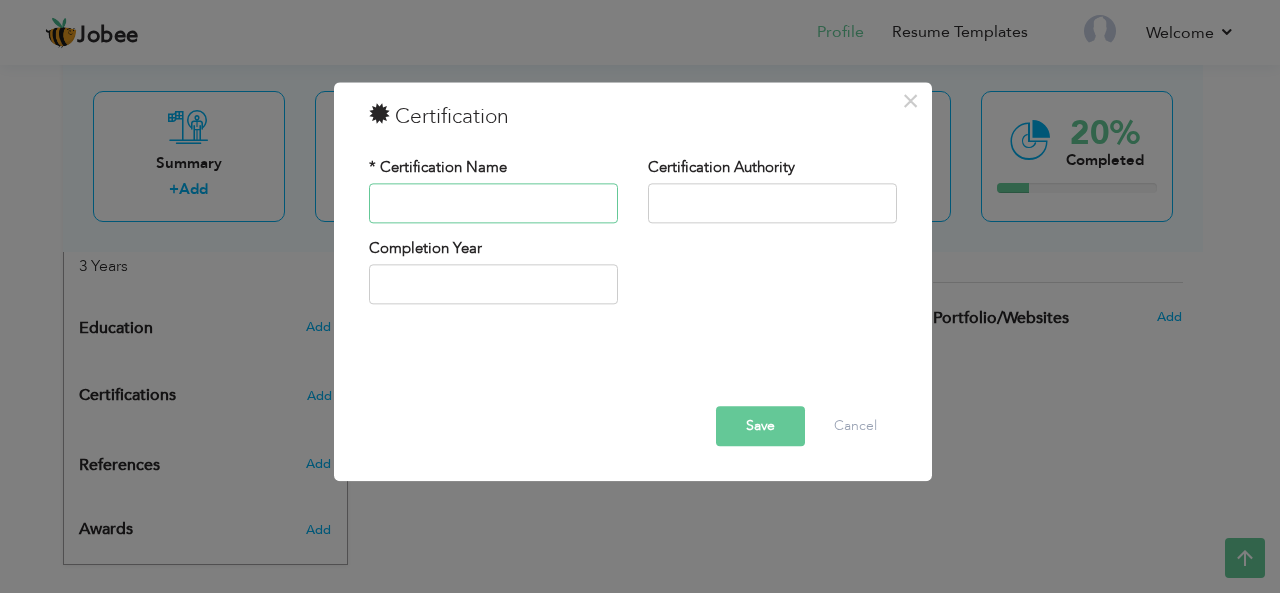 click at bounding box center [493, 203] 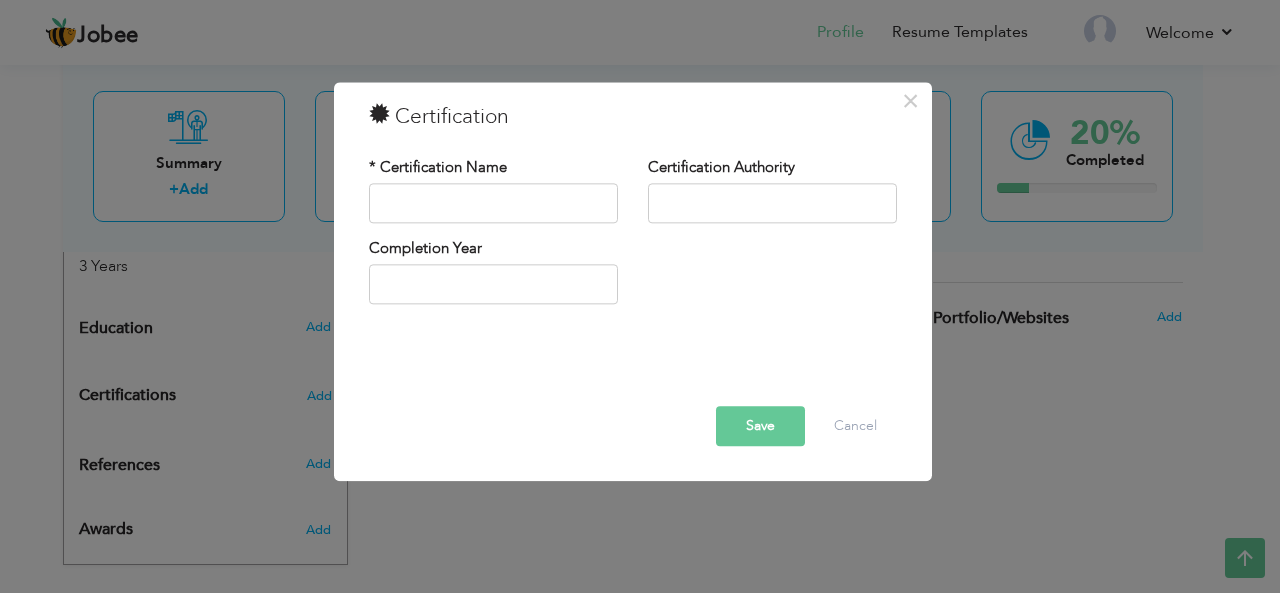 click on "×
Certification
* Certification Name
Certification Authority
Save" at bounding box center [640, 296] 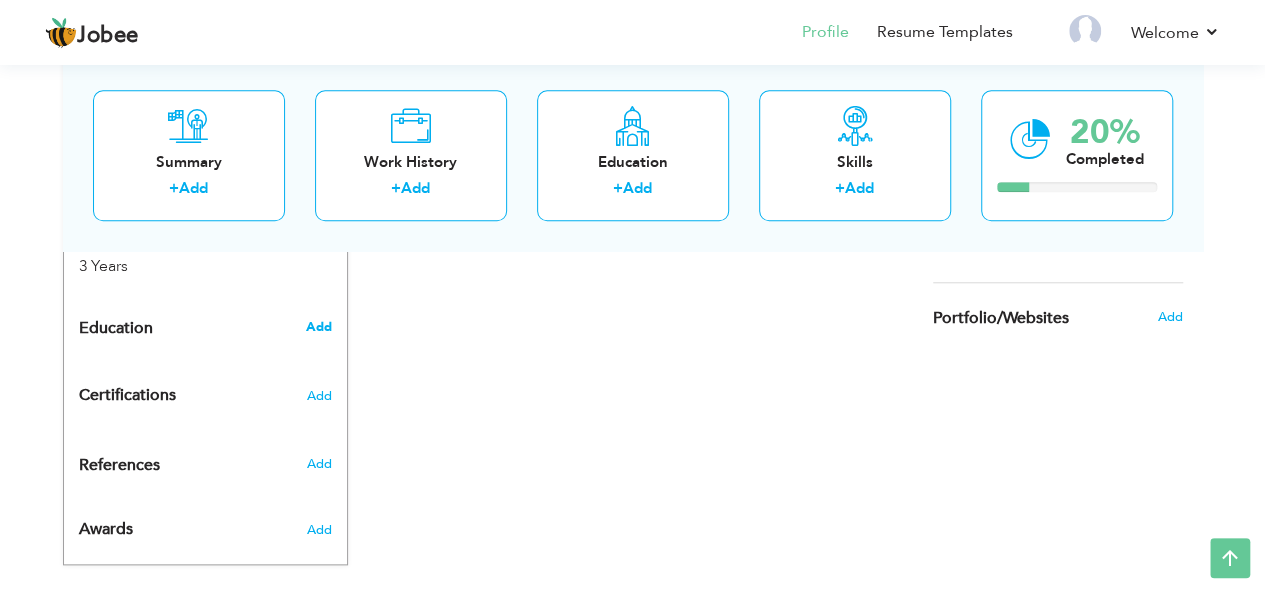click on "Add" at bounding box center (318, 327) 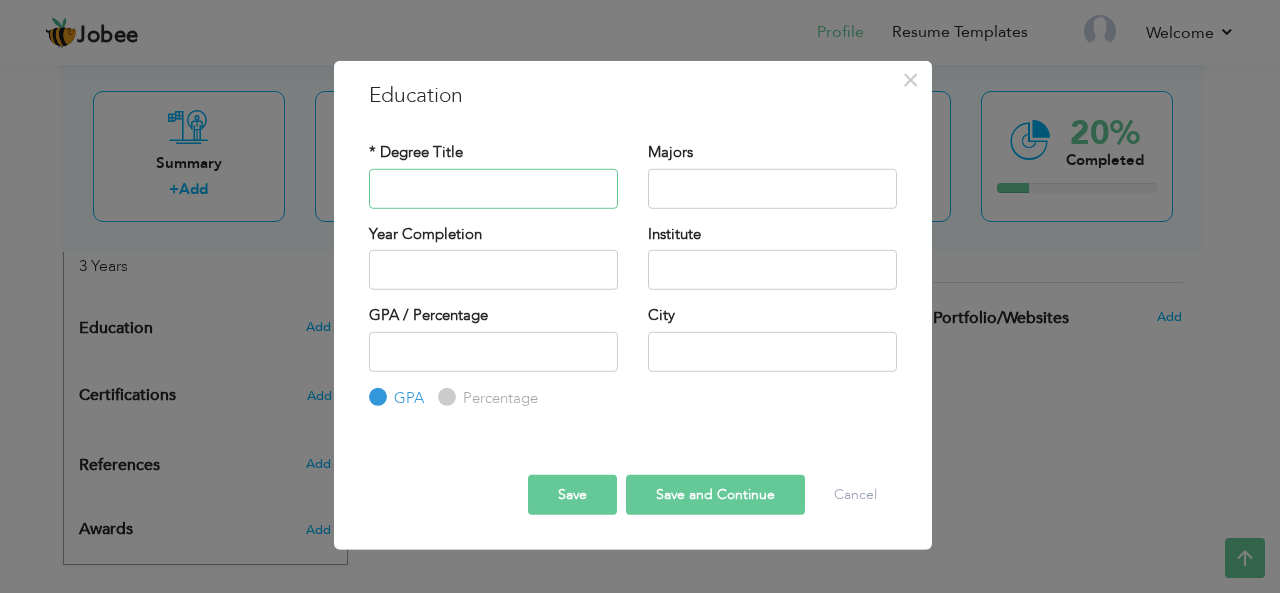 click at bounding box center (493, 188) 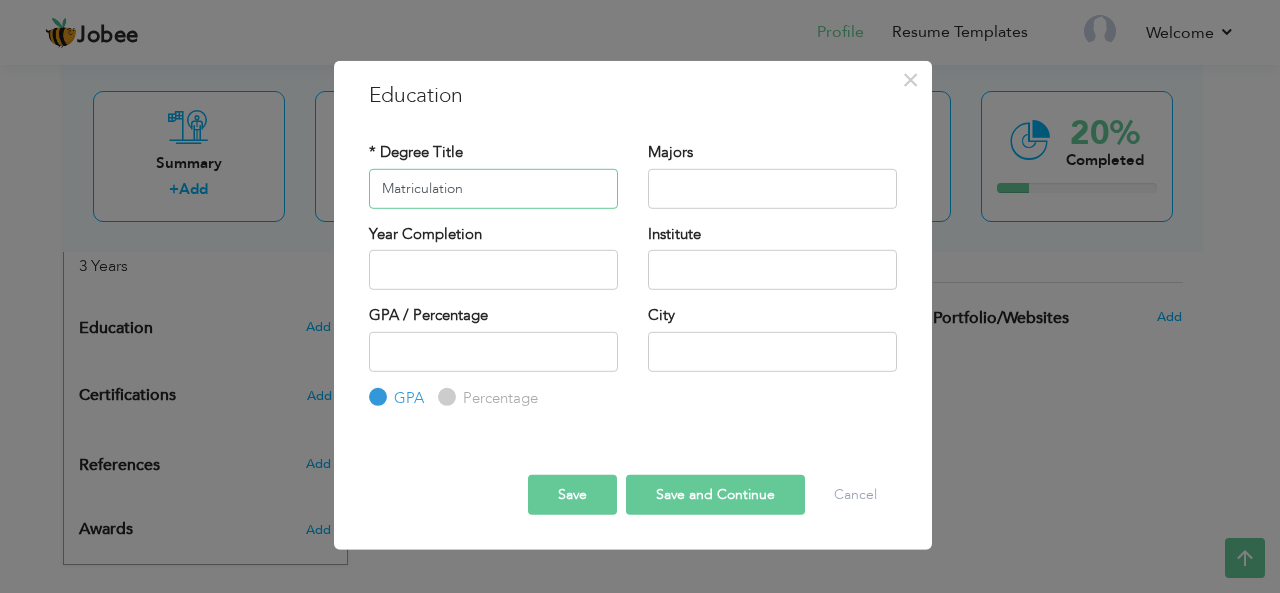 type on "Matriculation" 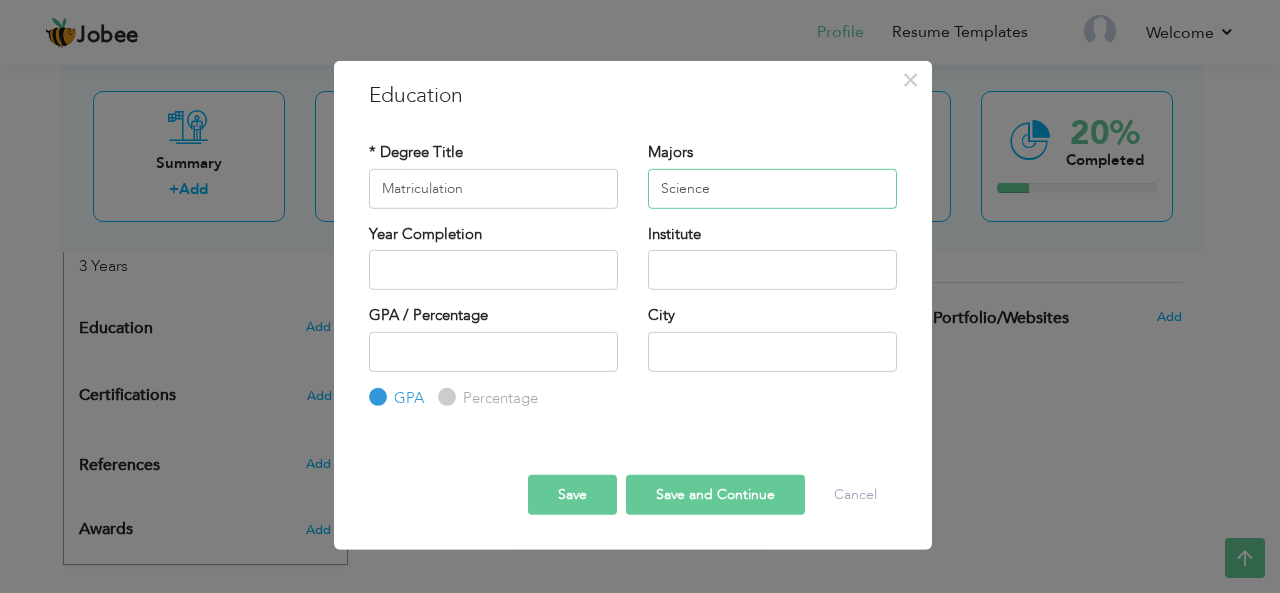 type on "Science" 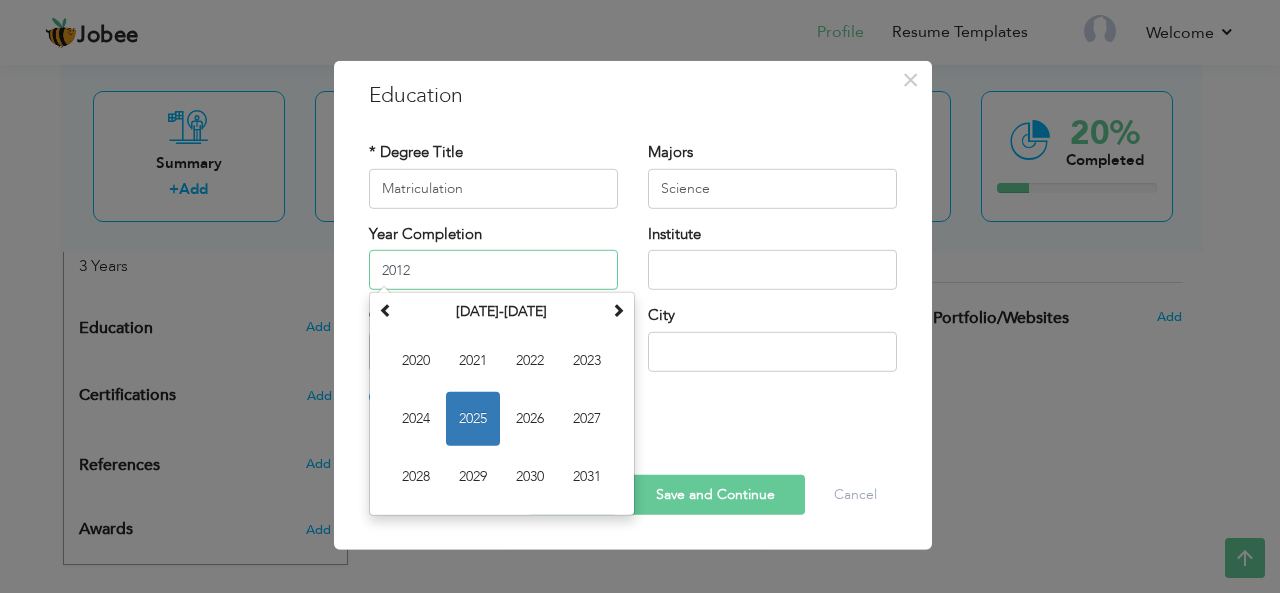 type on "2012" 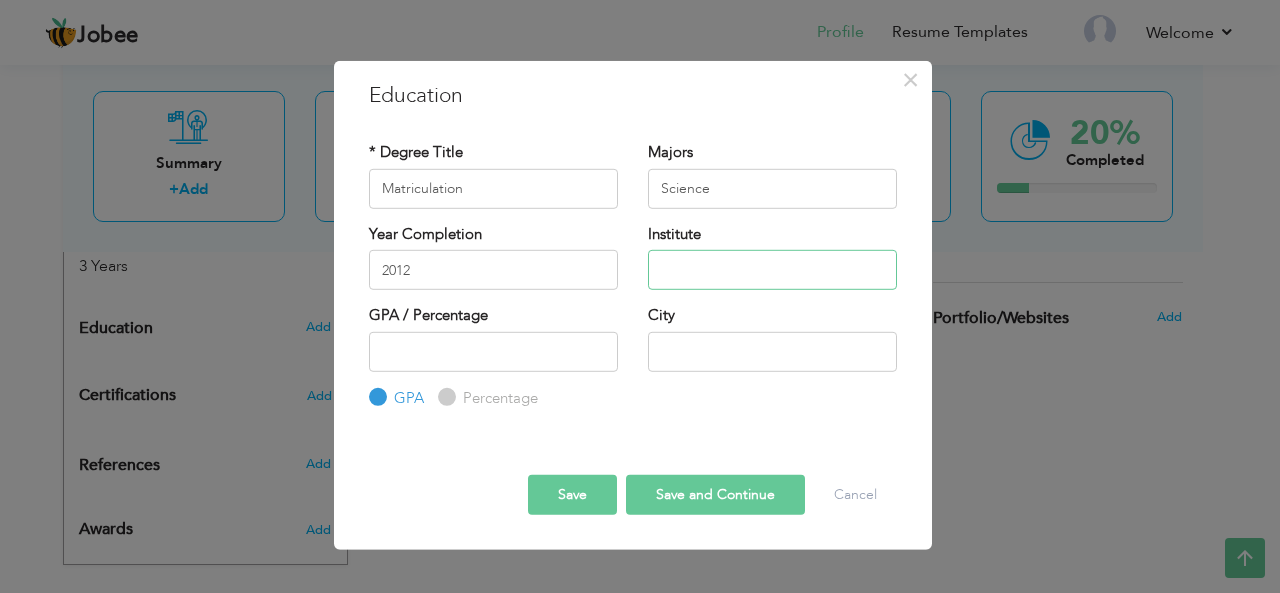 type on "V" 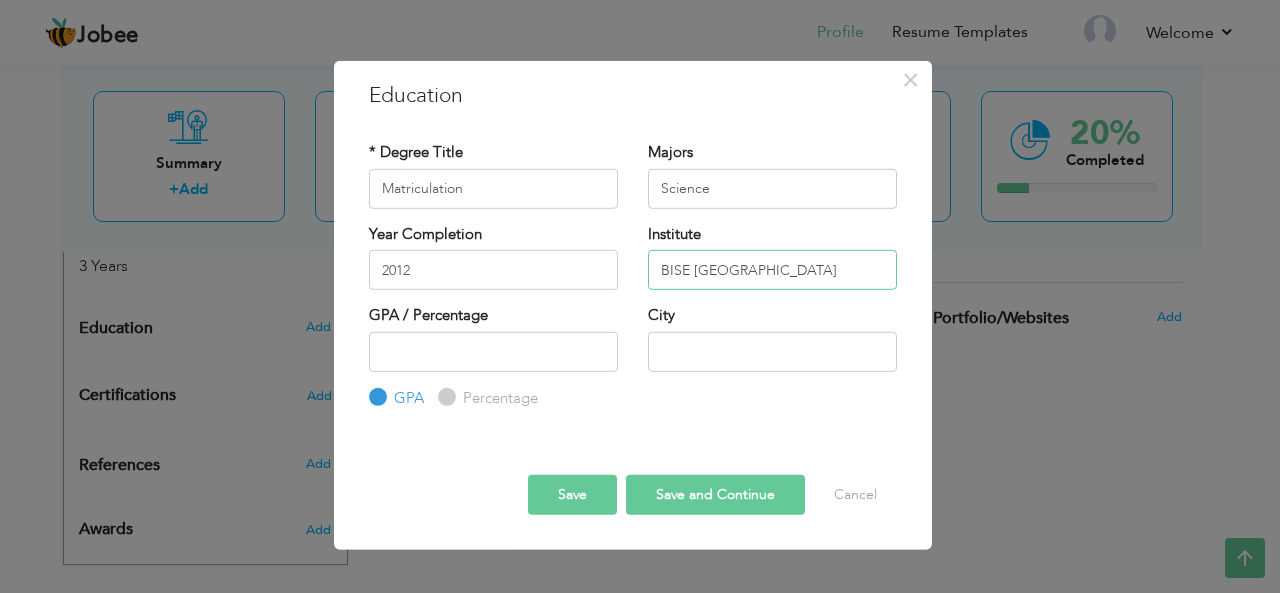 type on "BISE [GEOGRAPHIC_DATA]" 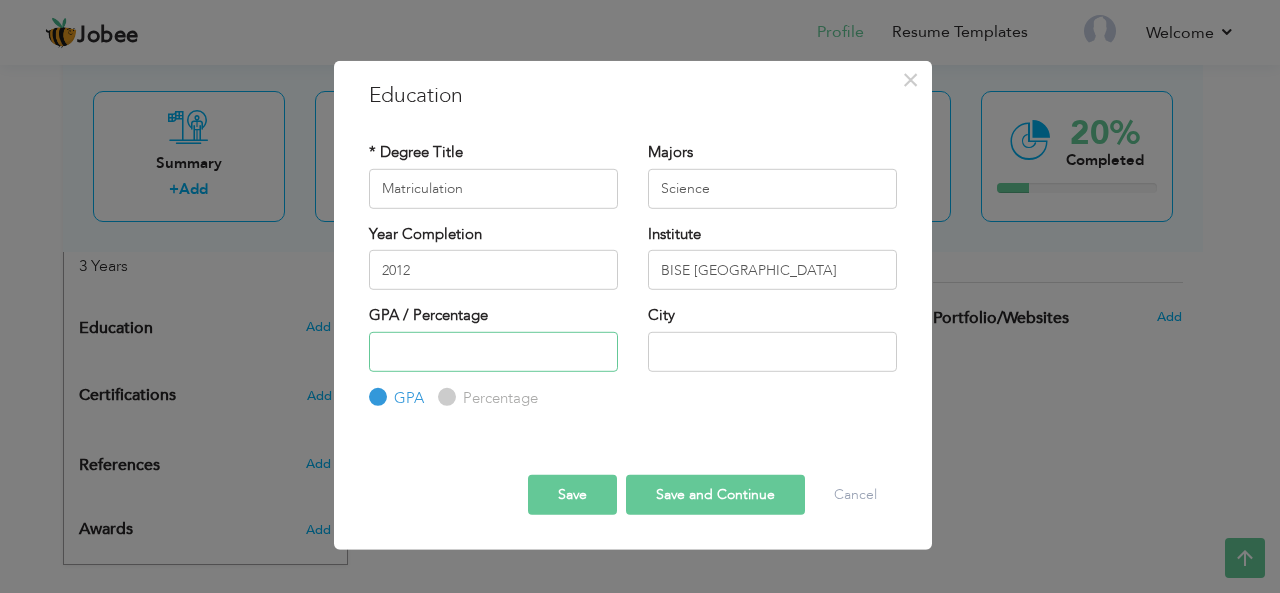 click at bounding box center [493, 351] 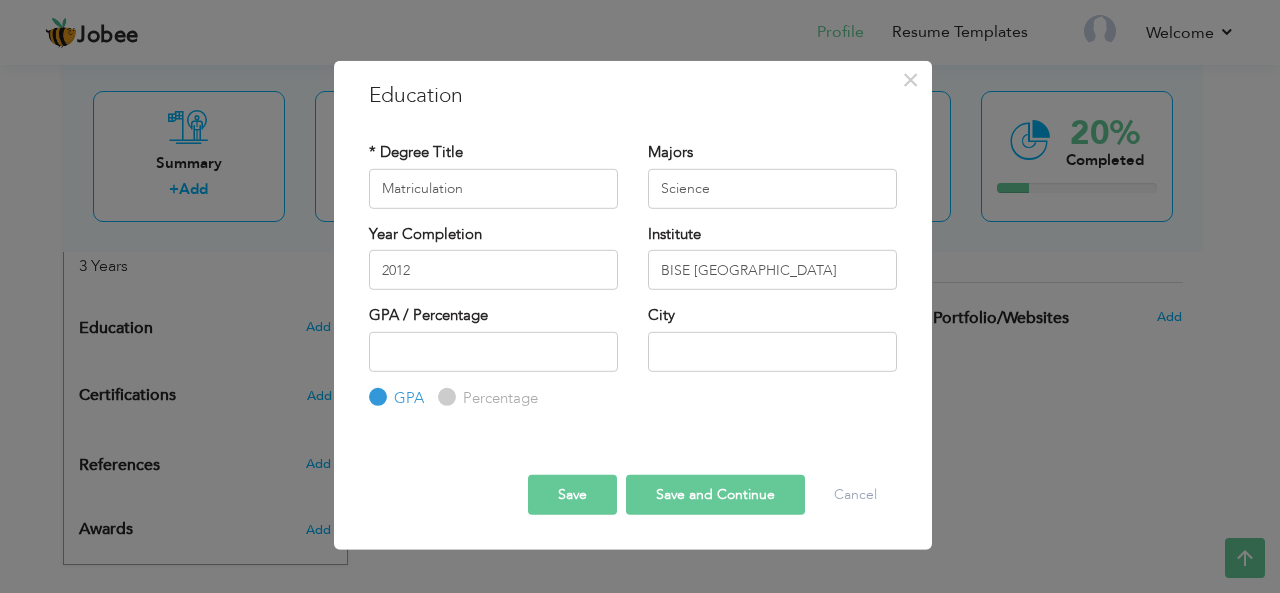 click on "Education with same "Degree Level /Degree Title & Year Complition" already exist!" at bounding box center (633, 409) 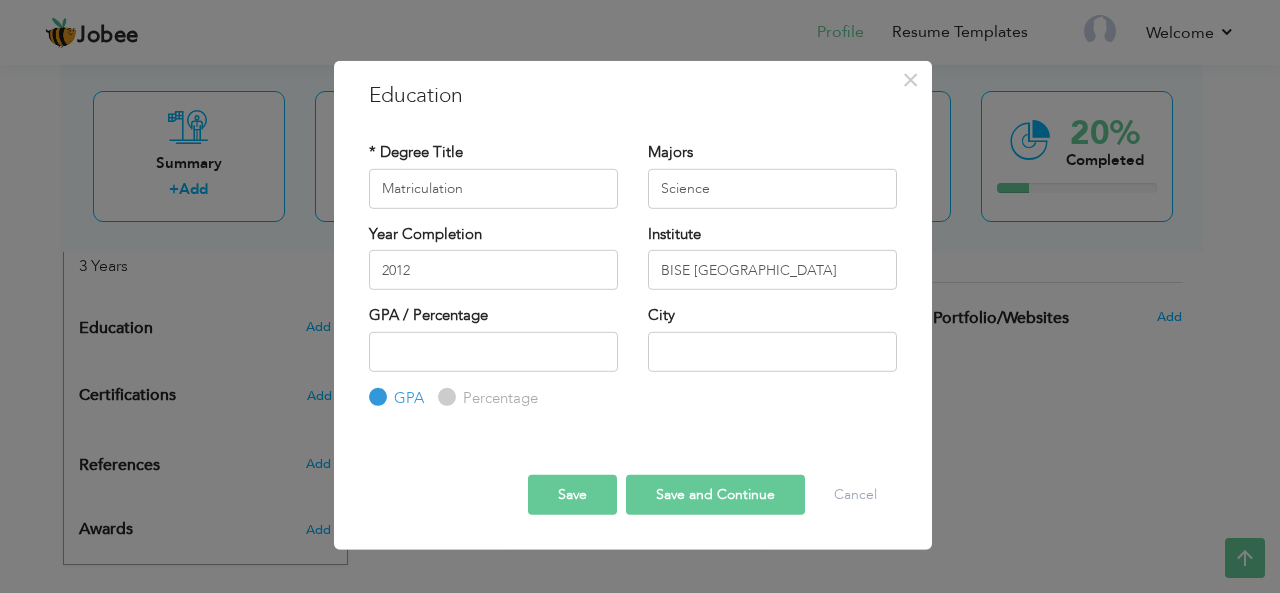 click on "Percentage" at bounding box center [444, 397] 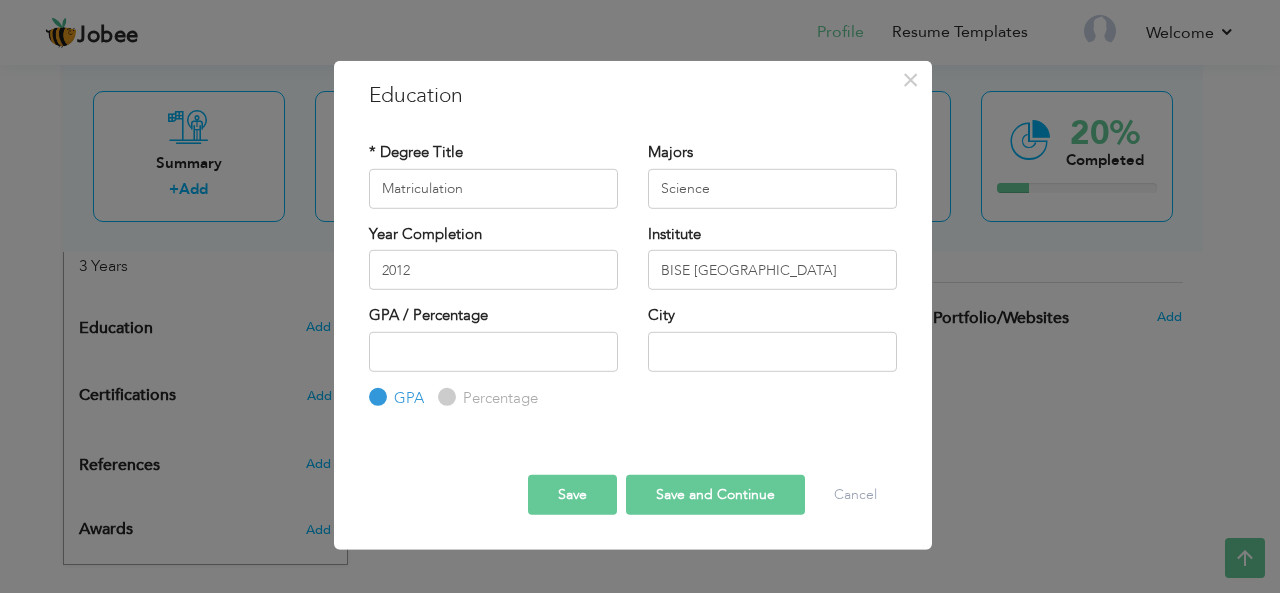 radio on "true" 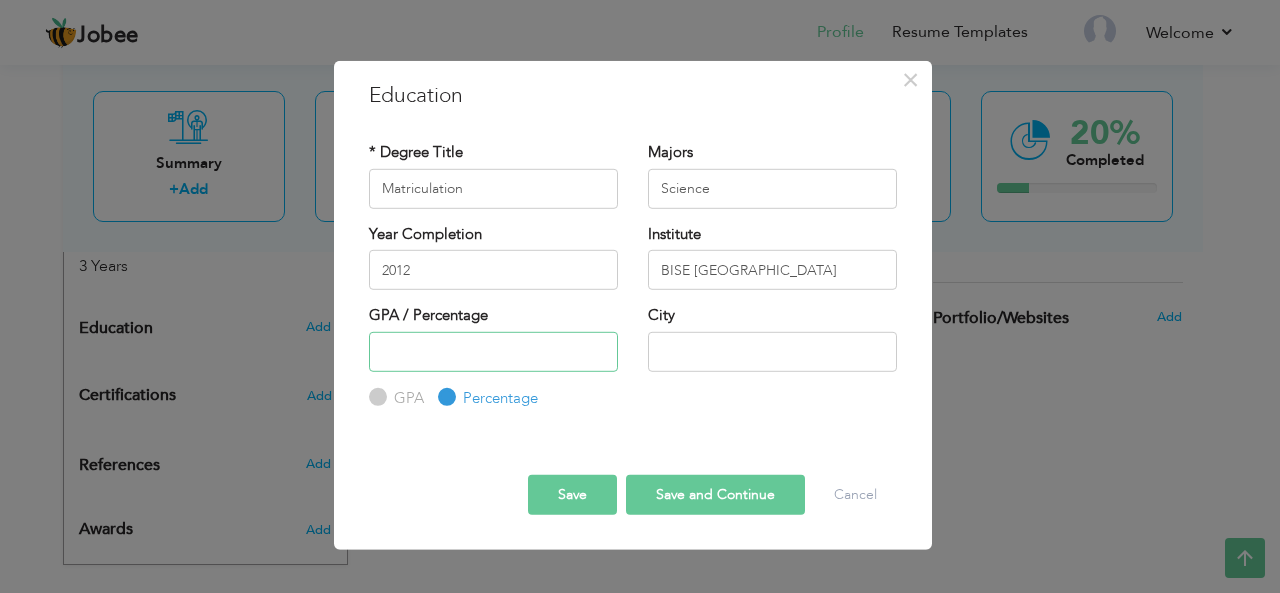 click at bounding box center [493, 351] 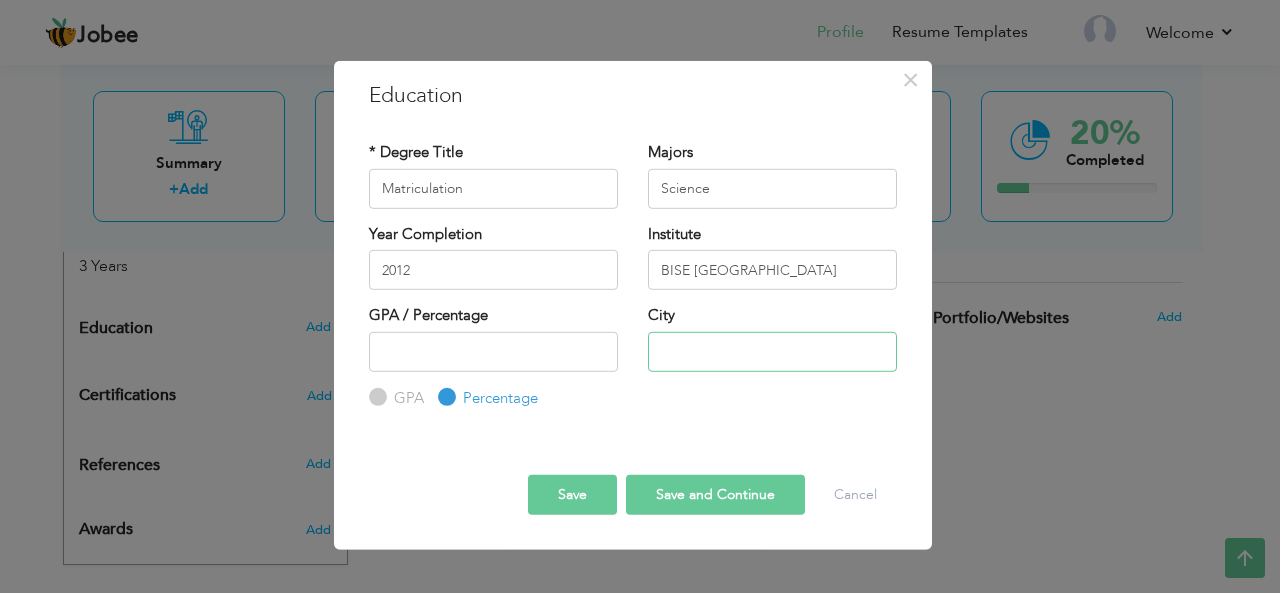 click at bounding box center (772, 351) 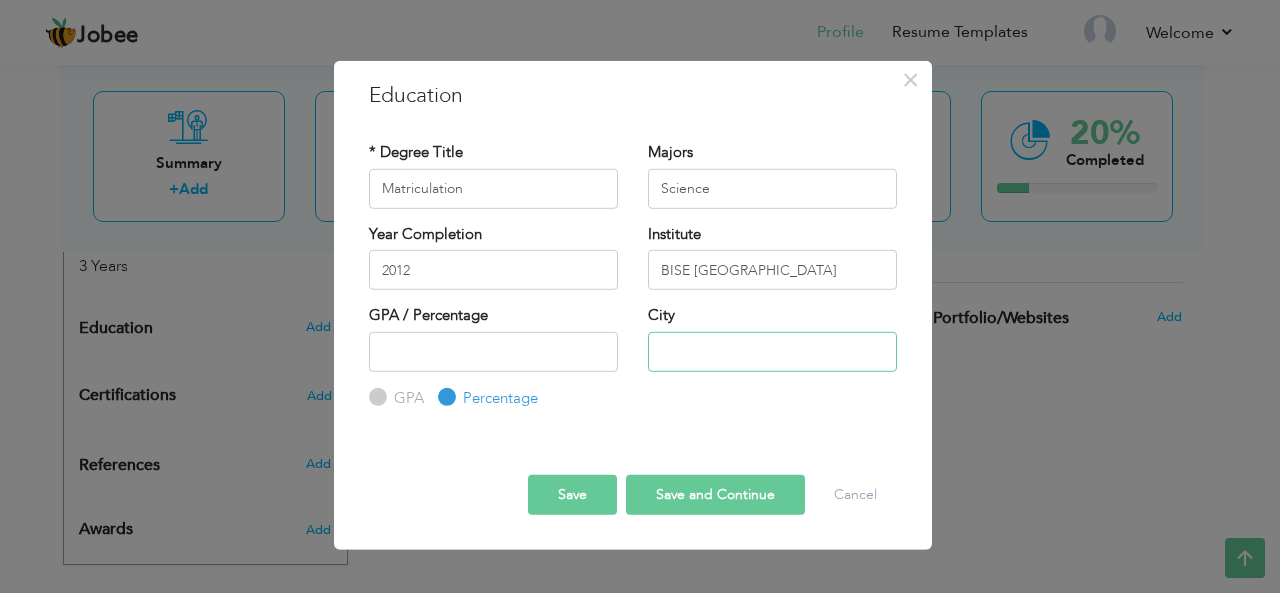 type on "[GEOGRAPHIC_DATA]" 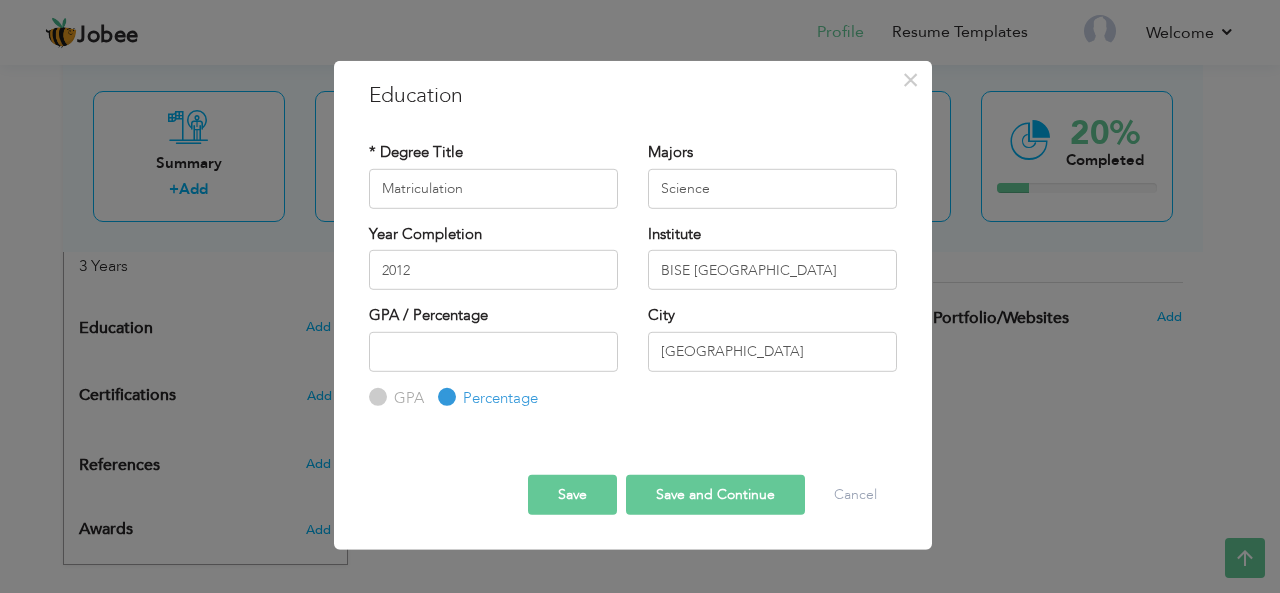click on "GPA / Percentage
GPA
Percentage" at bounding box center (493, 318) 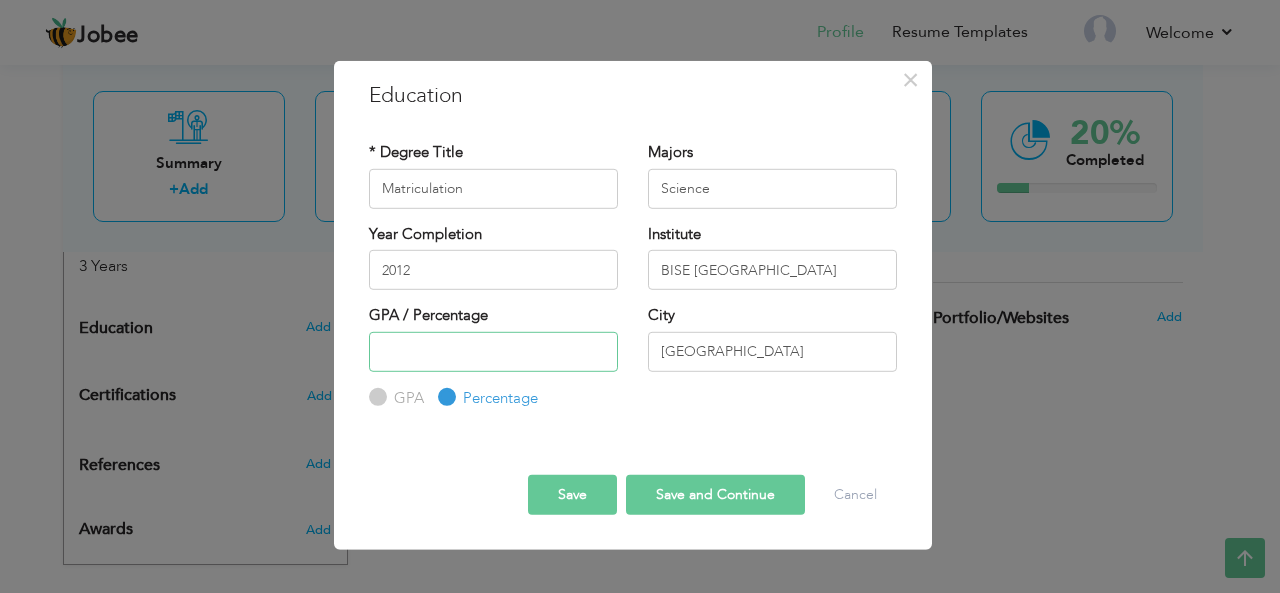 click at bounding box center [493, 351] 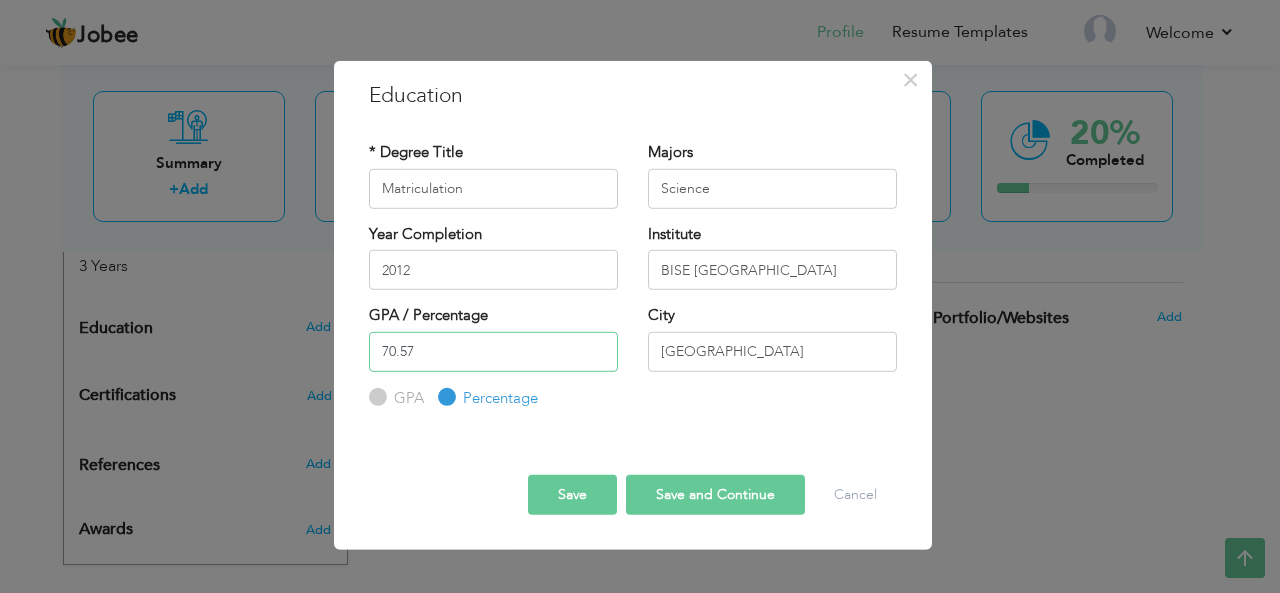 type on "70.57" 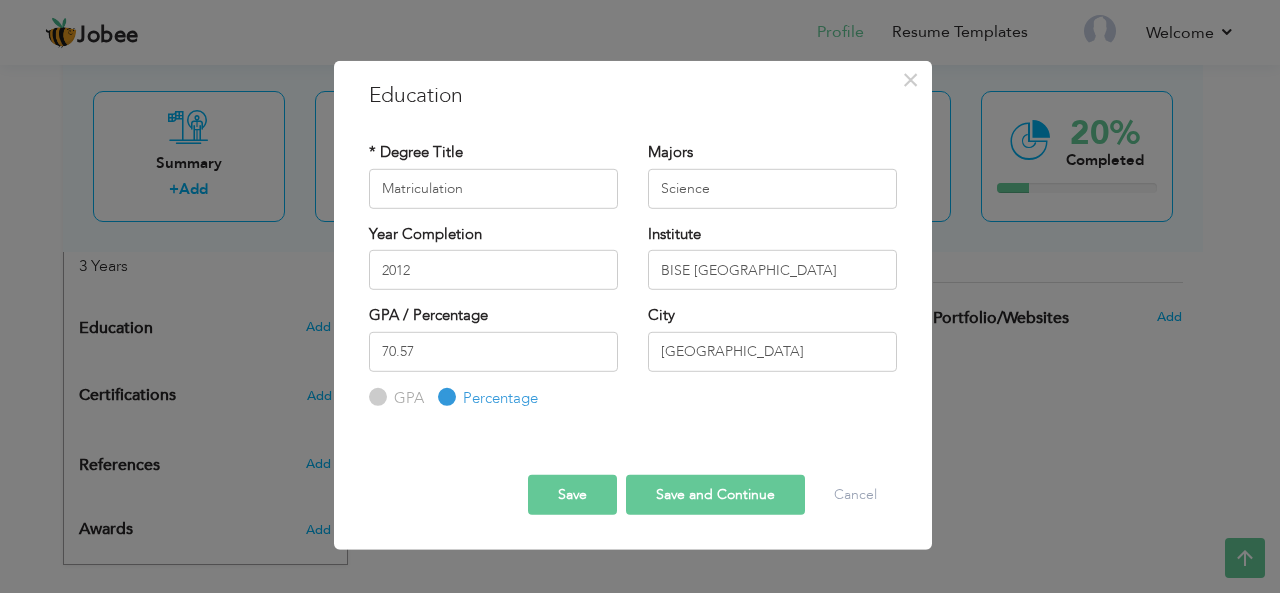 click on "Save and Continue" at bounding box center (715, 495) 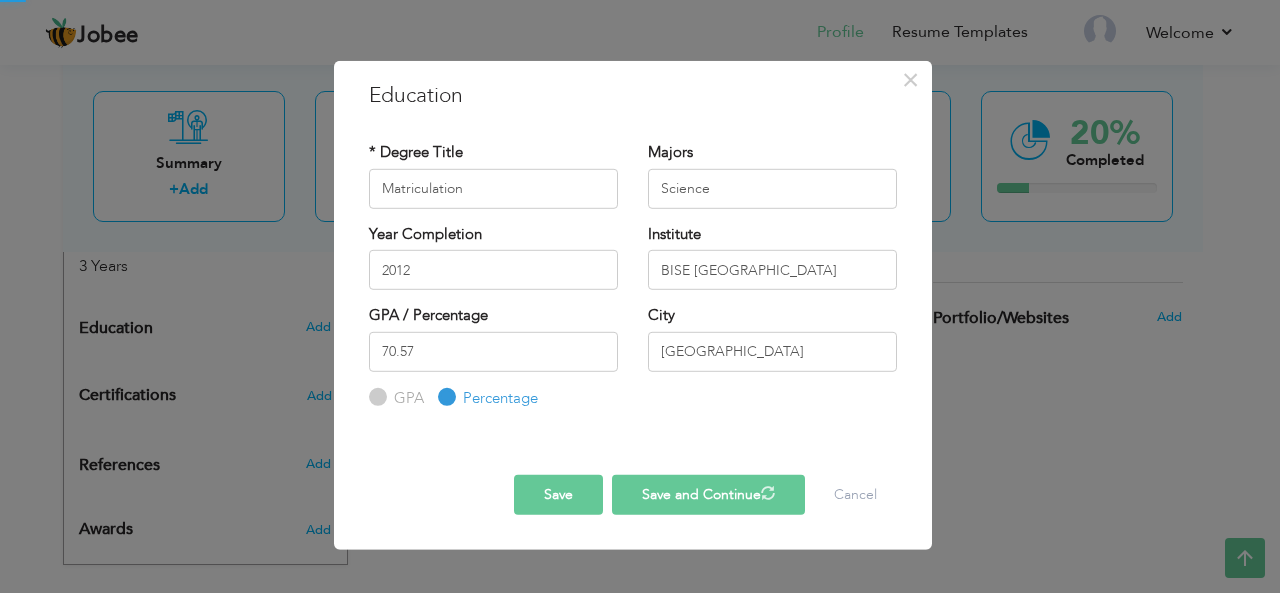 type 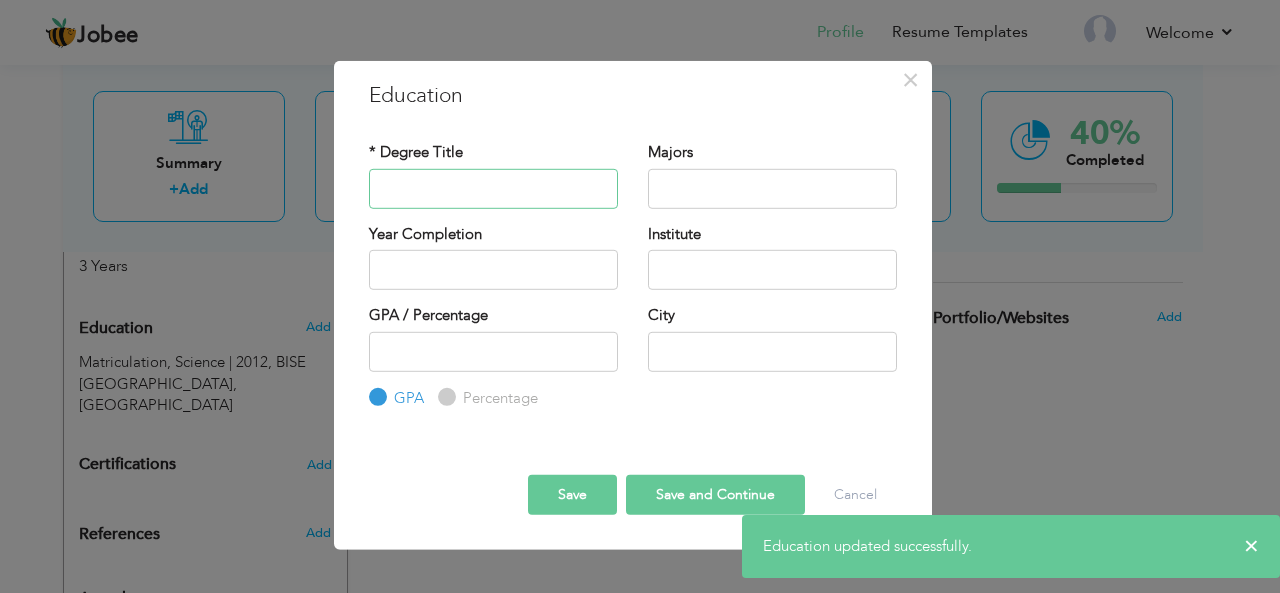 click at bounding box center [493, 188] 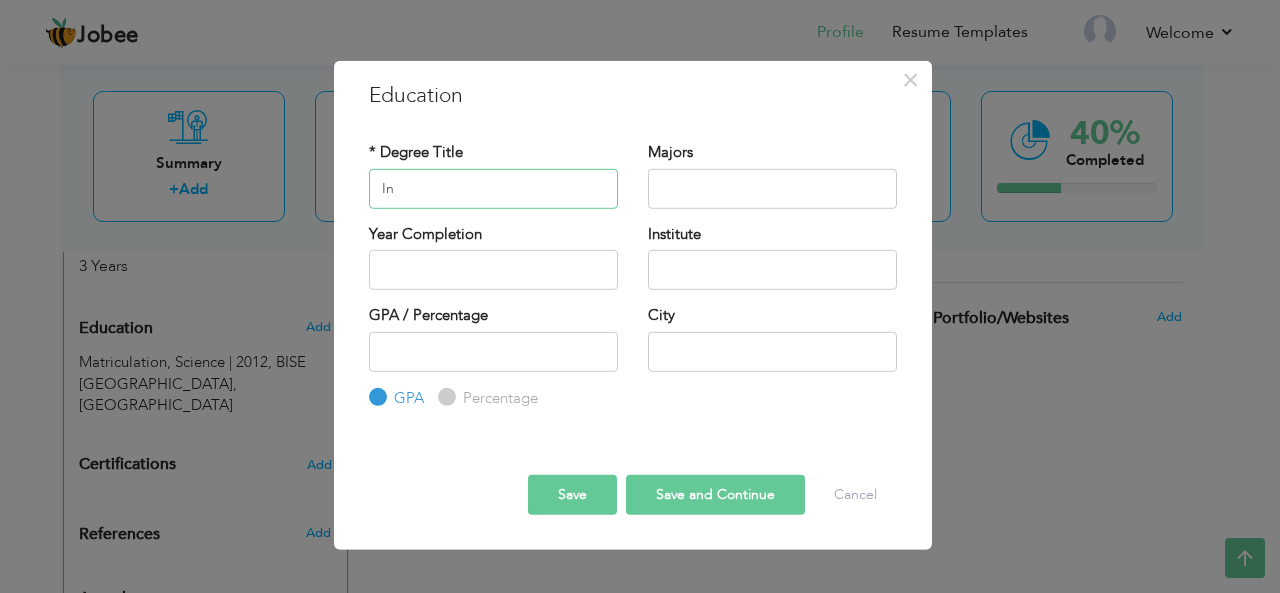 type on "I" 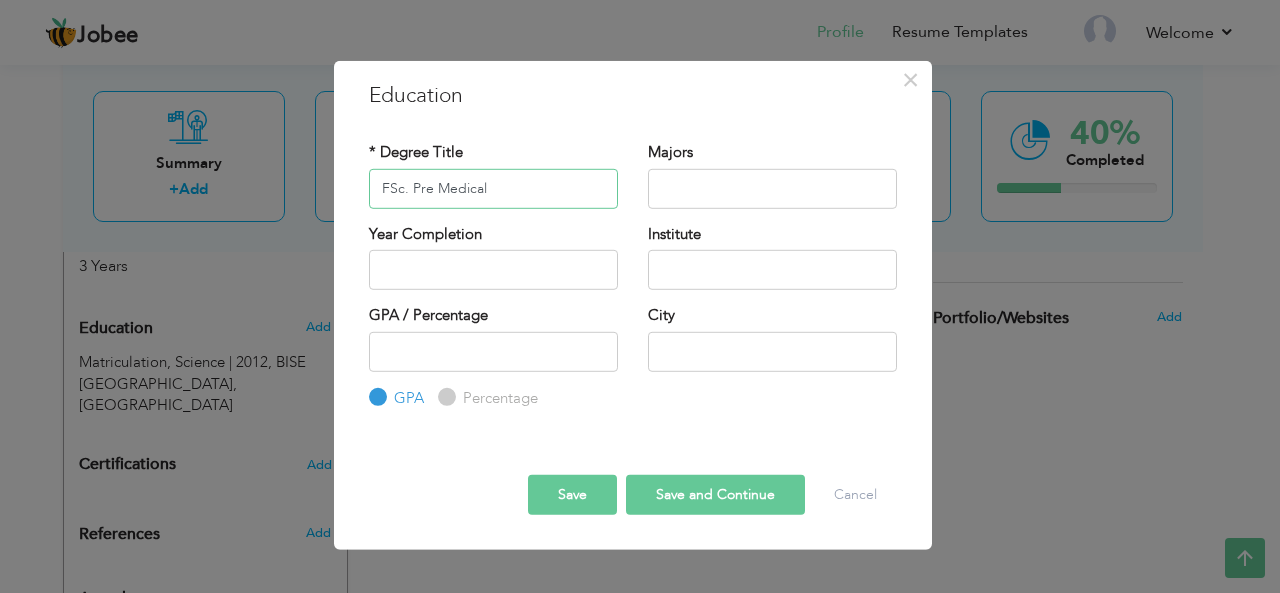 type on "FSc. Pre Medical" 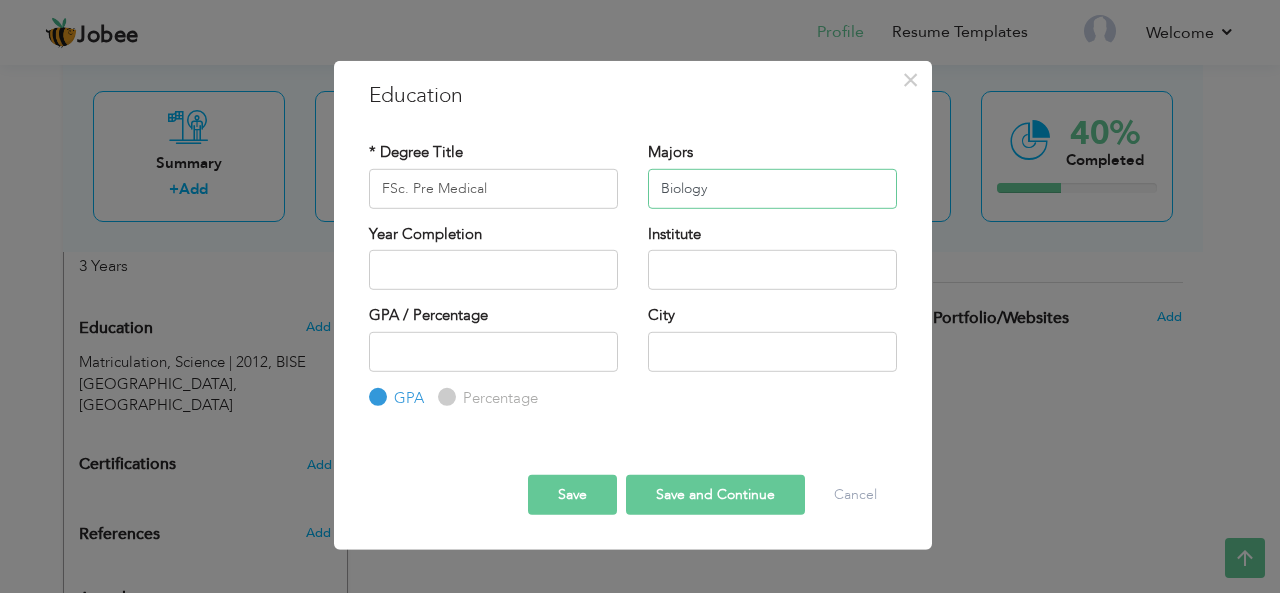 type on "Biology" 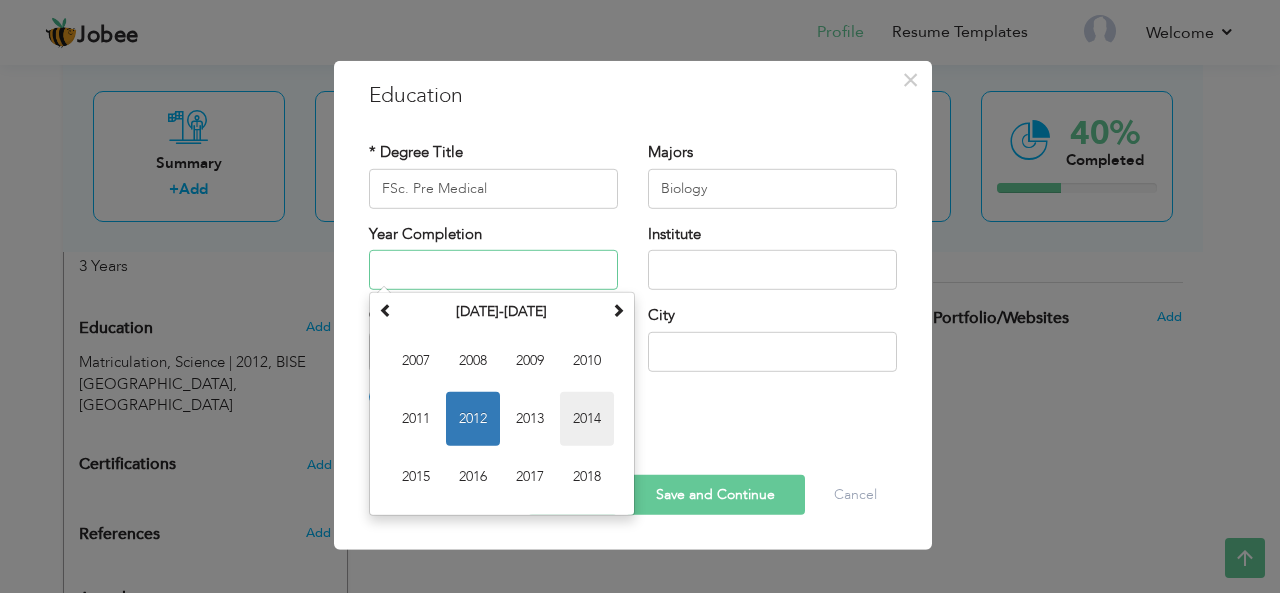 click on "2014" at bounding box center [587, 419] 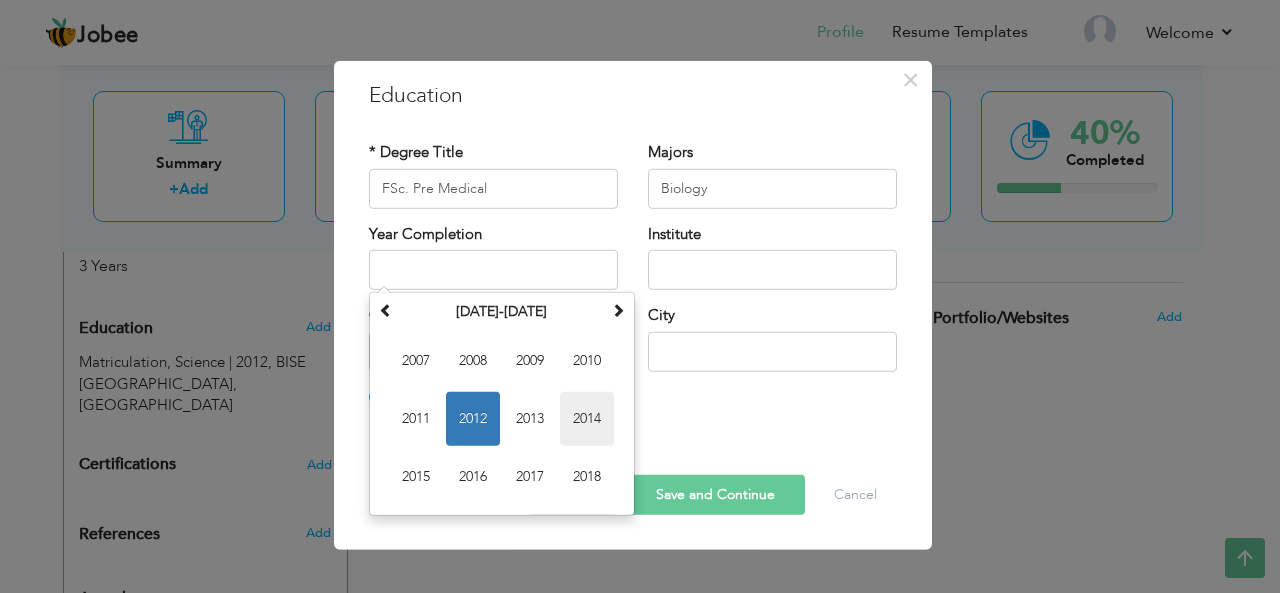 type on "2014" 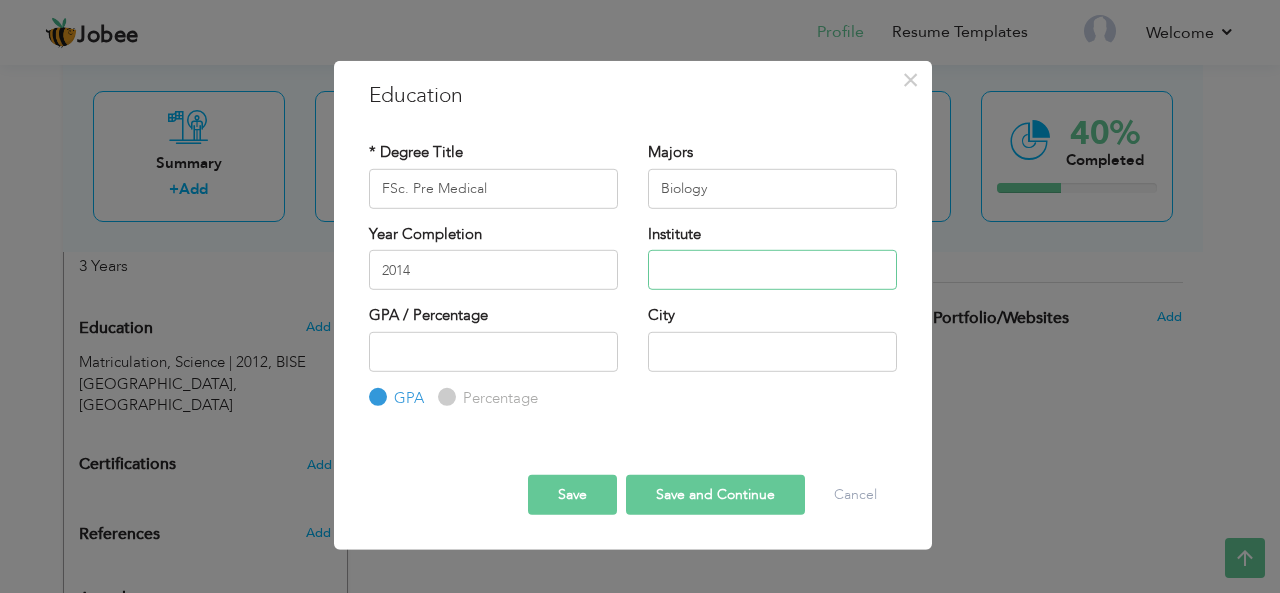 click at bounding box center [772, 270] 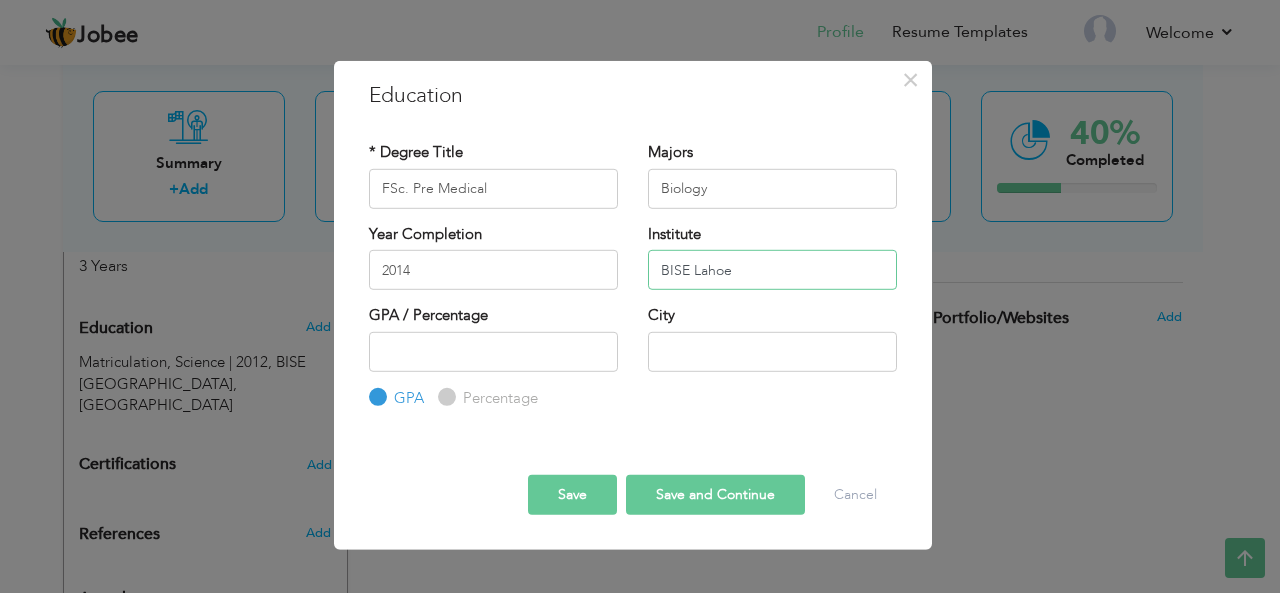 type on "BISE Lahoe" 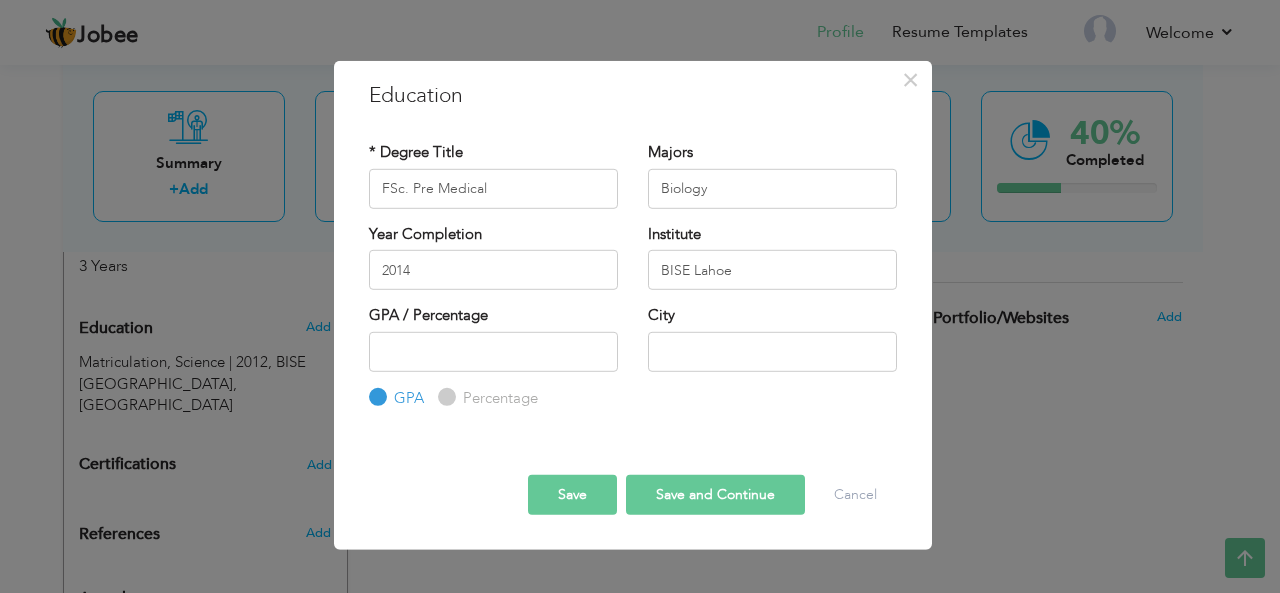 click on "Percentage" at bounding box center [498, 398] 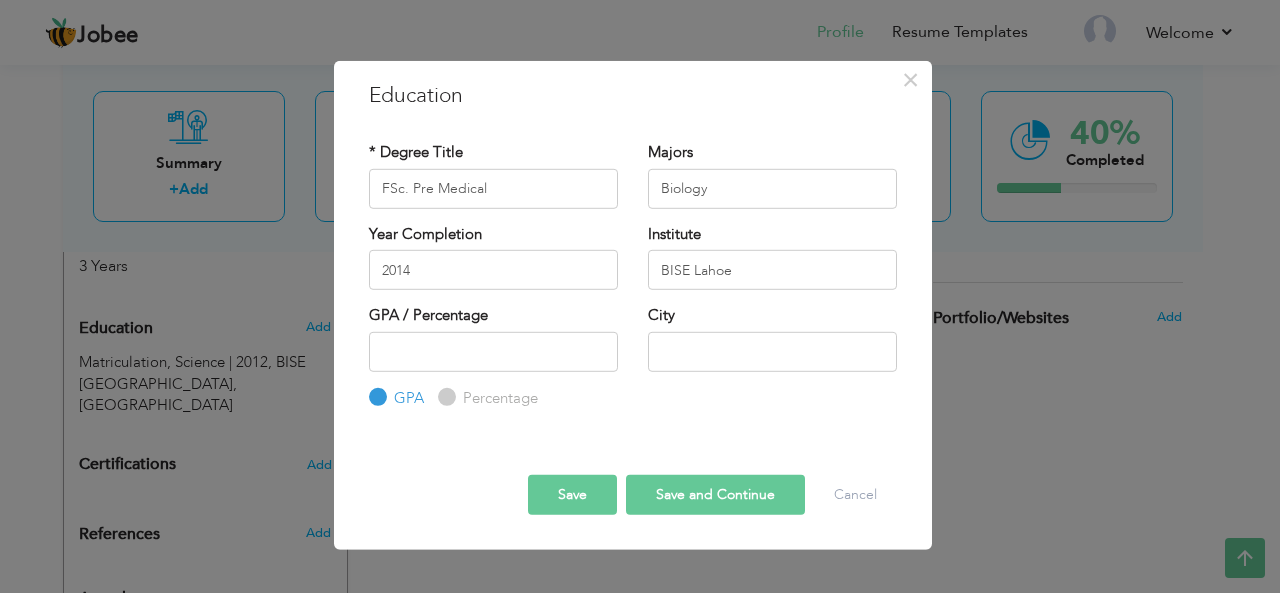 click on "Percentage" at bounding box center [444, 397] 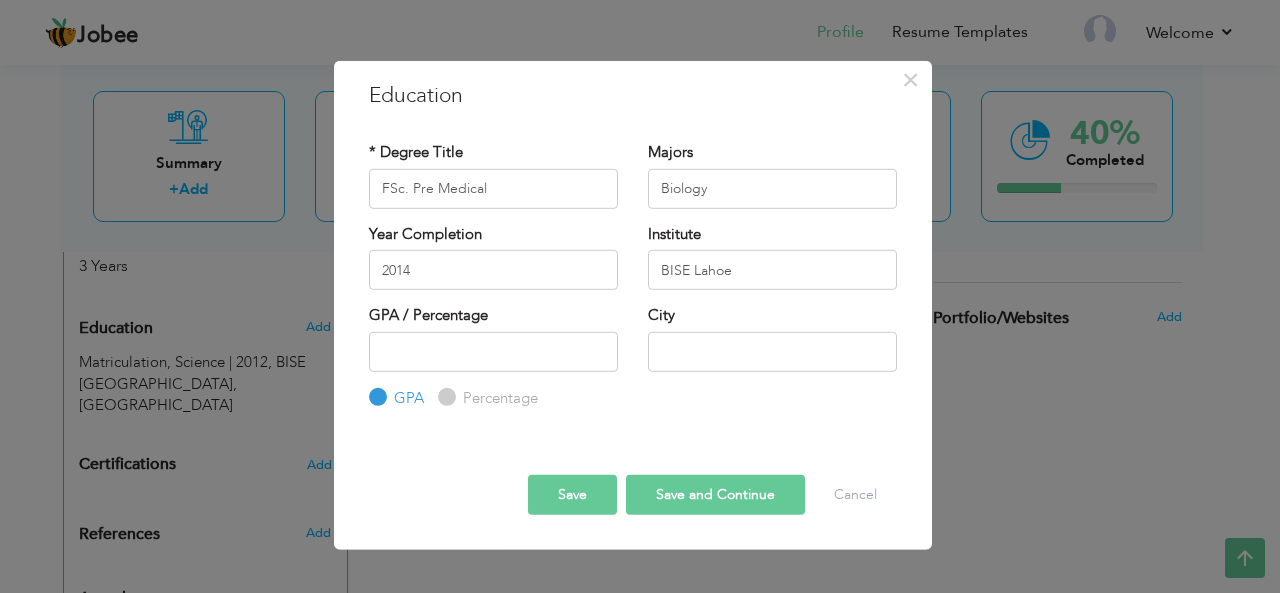 radio on "true" 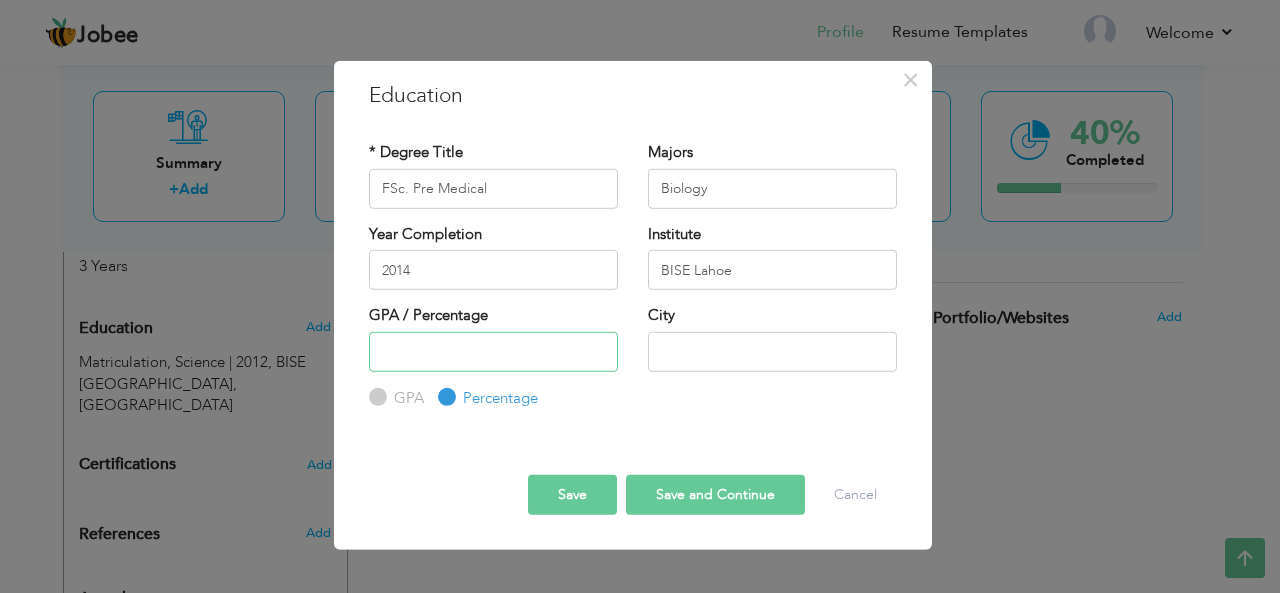 click at bounding box center [493, 351] 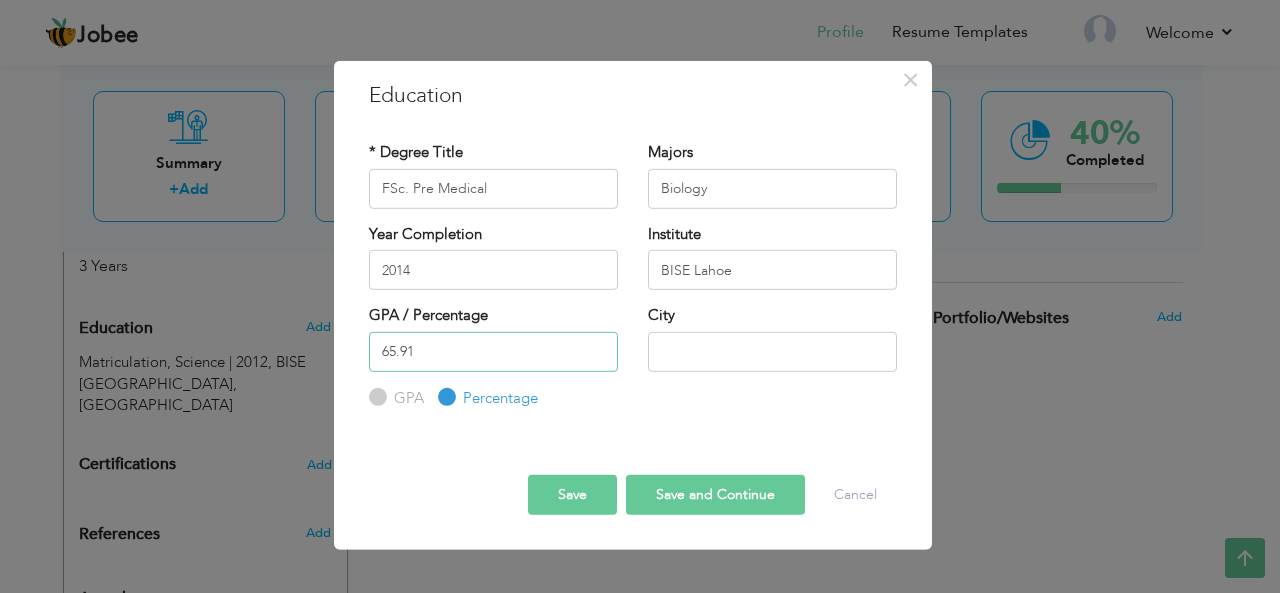 type on "65.91" 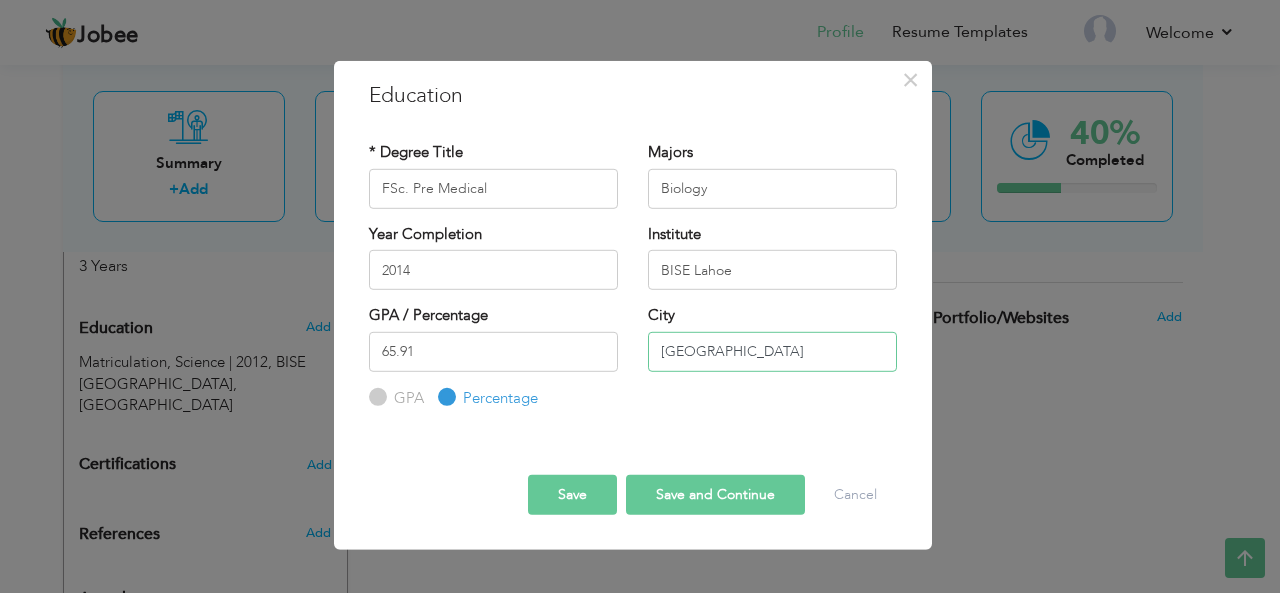 type on "[GEOGRAPHIC_DATA]" 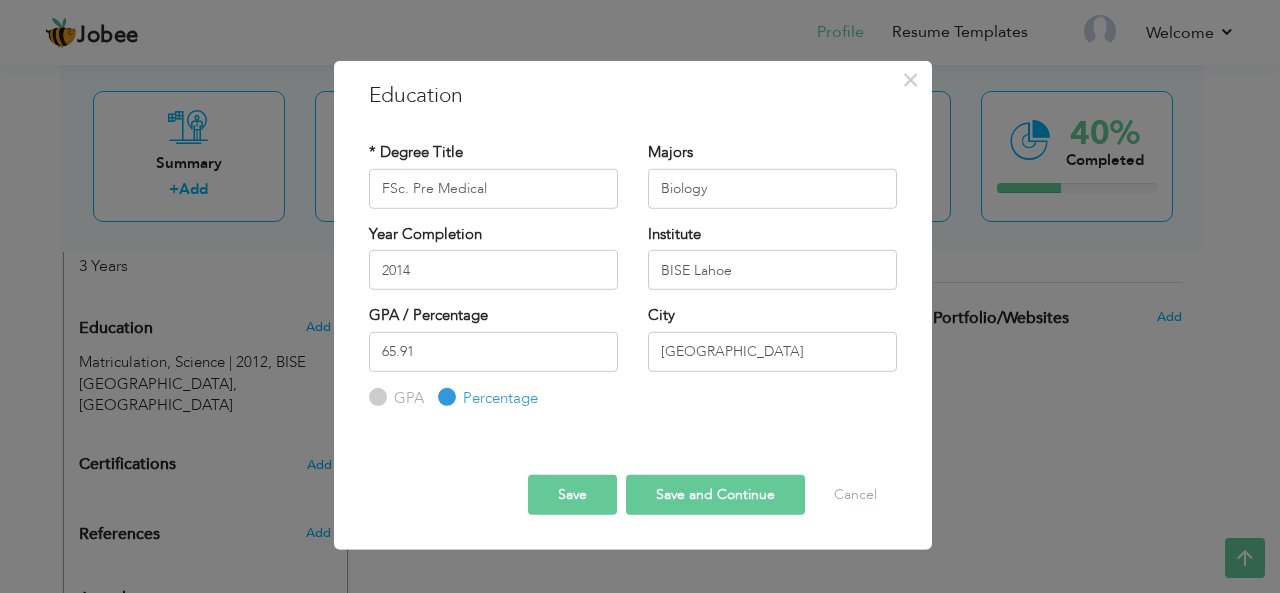 click on "Save and Continue" at bounding box center (715, 495) 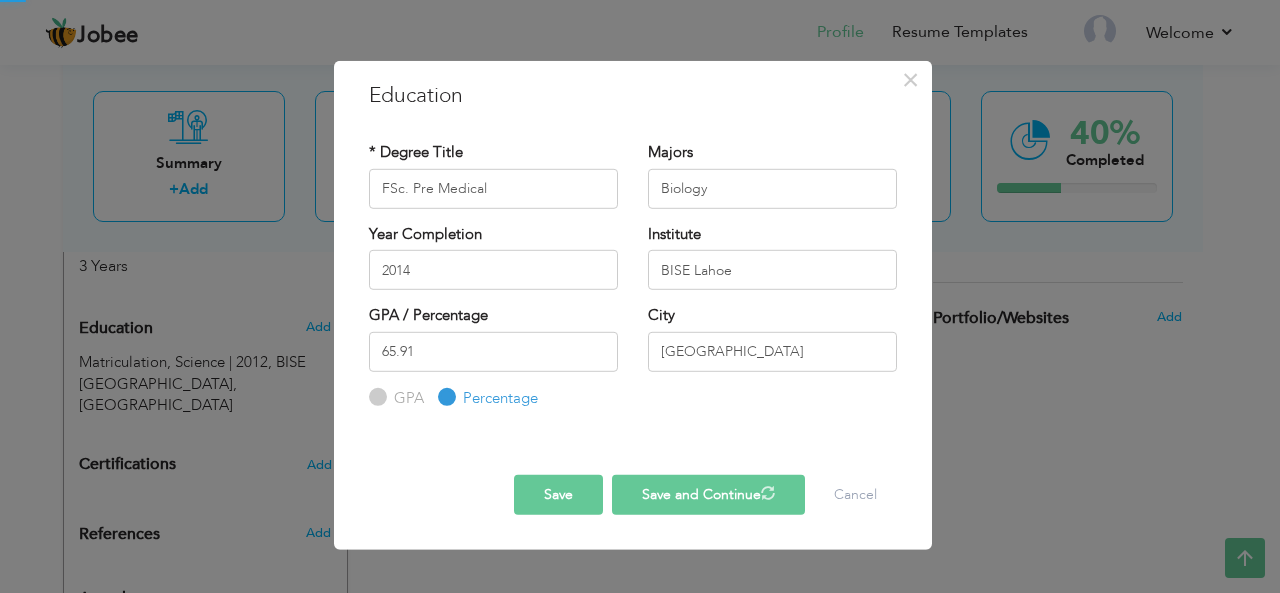 type 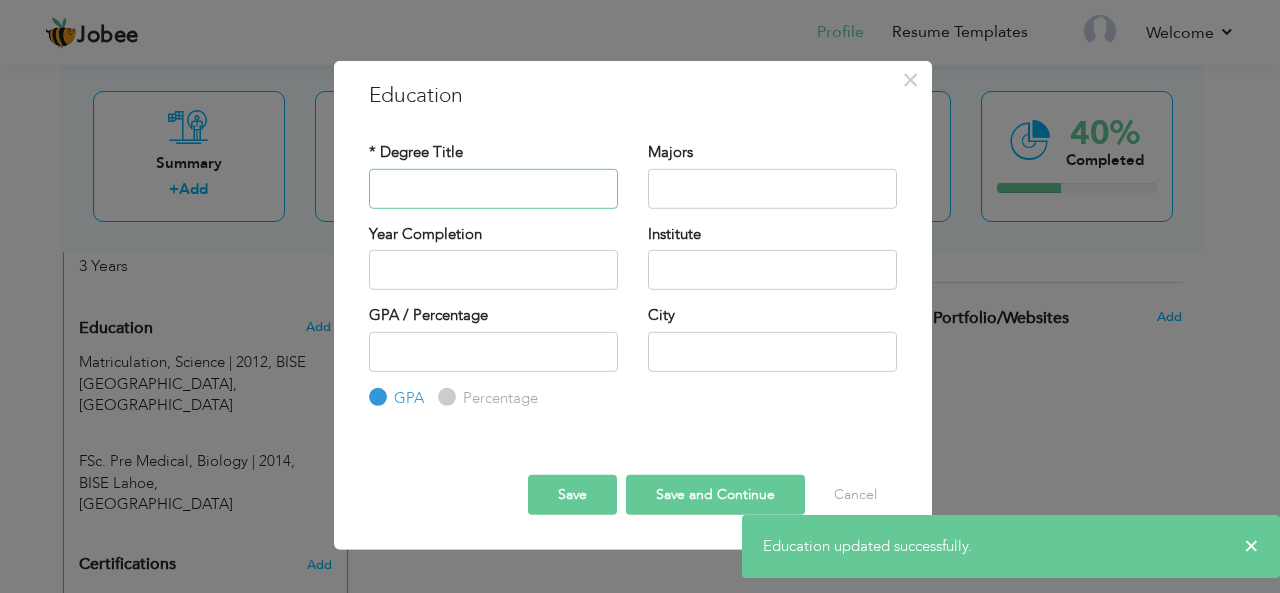 click at bounding box center [493, 188] 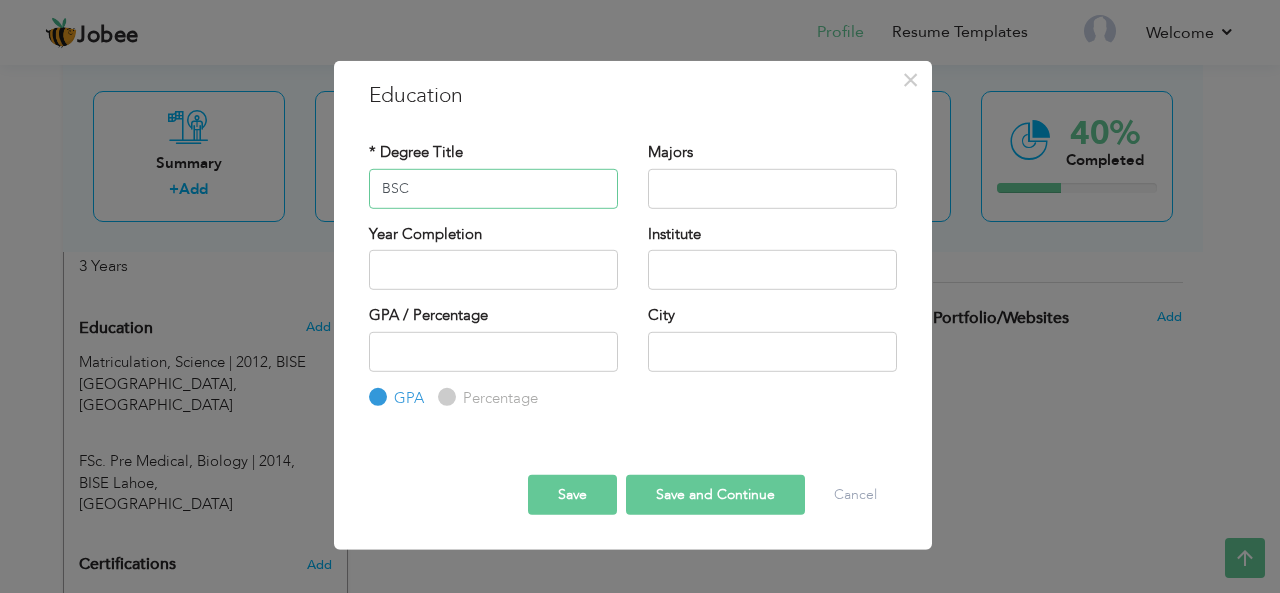type on "BSC" 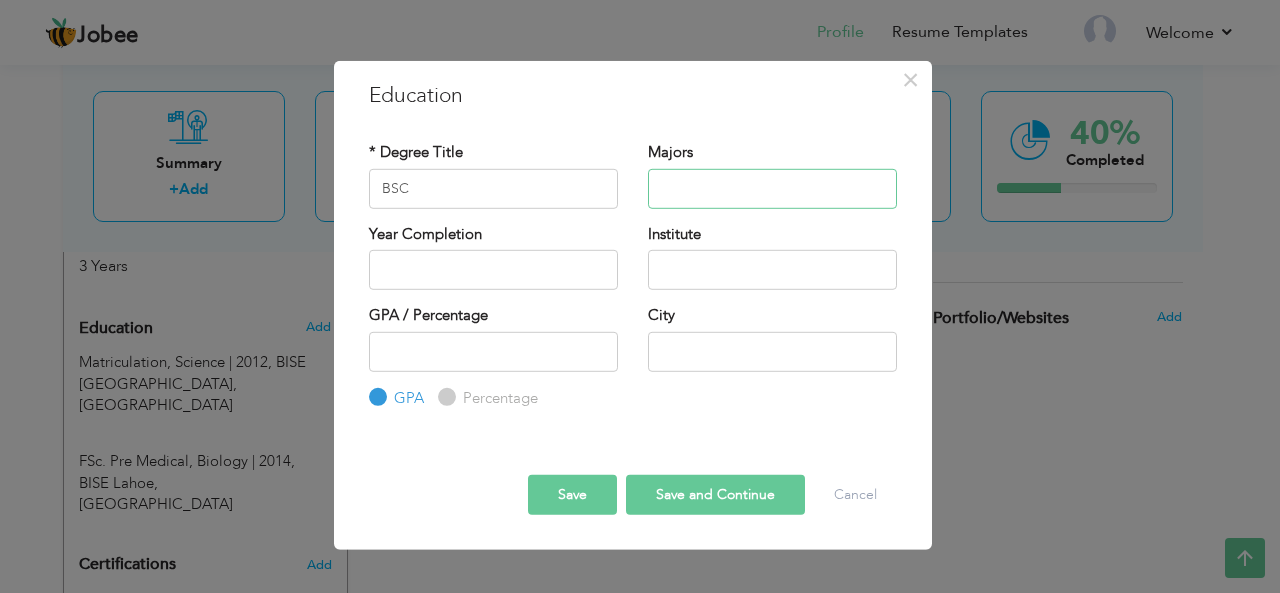 type on "e" 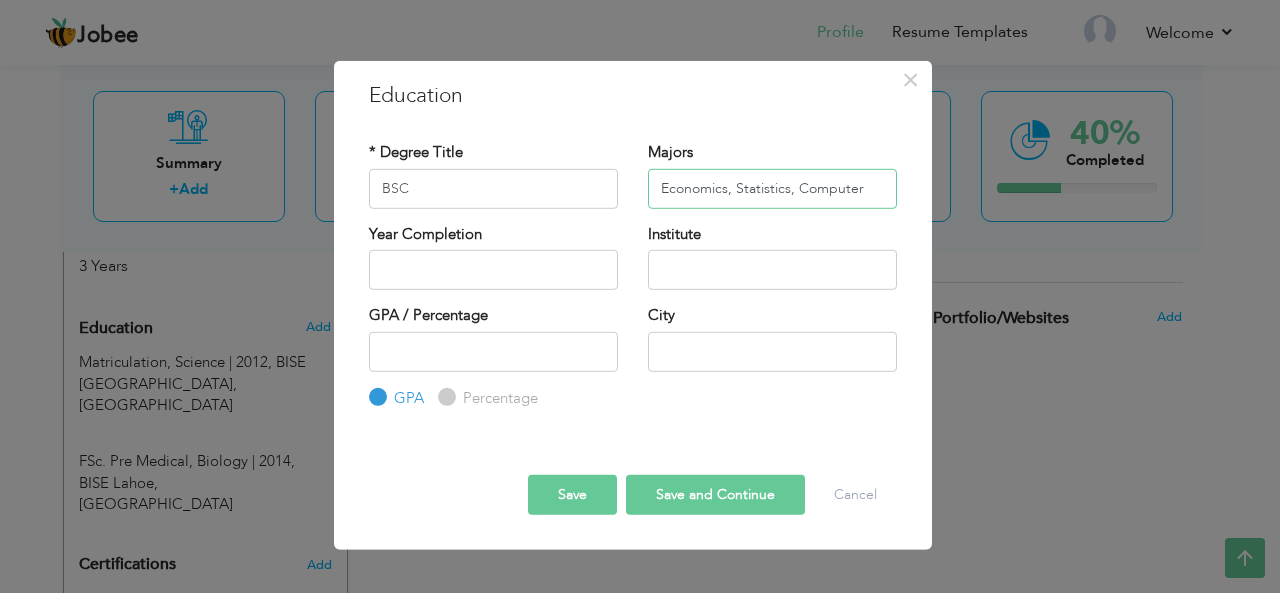 type on "Economics, Statistics, Computer" 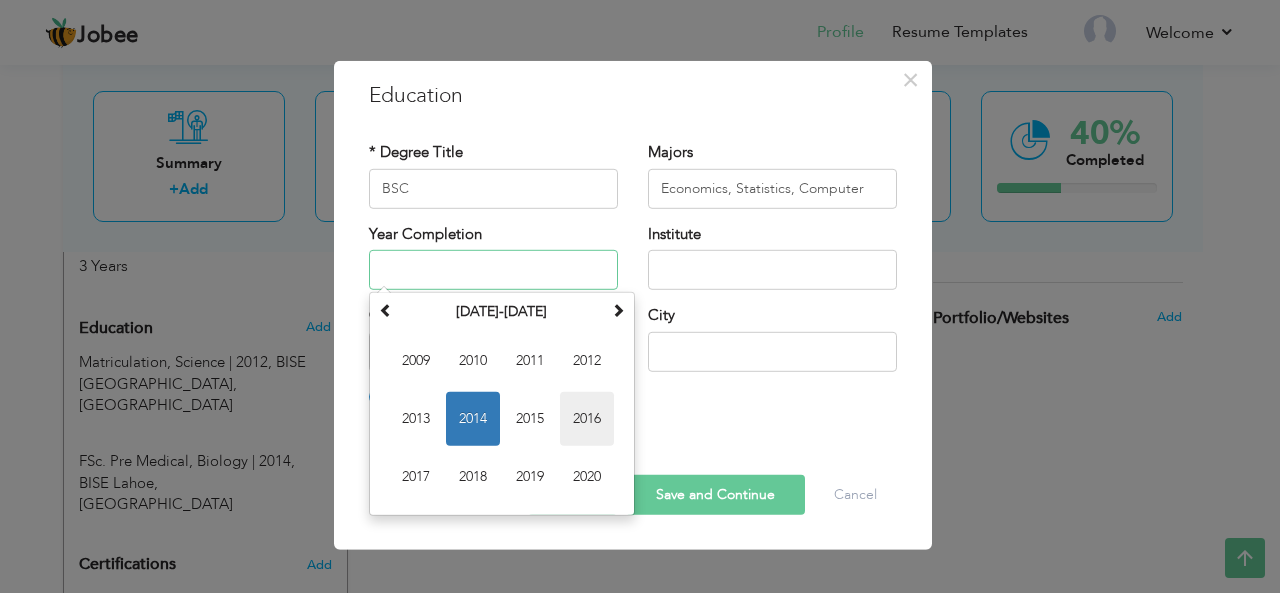 click on "2016" at bounding box center [587, 419] 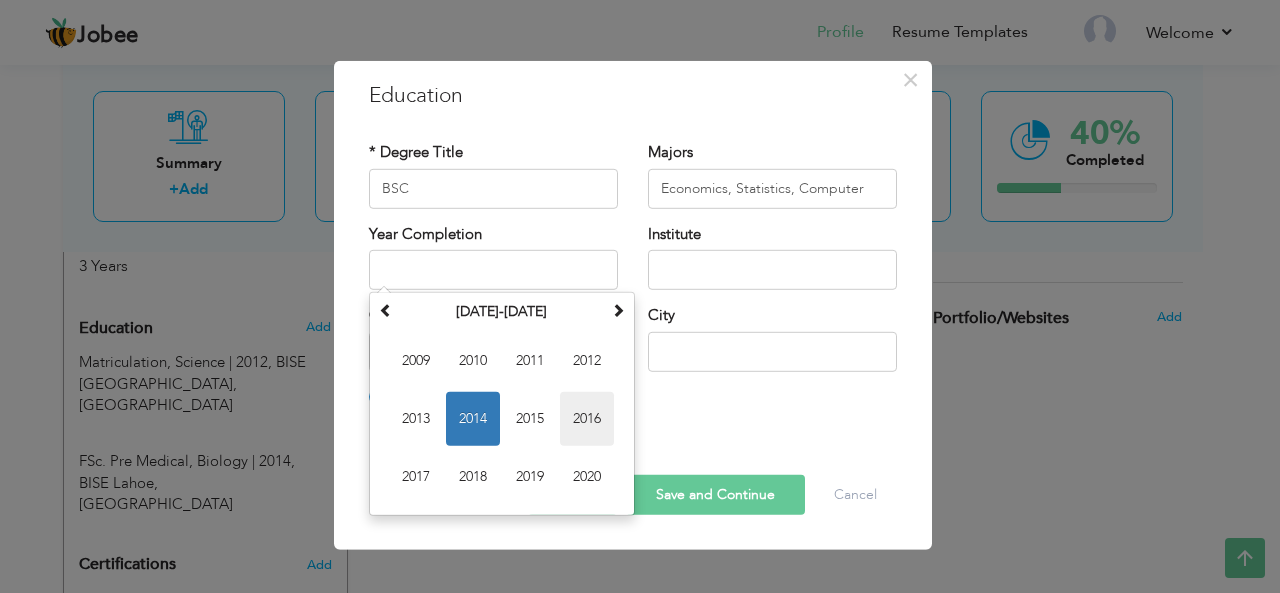 type on "2016" 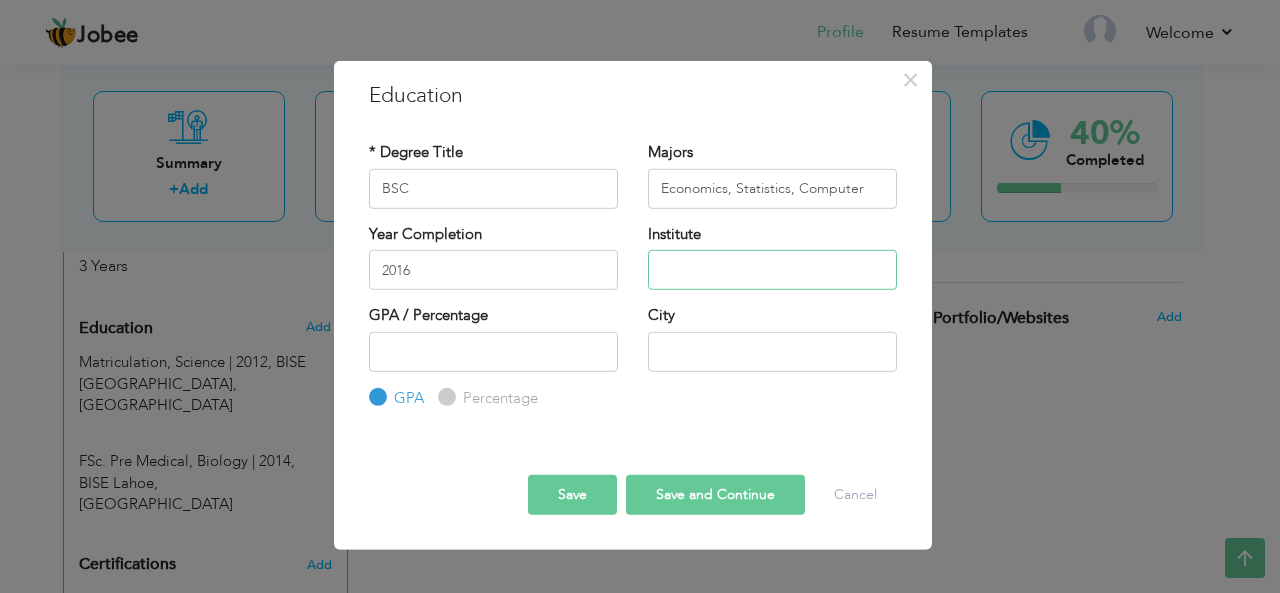 click at bounding box center (772, 270) 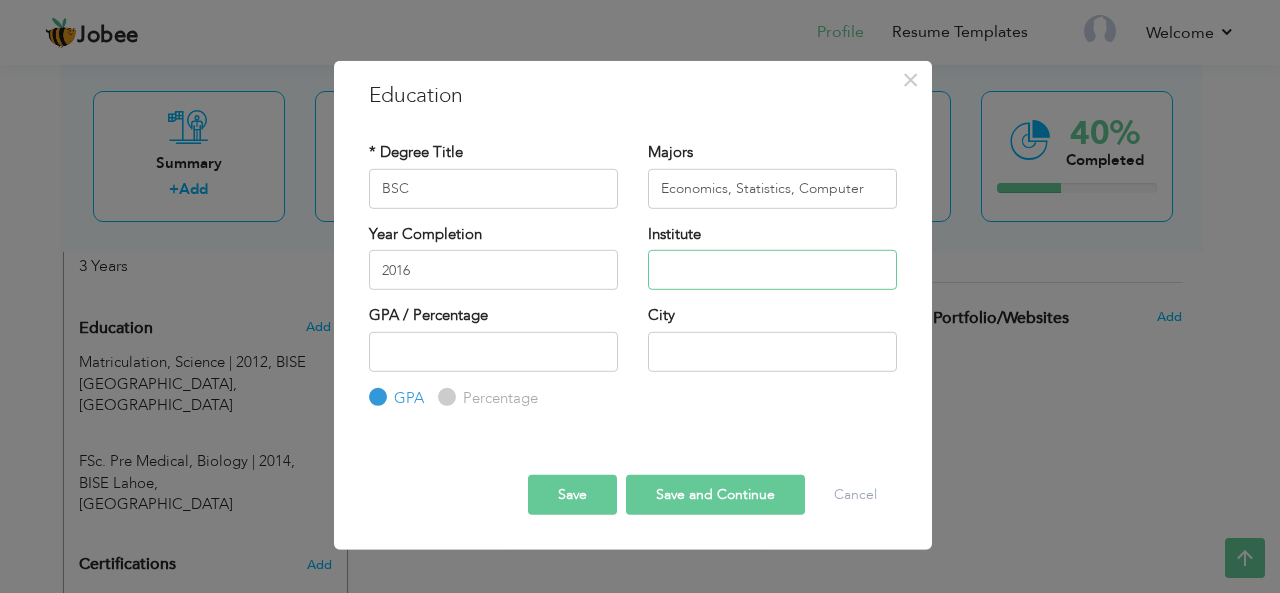 type on "[GEOGRAPHIC_DATA]" 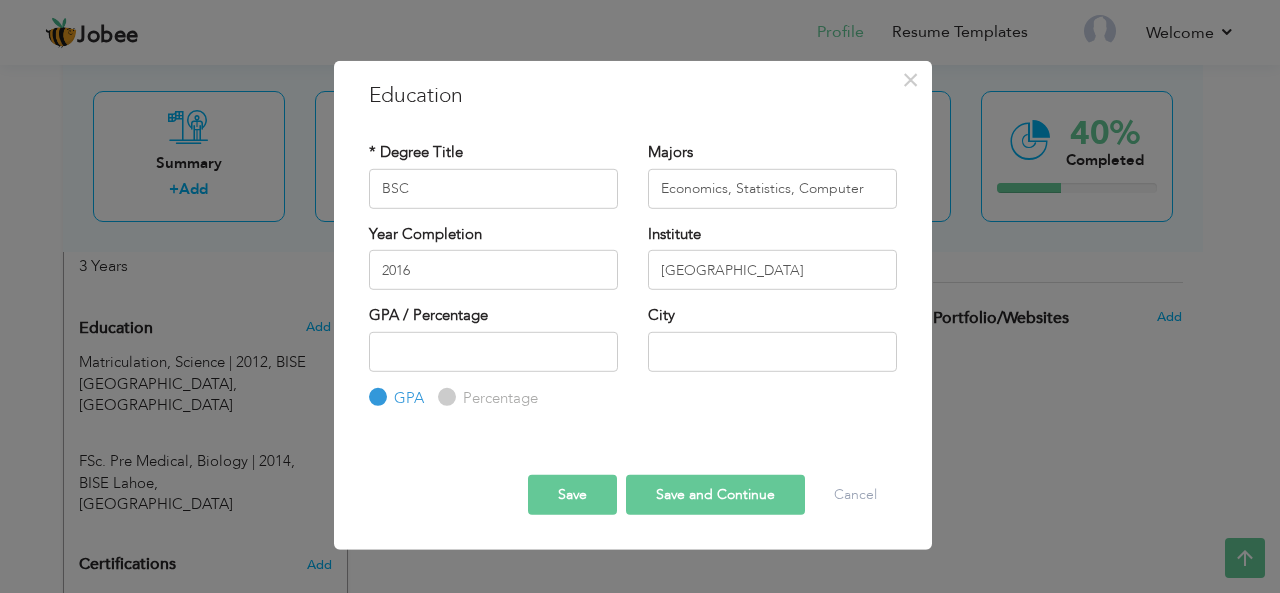 click on "Percentage" at bounding box center (444, 397) 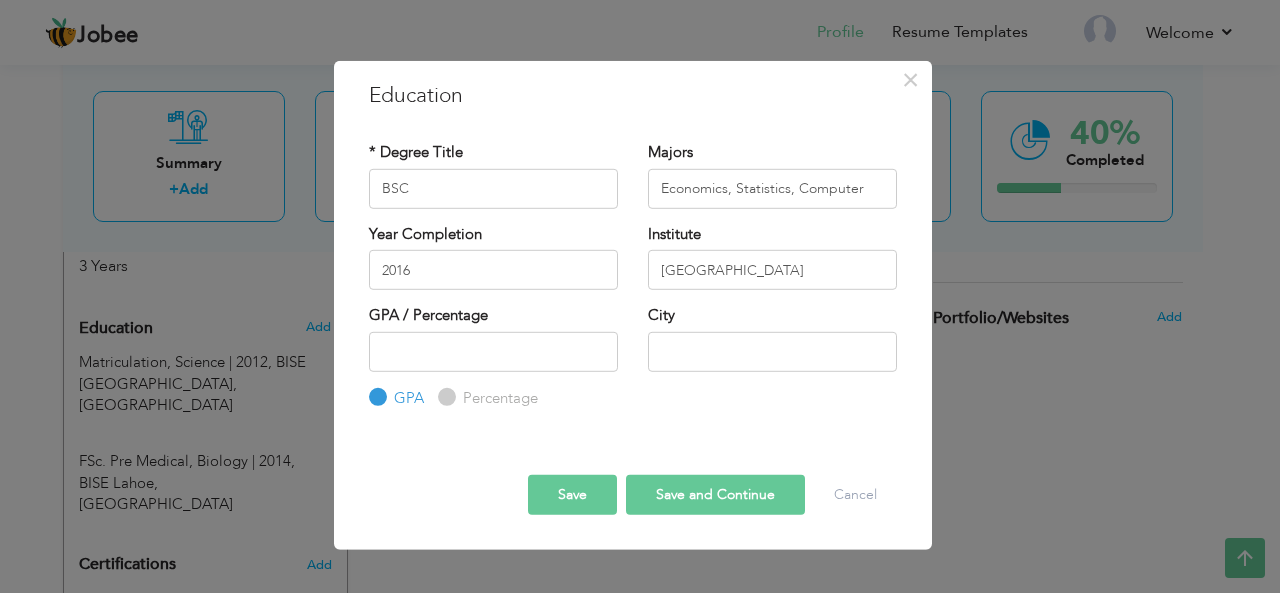 radio on "true" 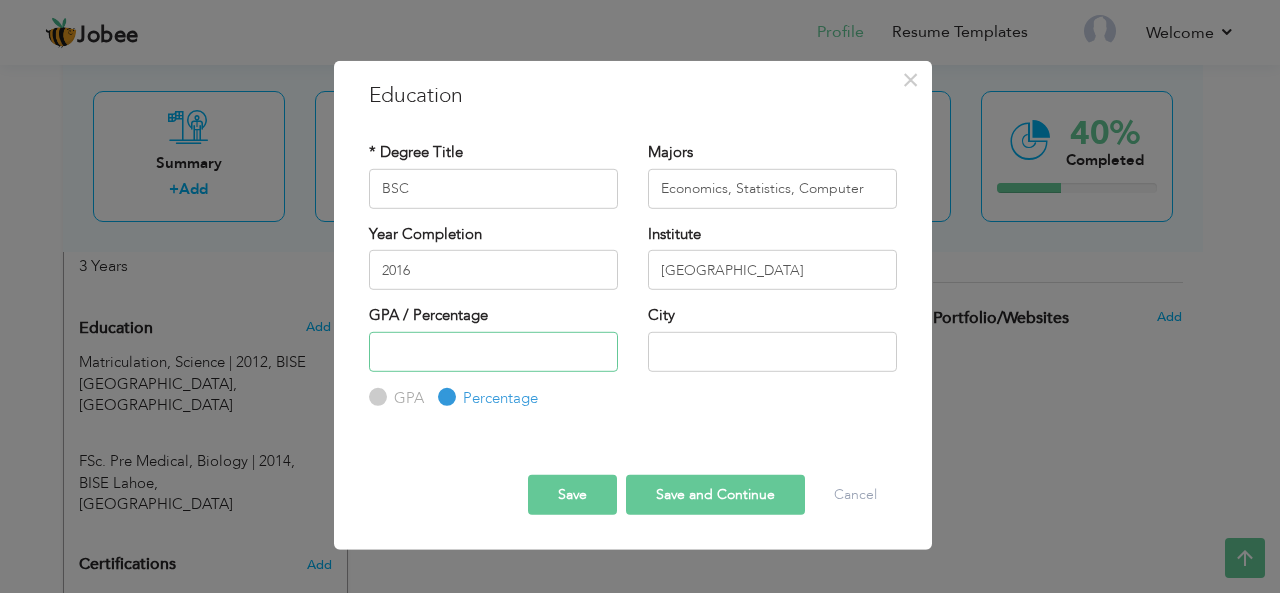 click at bounding box center [493, 351] 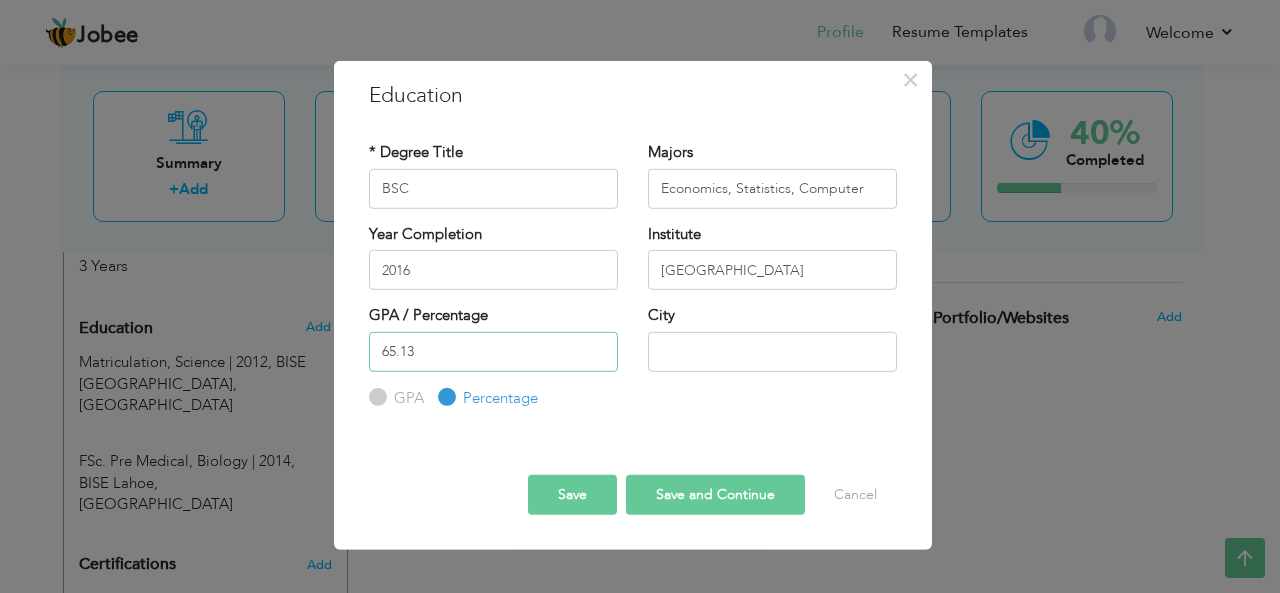 type on "65.13" 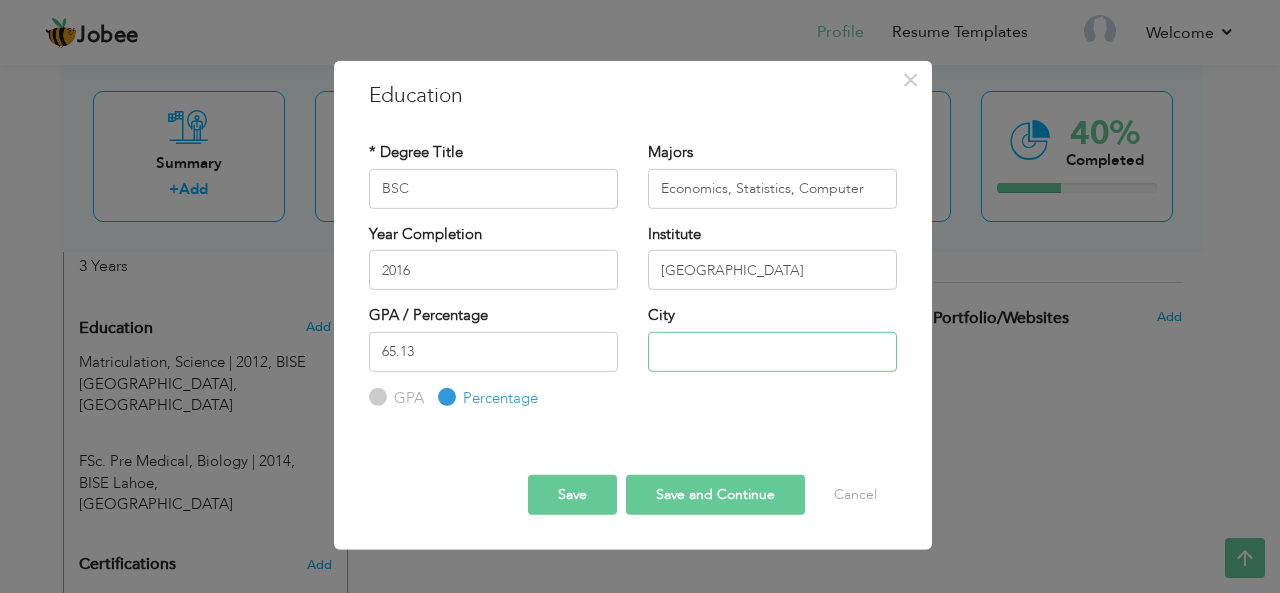 click at bounding box center (772, 351) 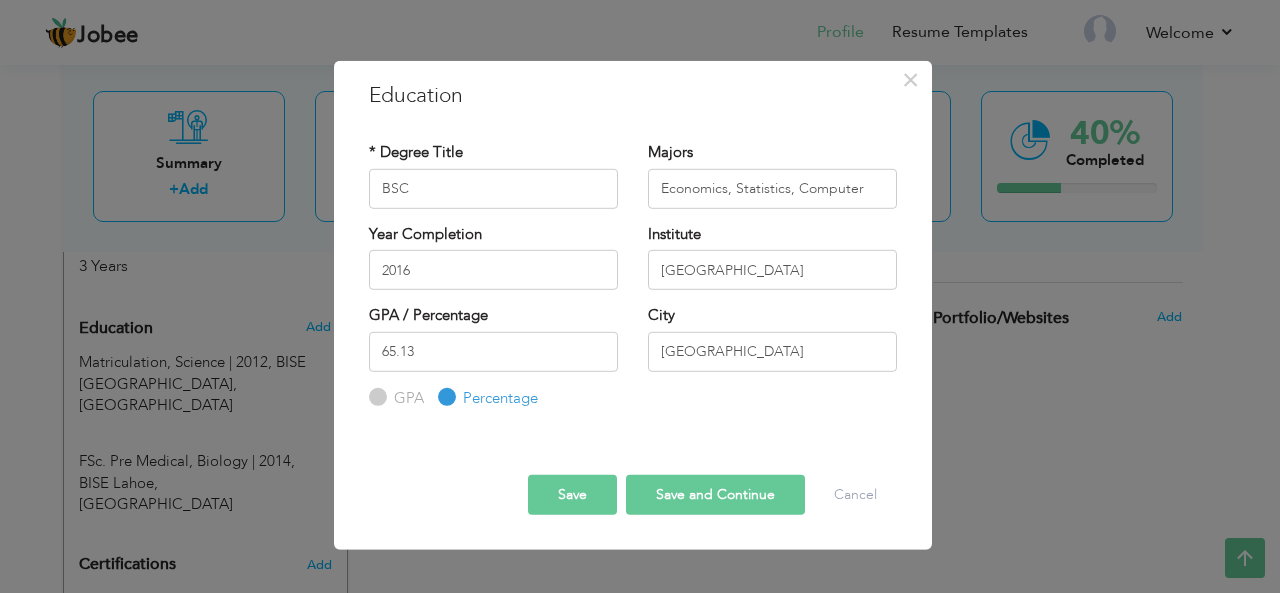 click on "Save and Continue" at bounding box center (715, 495) 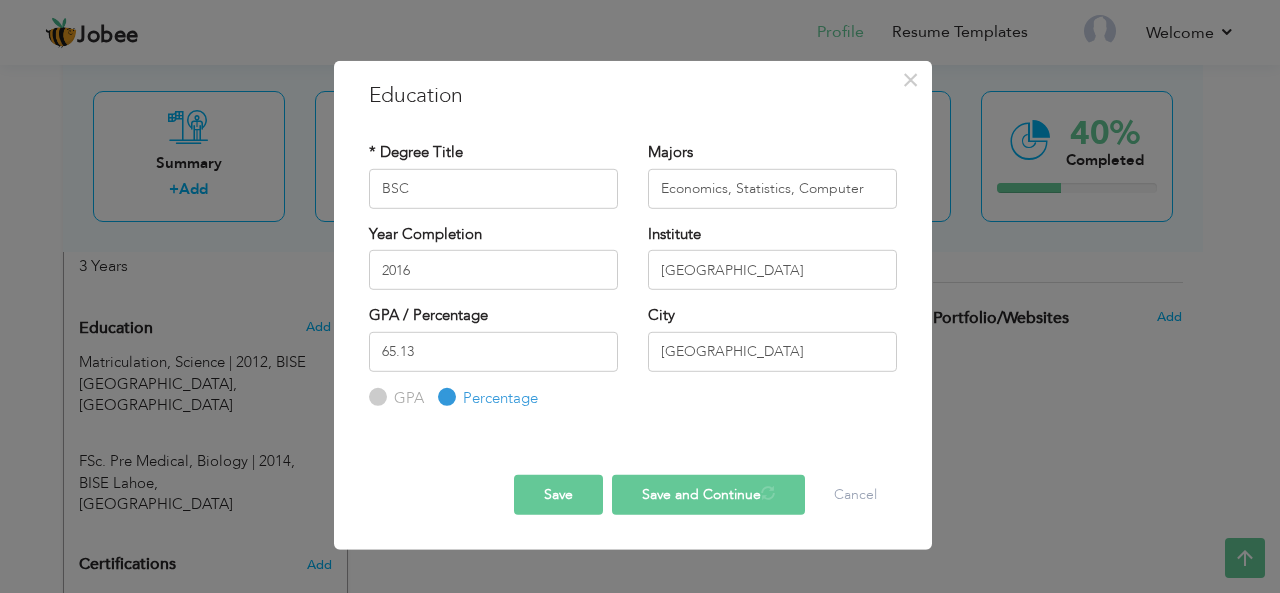 type 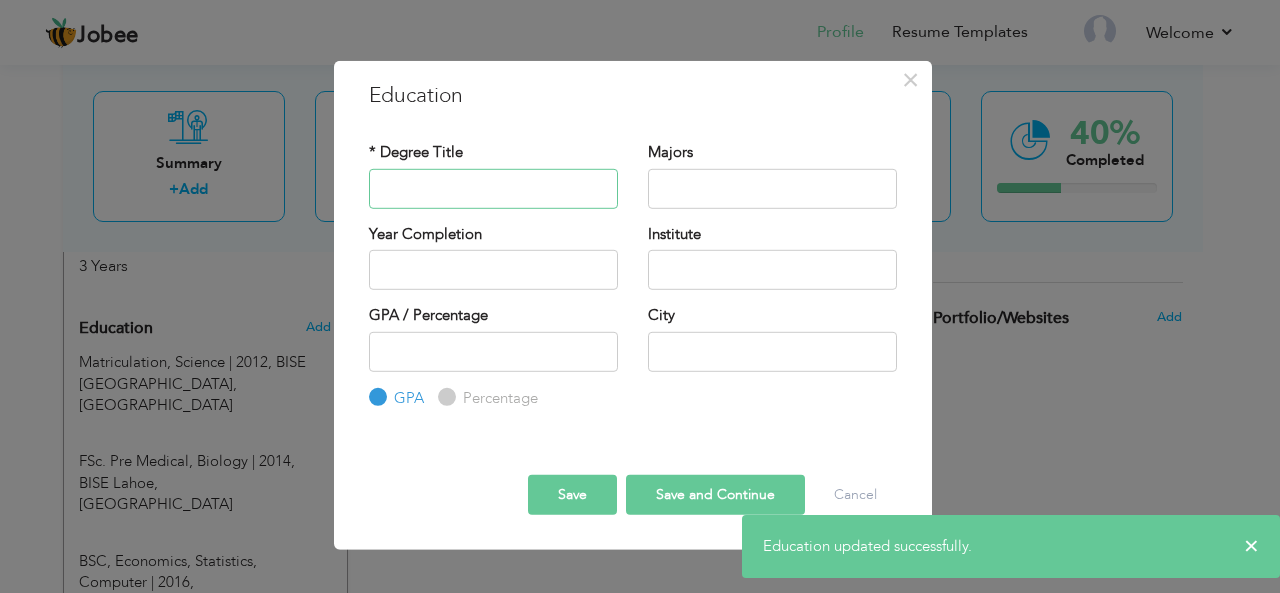 click at bounding box center [493, 188] 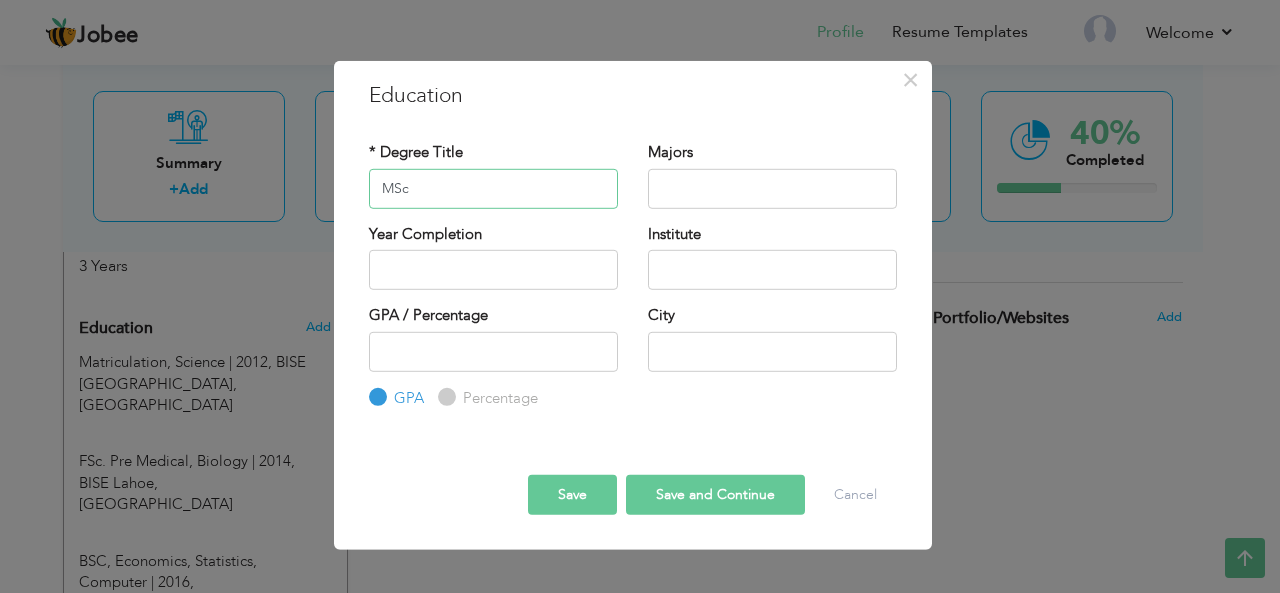 type on "MSc" 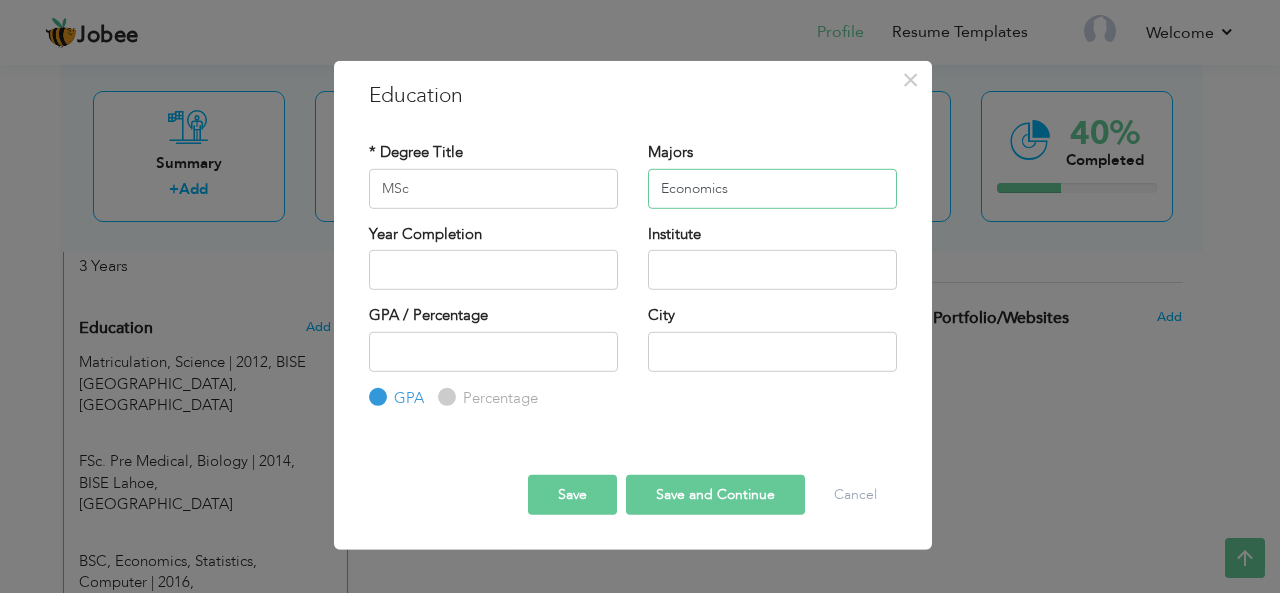 type on "Economics" 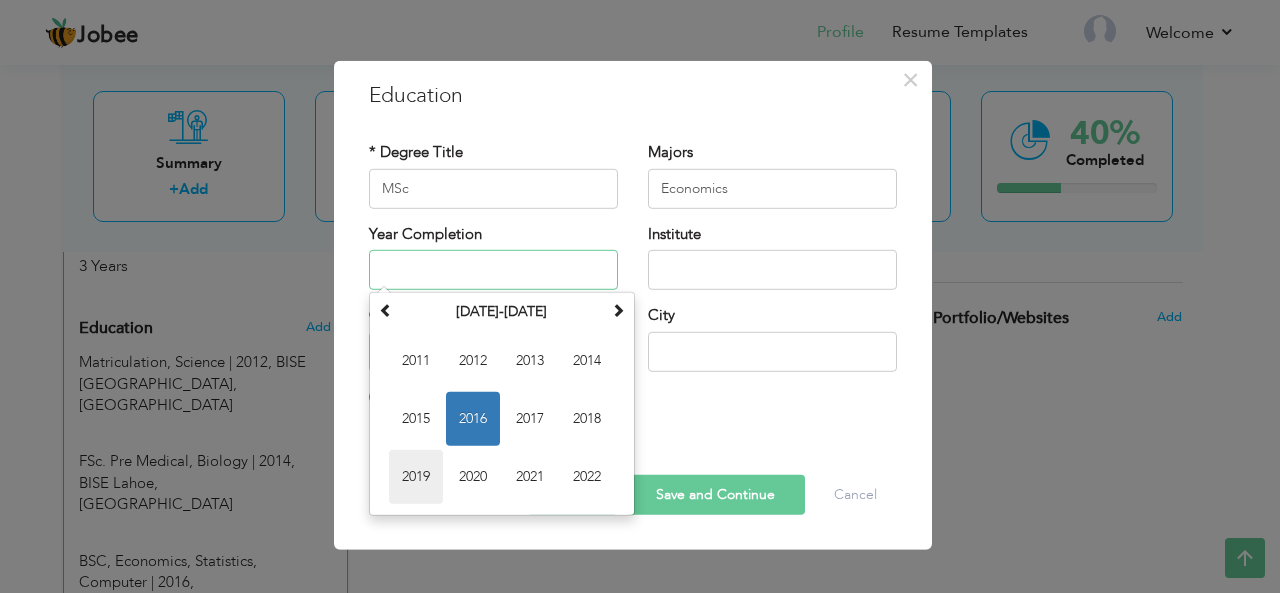 click on "2019" at bounding box center (416, 477) 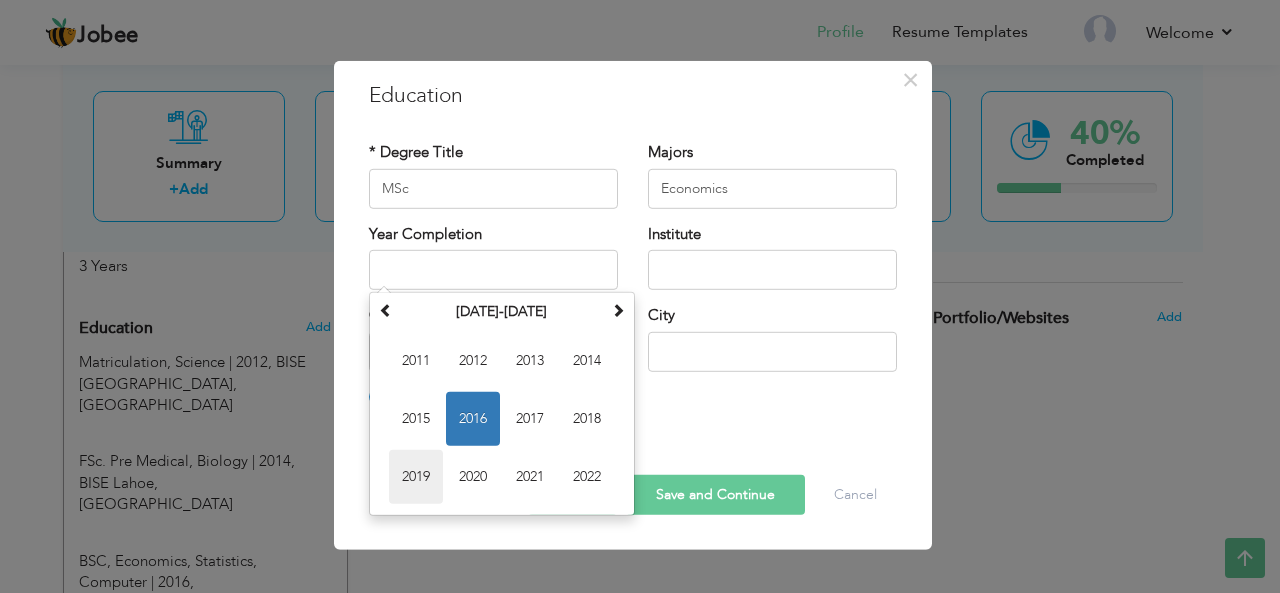 type on "2019" 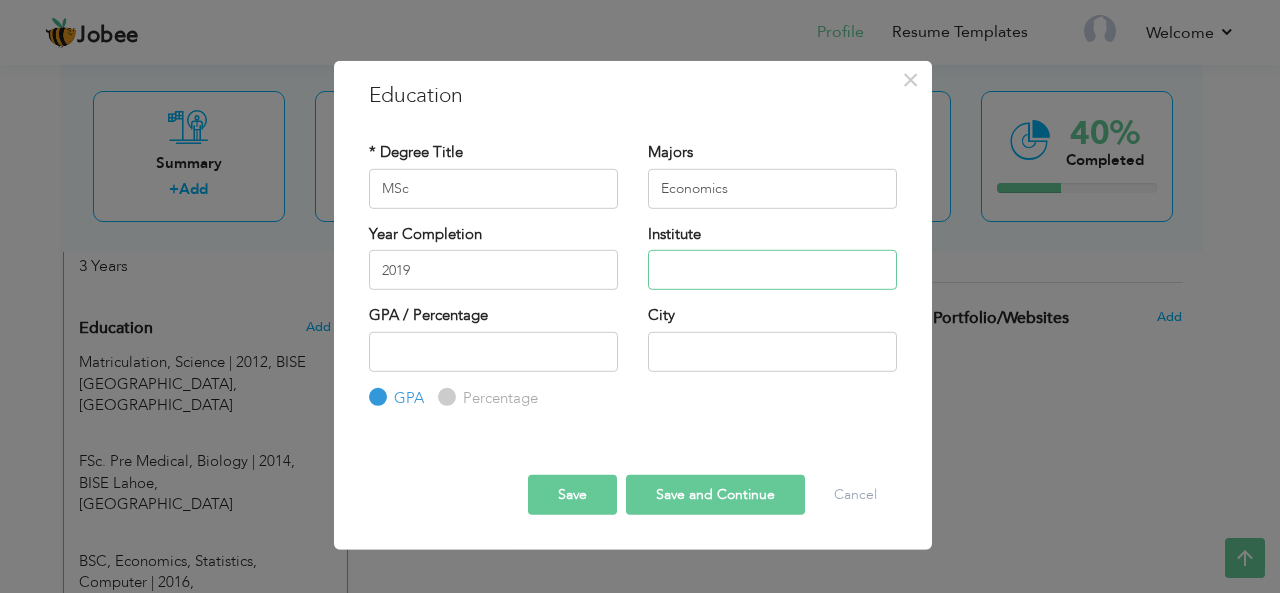 click at bounding box center [772, 270] 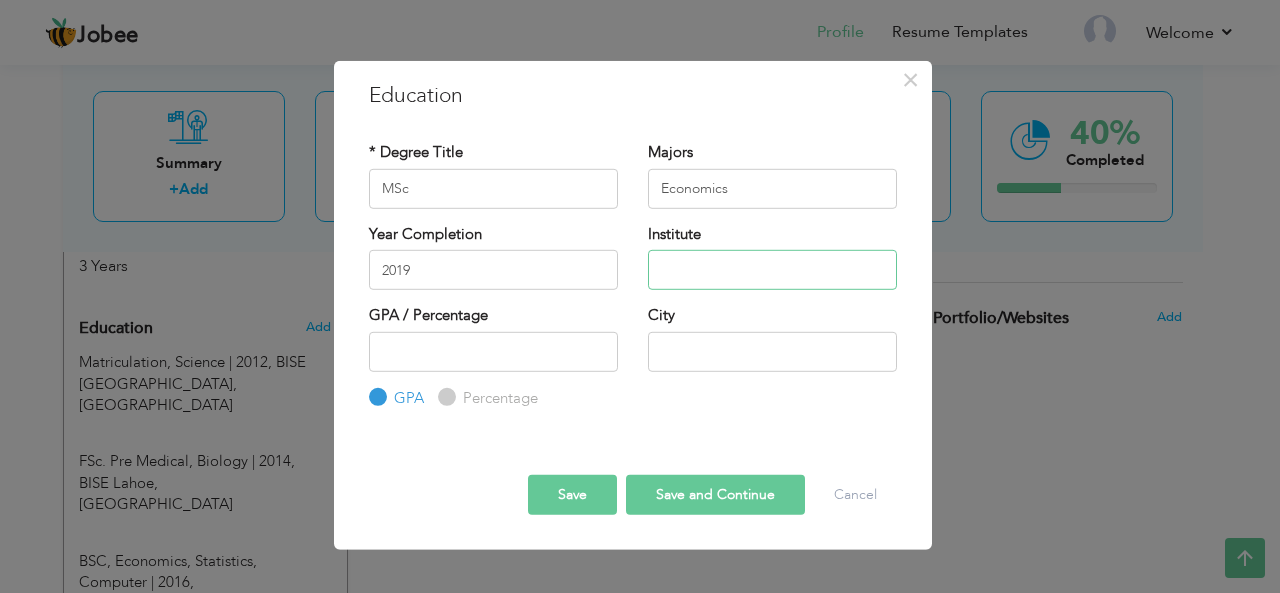 type on "[GEOGRAPHIC_DATA]" 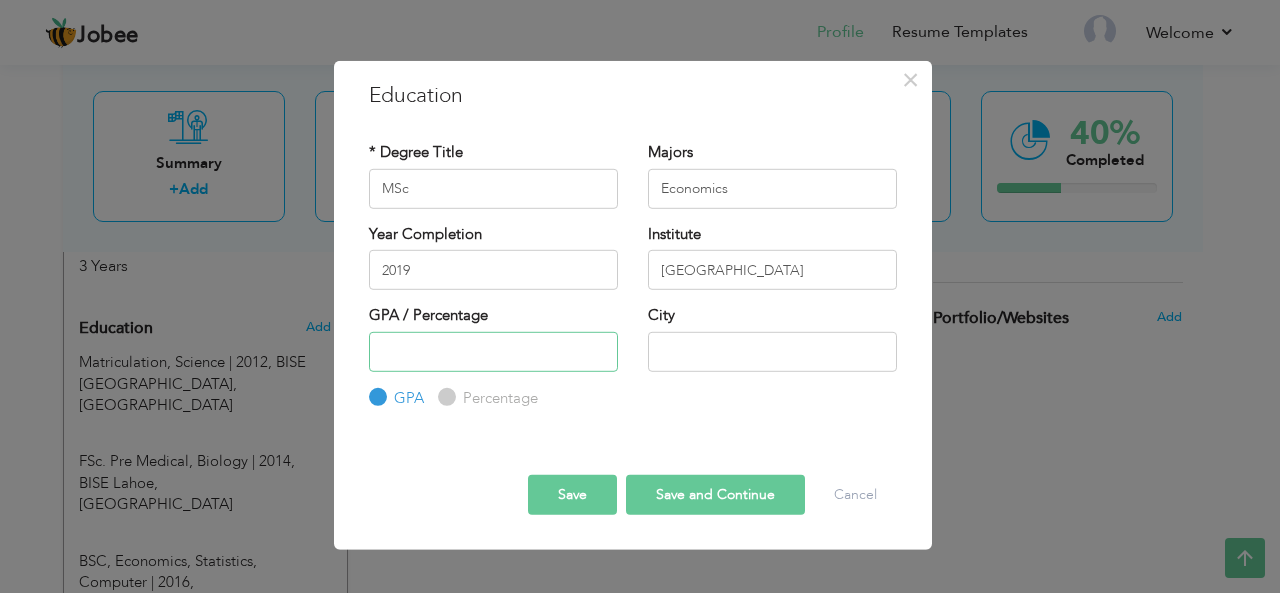 click at bounding box center (493, 351) 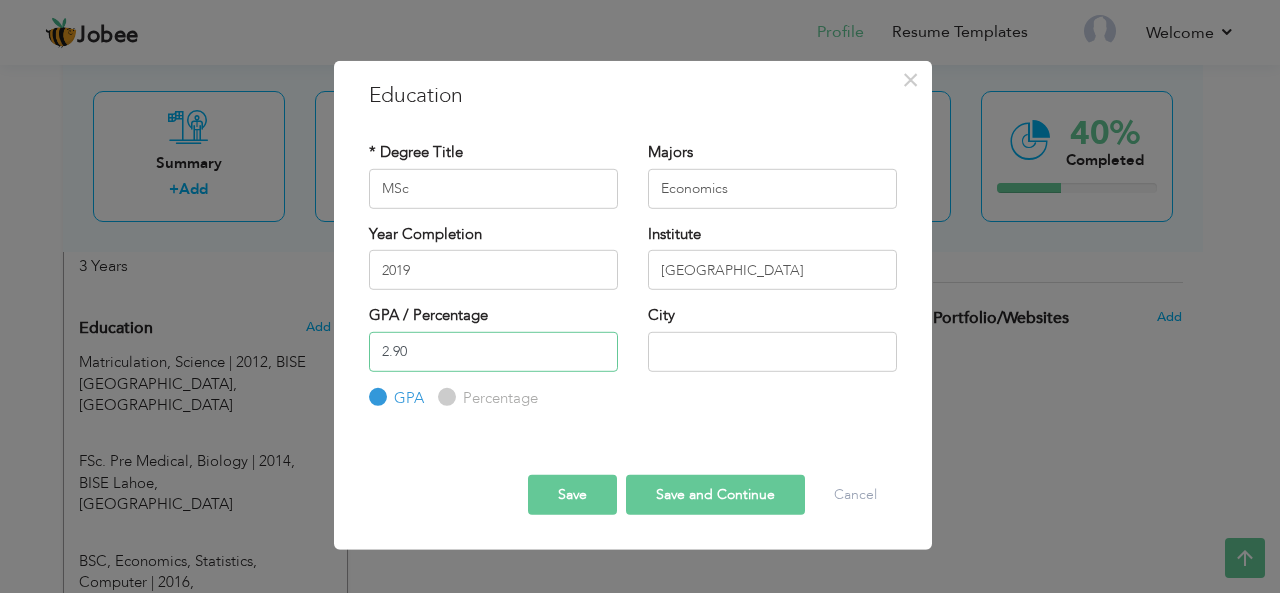type on "2.90" 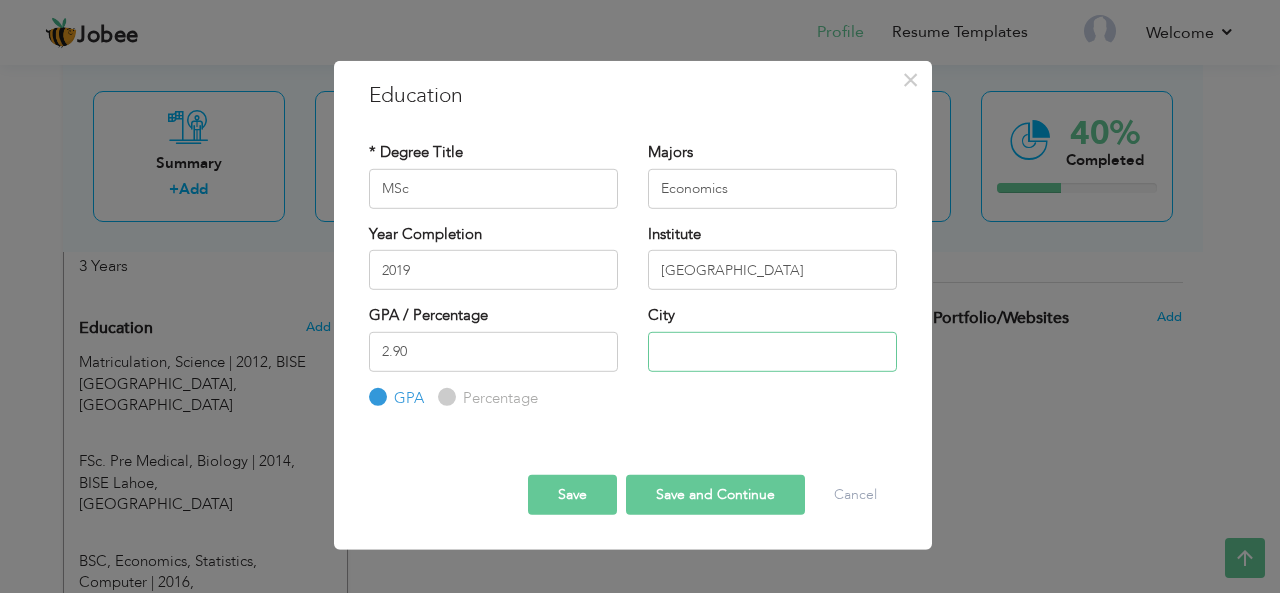 click at bounding box center [772, 351] 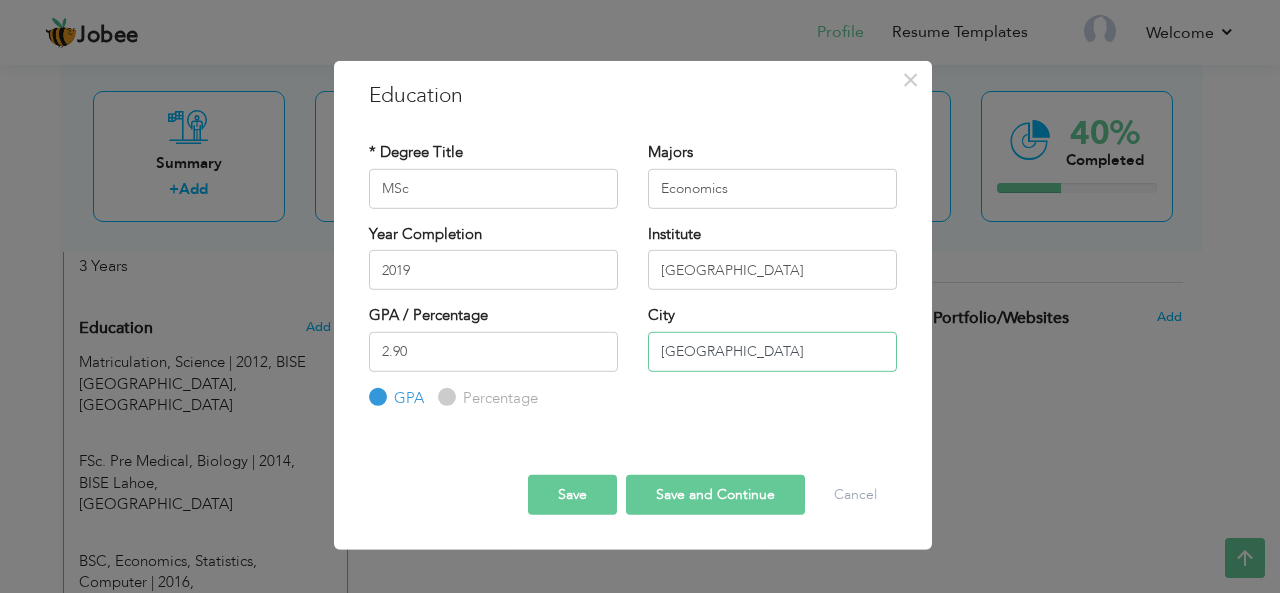 type on "[GEOGRAPHIC_DATA]" 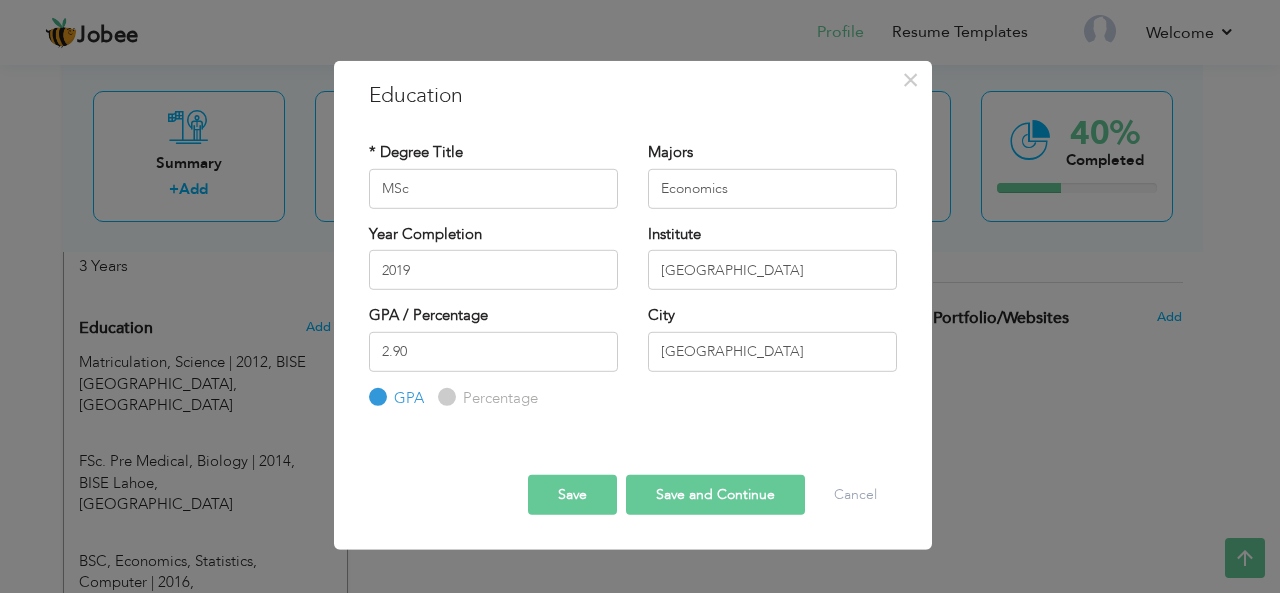 click on "Save" at bounding box center (572, 495) 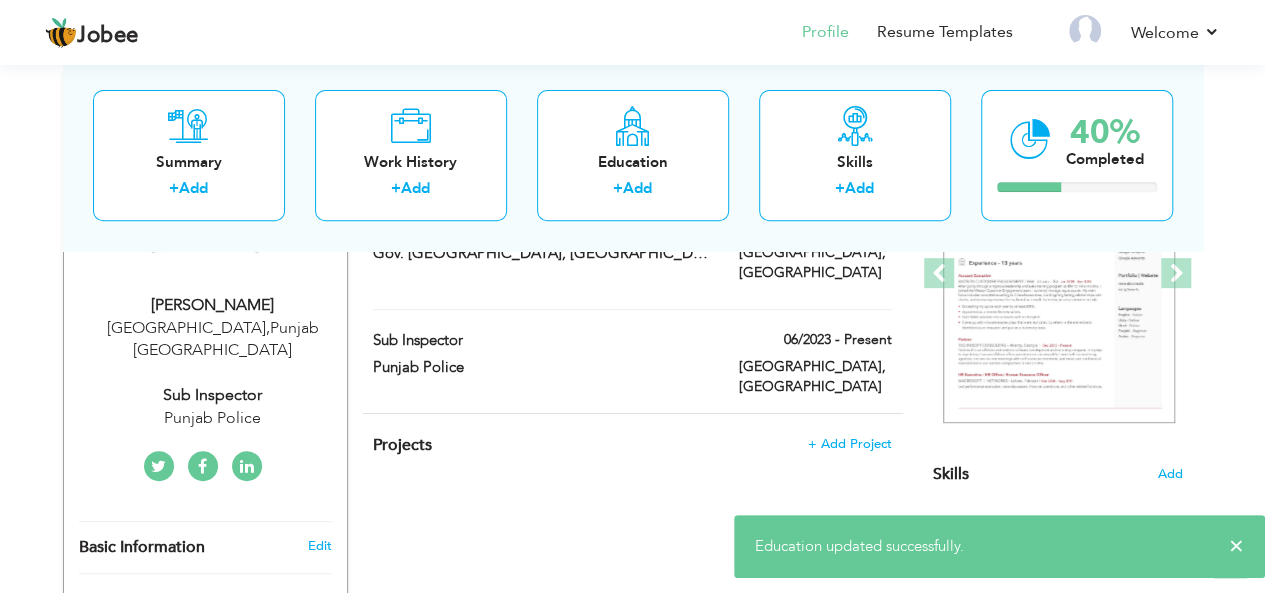scroll, scrollTop: 0, scrollLeft: 0, axis: both 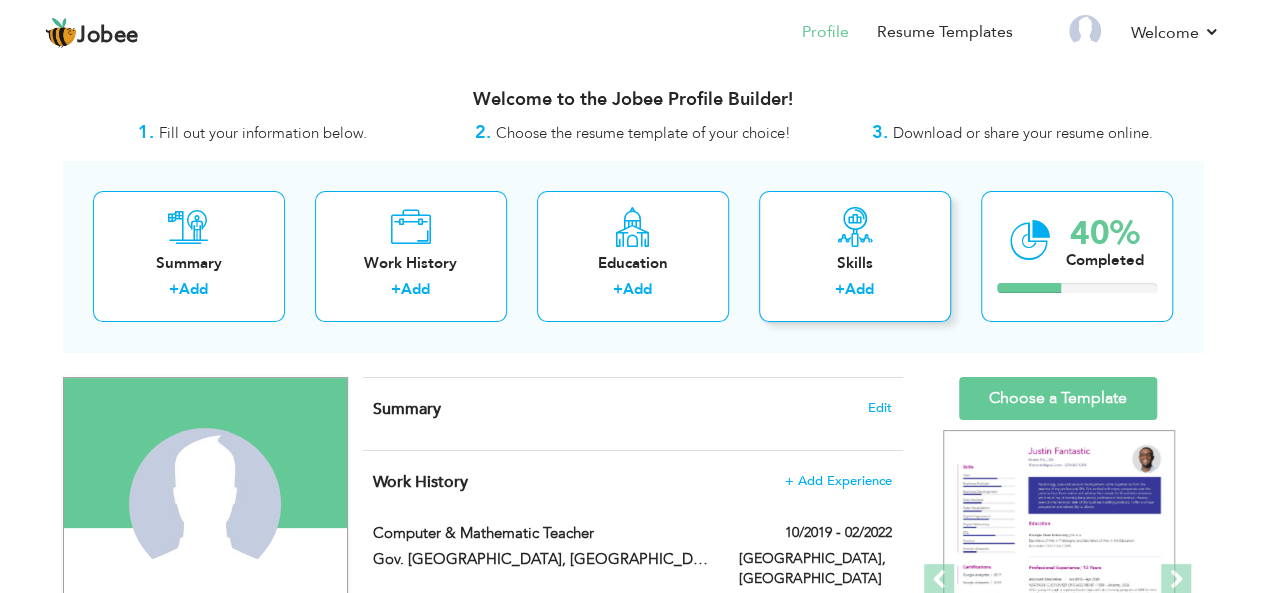 click on "+" at bounding box center [840, 289] 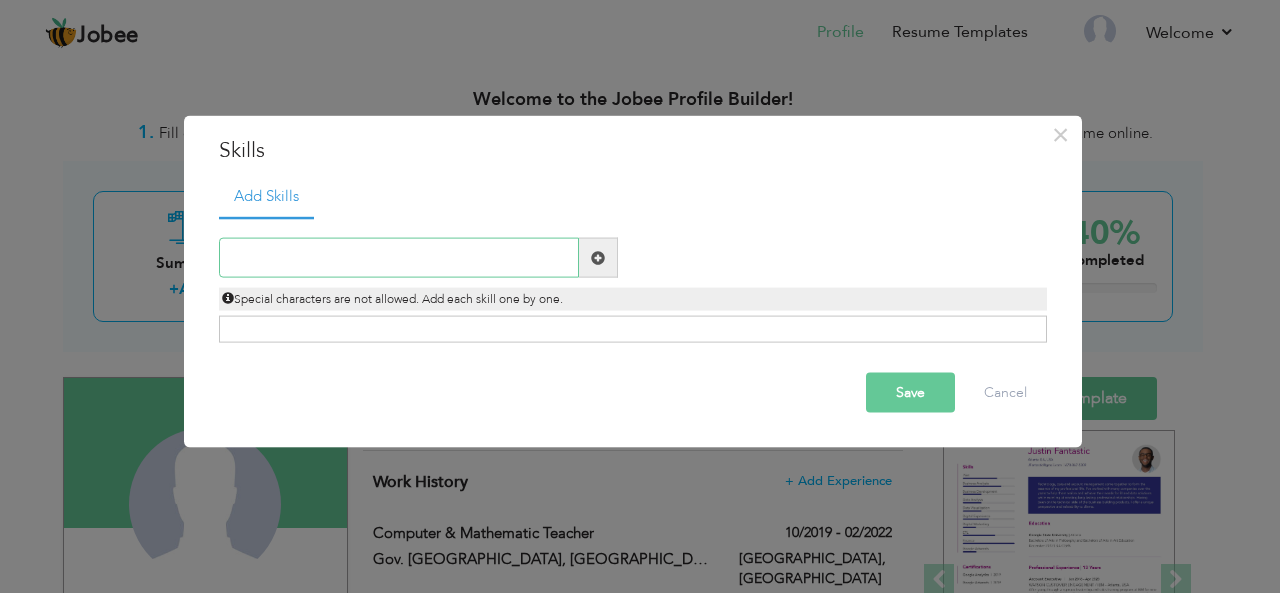 click at bounding box center (399, 258) 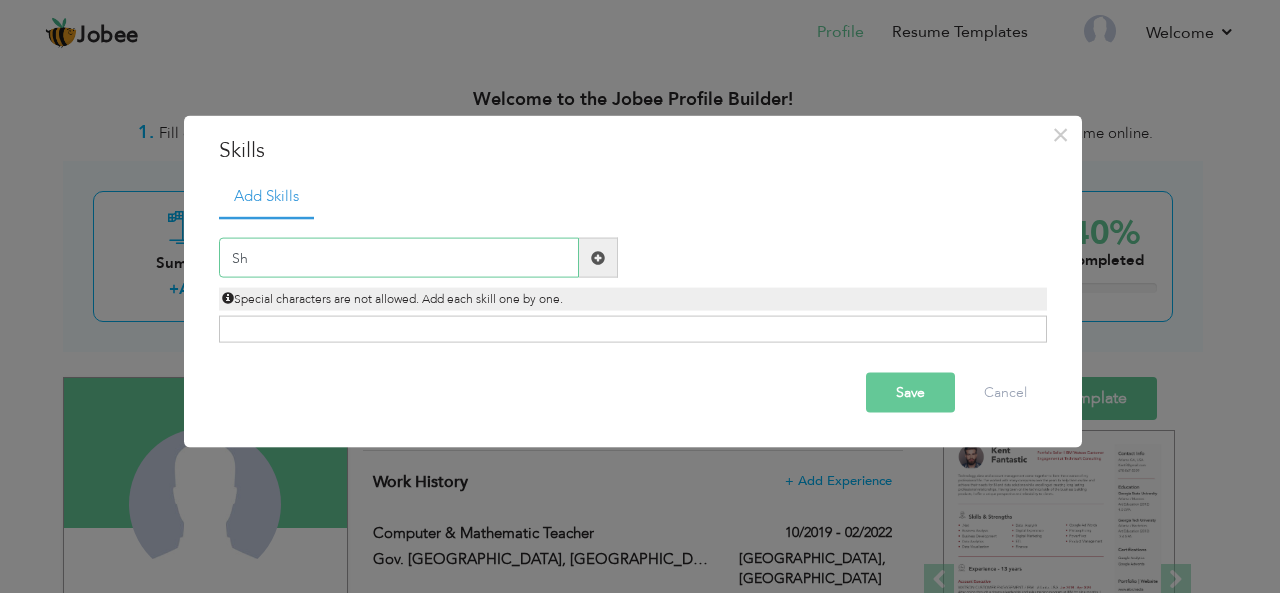 type on "S" 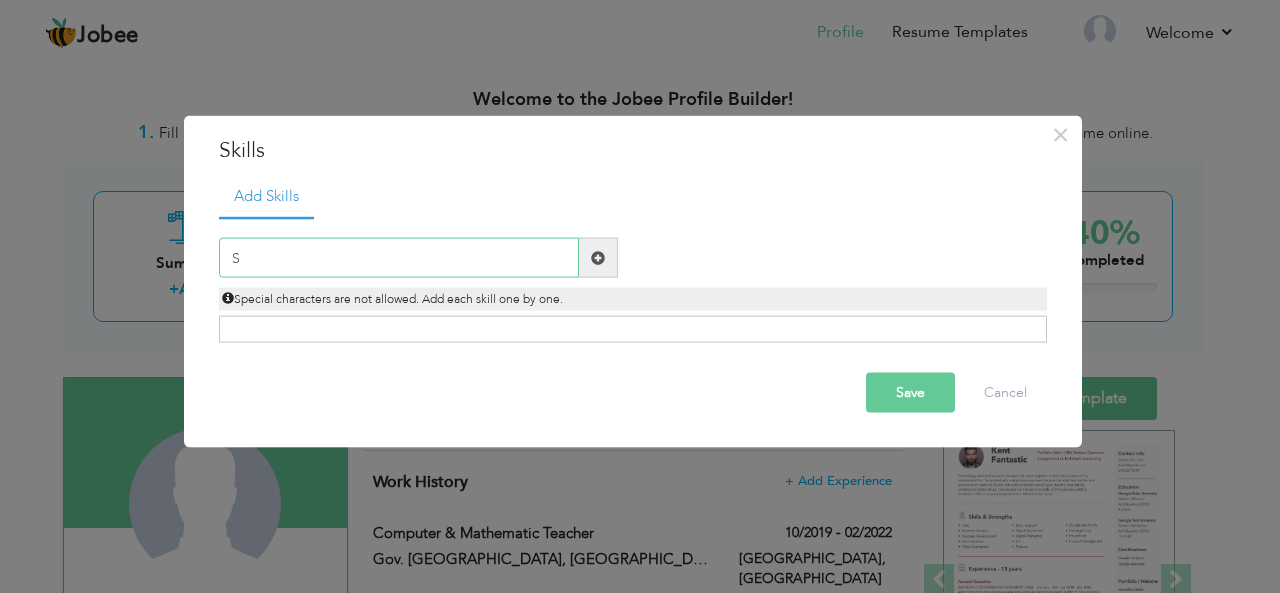 type 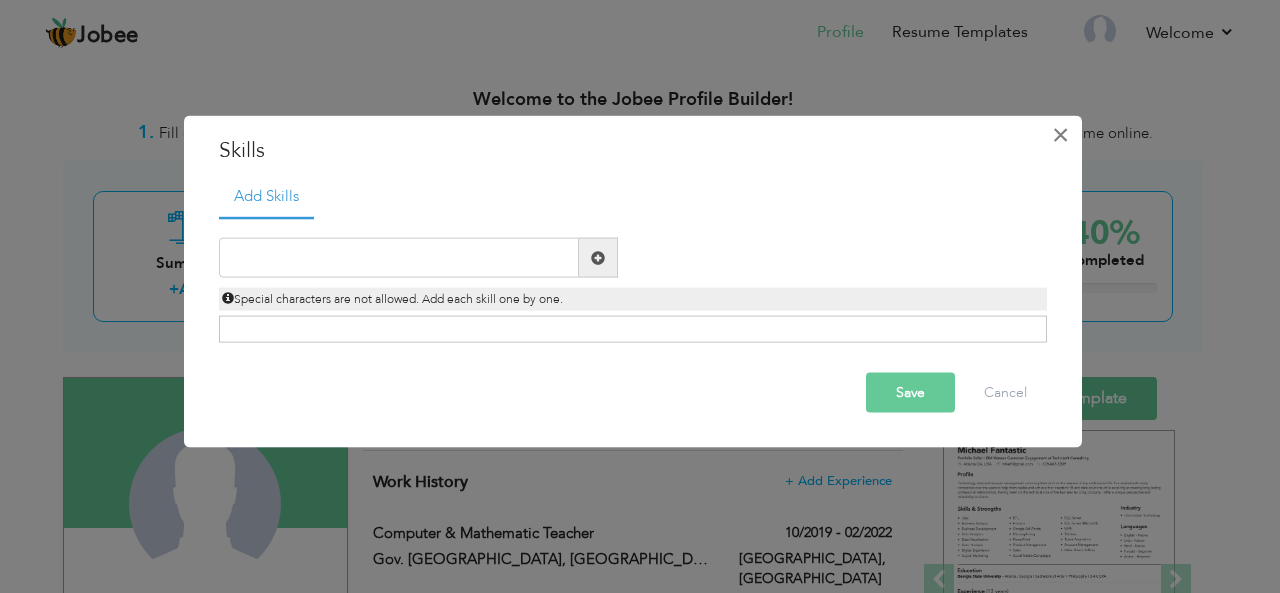 click on "×" at bounding box center (1060, 134) 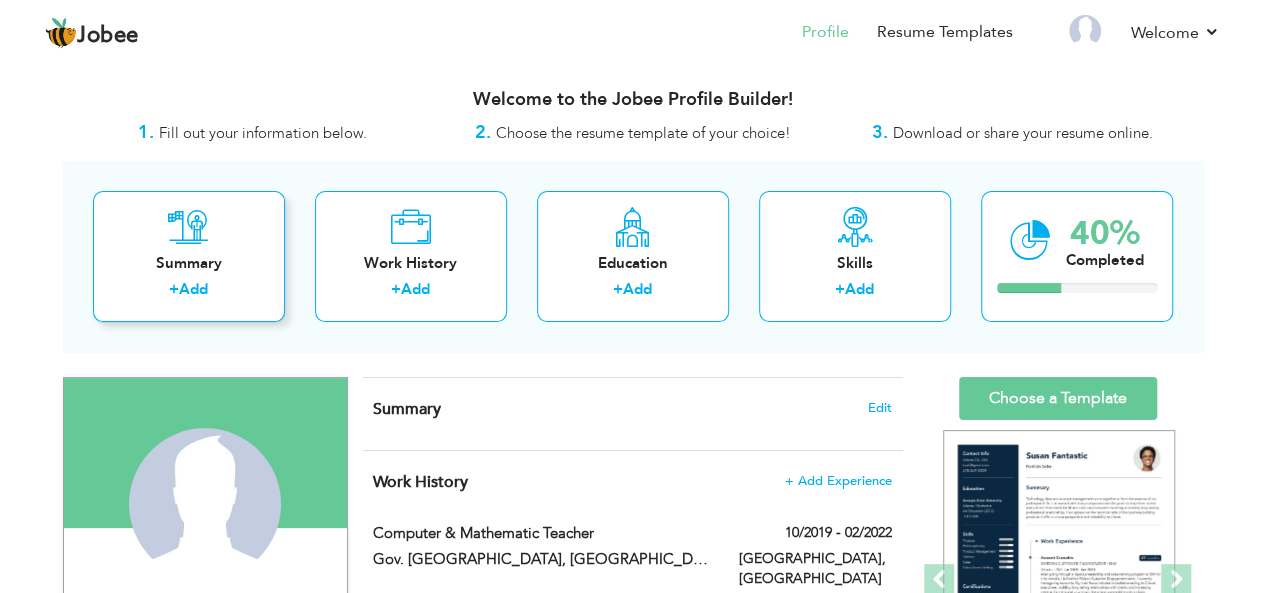 click on "Summary" at bounding box center [189, 263] 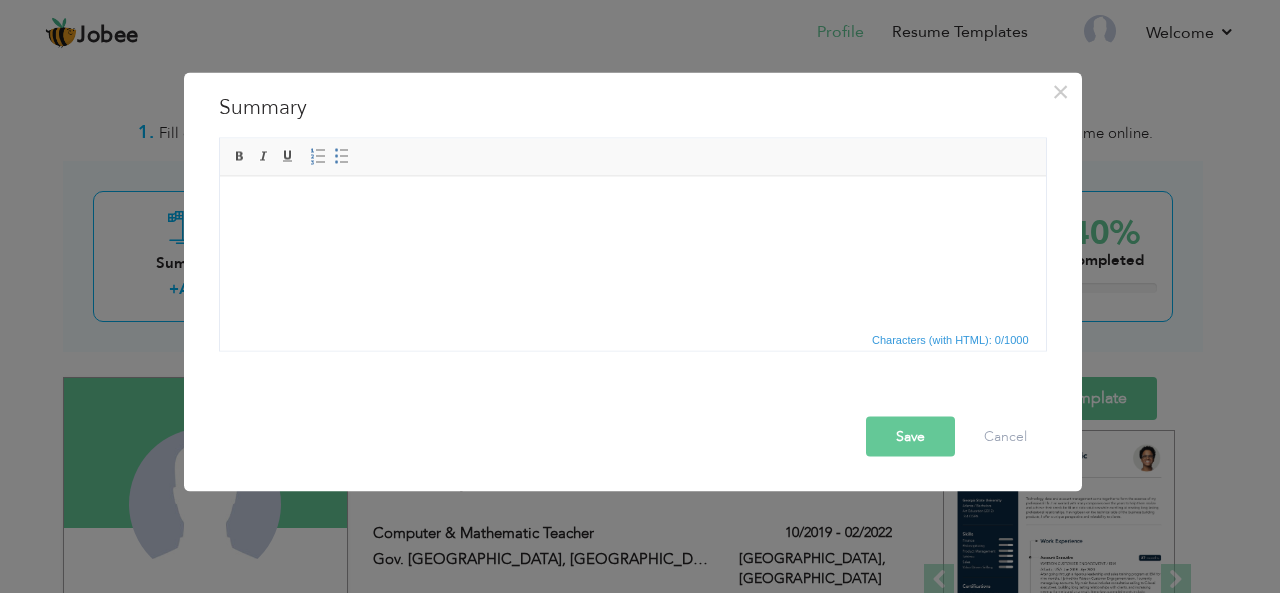 click at bounding box center [632, 206] 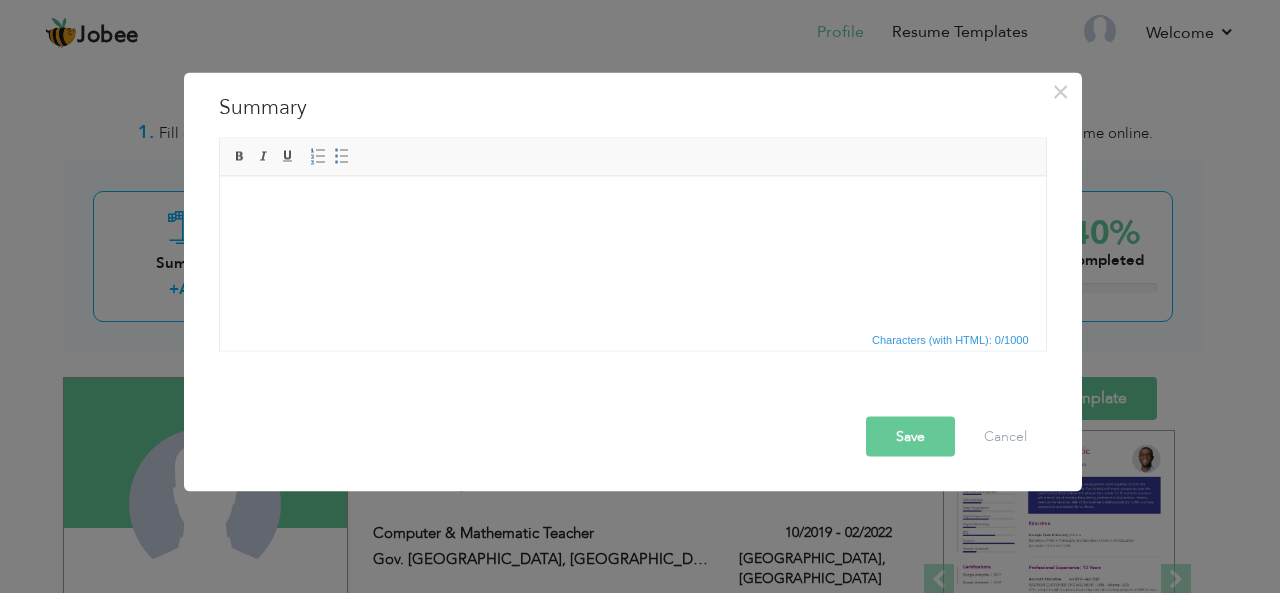 click at bounding box center [632, 206] 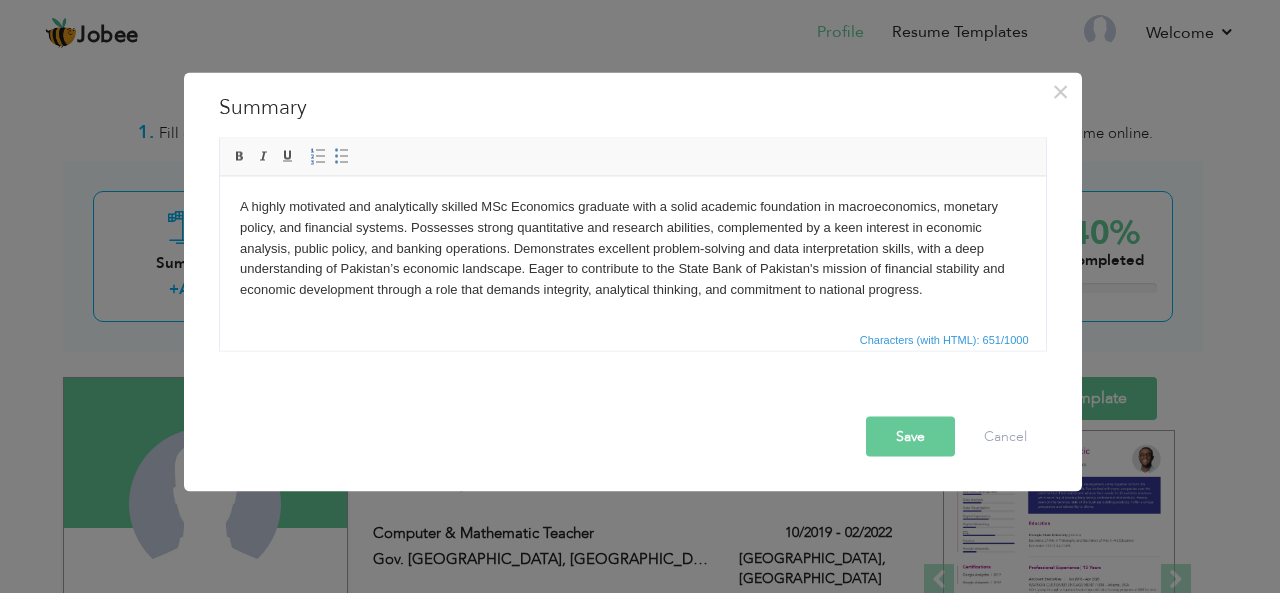 click on "Save" at bounding box center (910, 436) 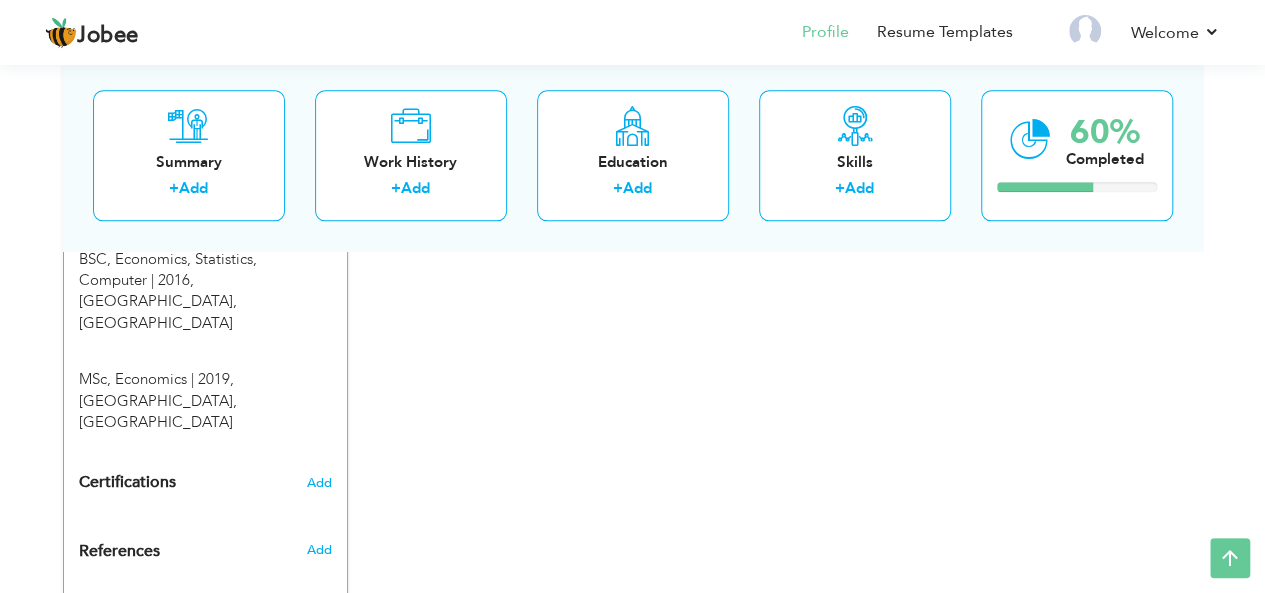 scroll, scrollTop: 0, scrollLeft: 0, axis: both 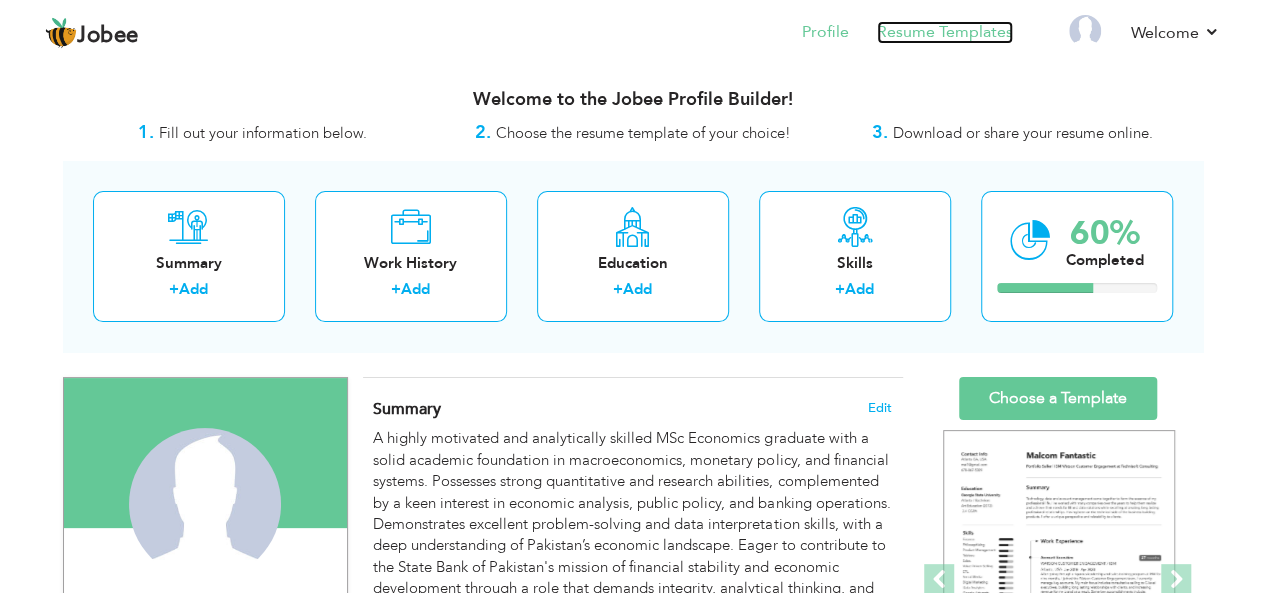 click on "Resume Templates" at bounding box center [945, 32] 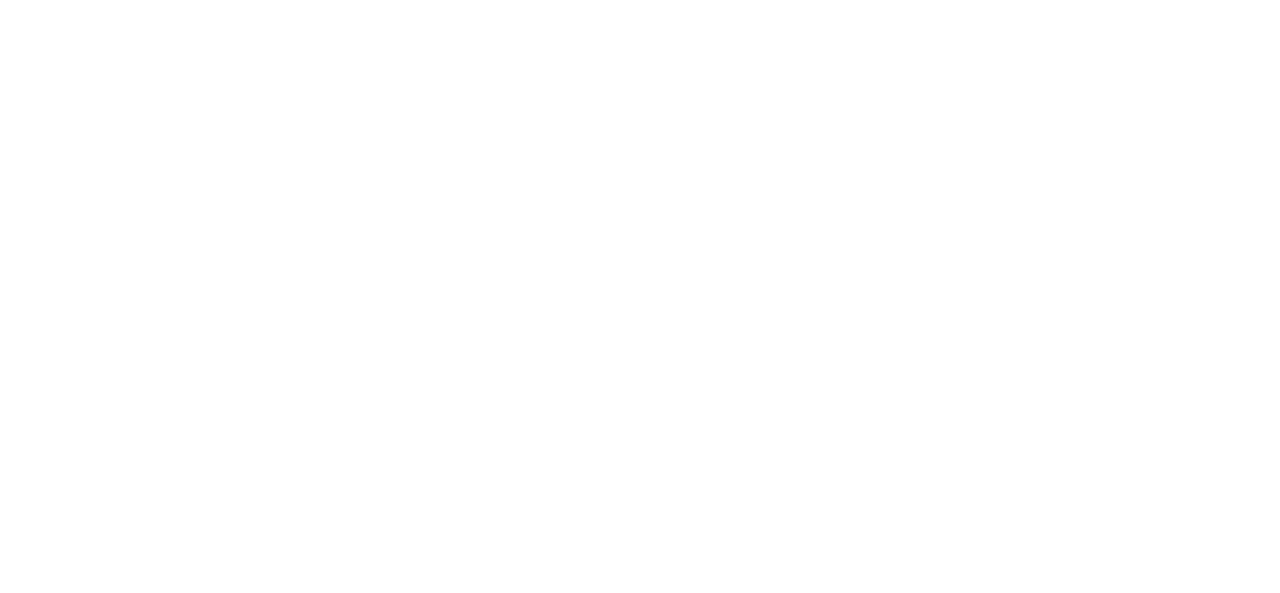 scroll, scrollTop: 0, scrollLeft: 0, axis: both 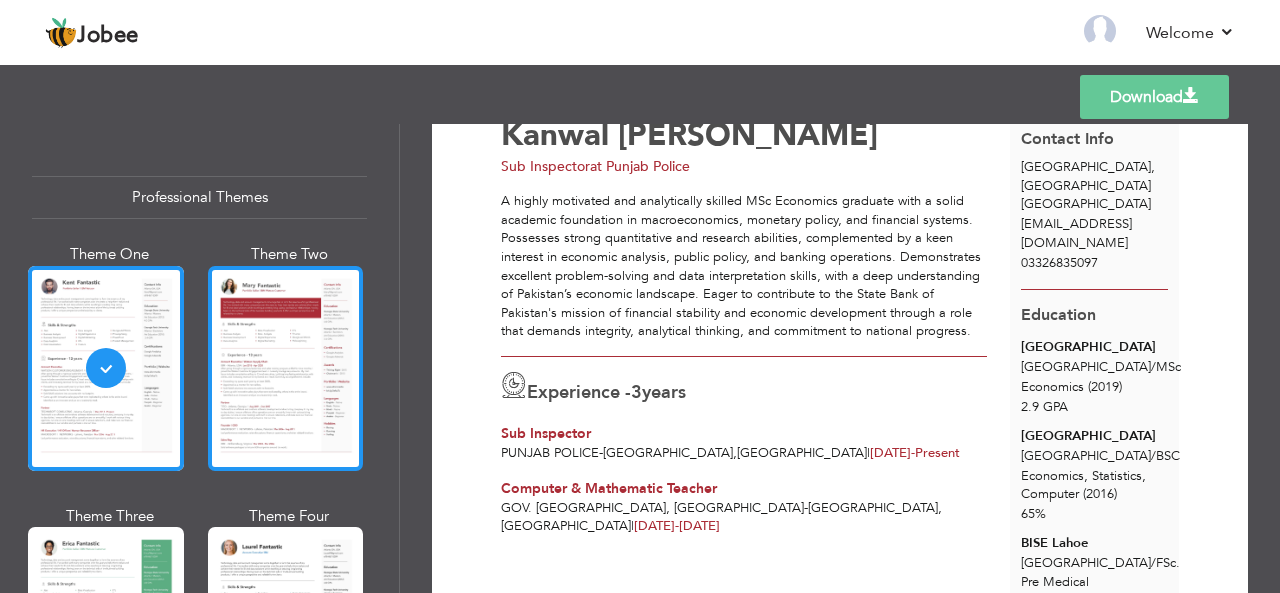 click at bounding box center (286, 368) 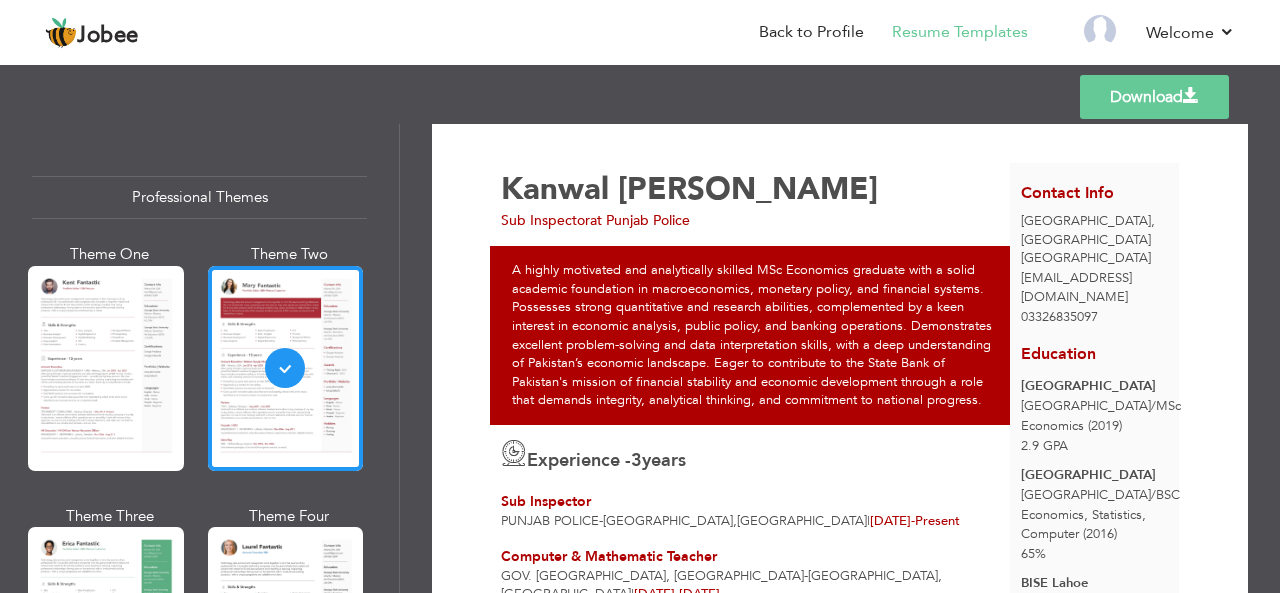 scroll, scrollTop: 0, scrollLeft: 0, axis: both 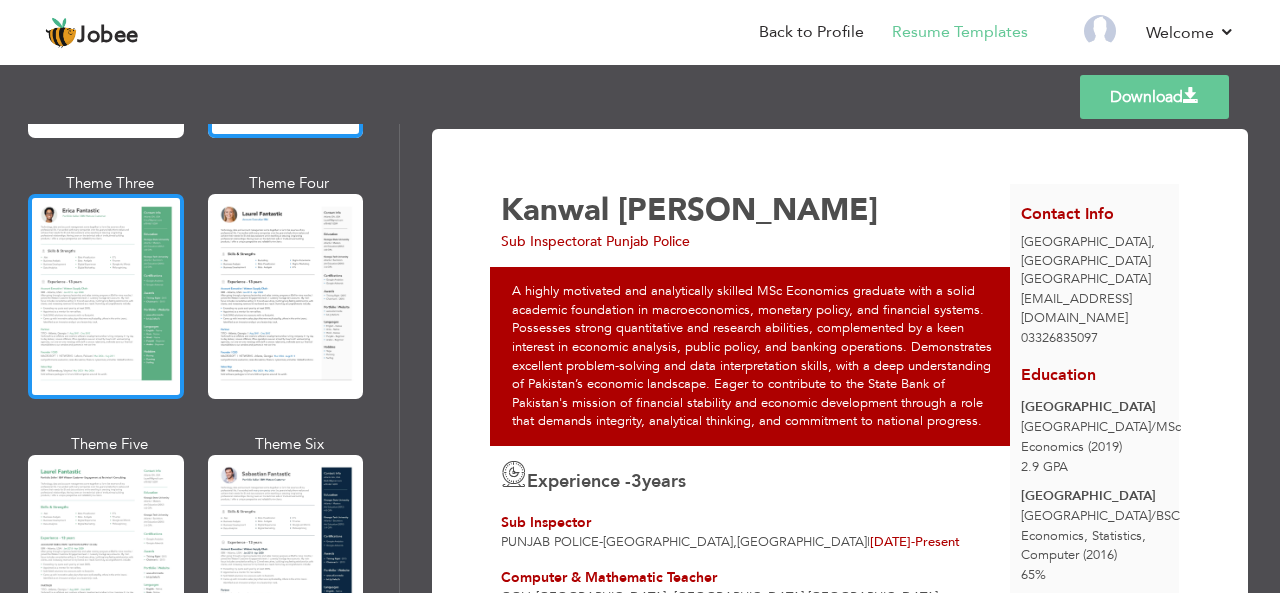 click at bounding box center (106, 296) 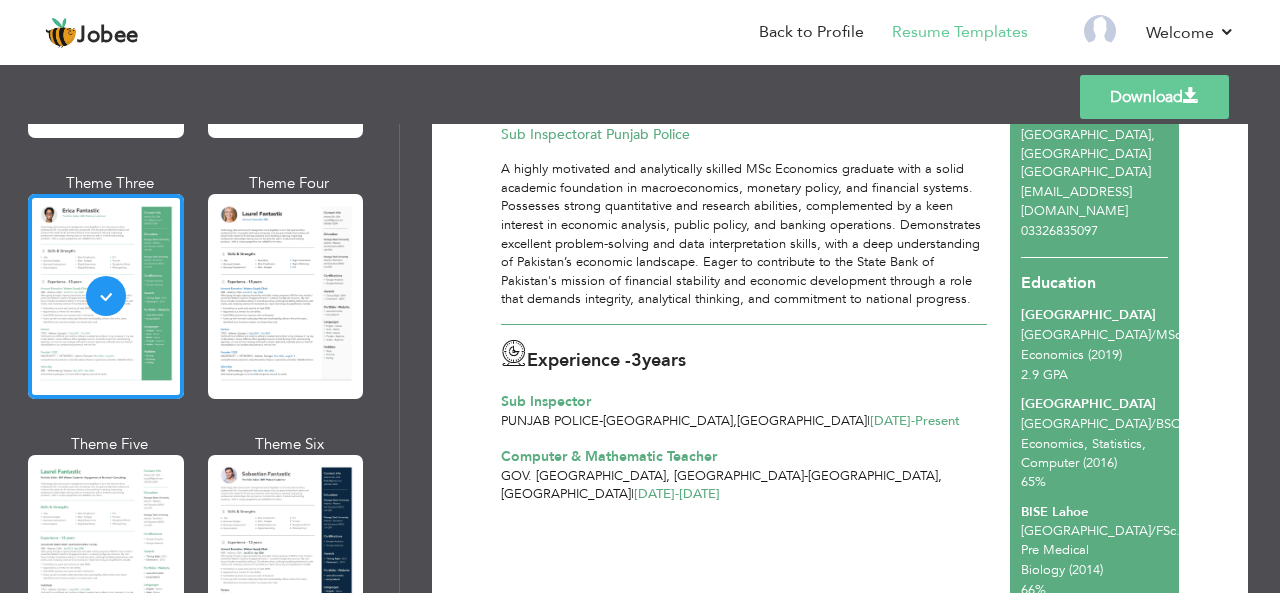 scroll, scrollTop: 0, scrollLeft: 0, axis: both 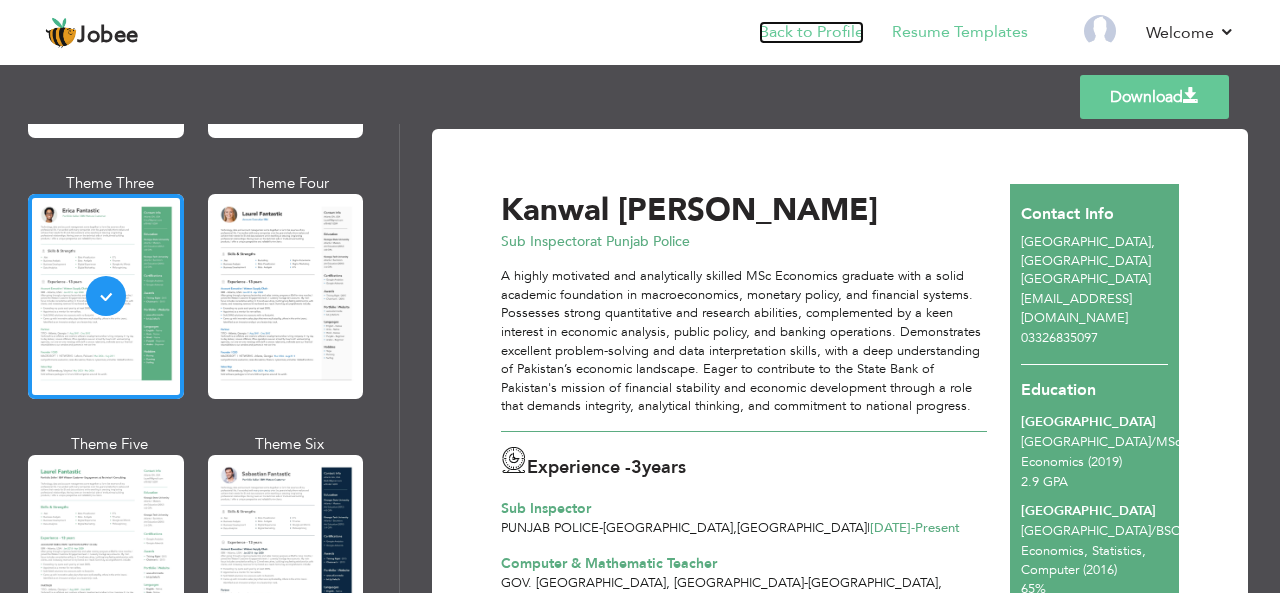 click on "Back to Profile" at bounding box center (811, 32) 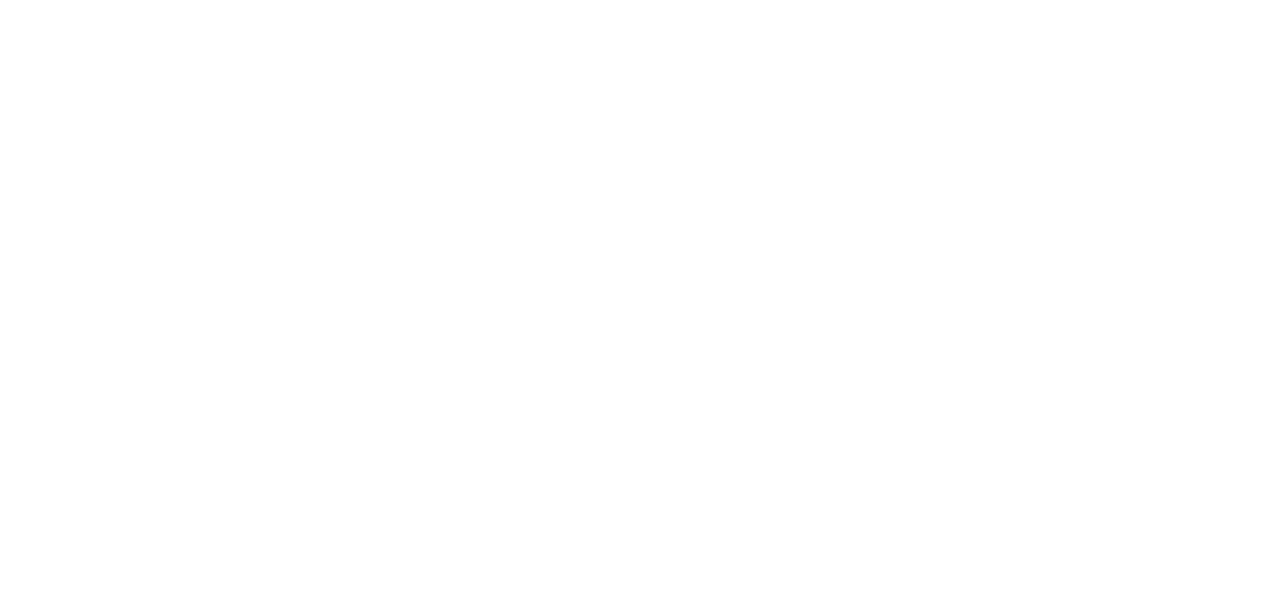 scroll, scrollTop: 0, scrollLeft: 0, axis: both 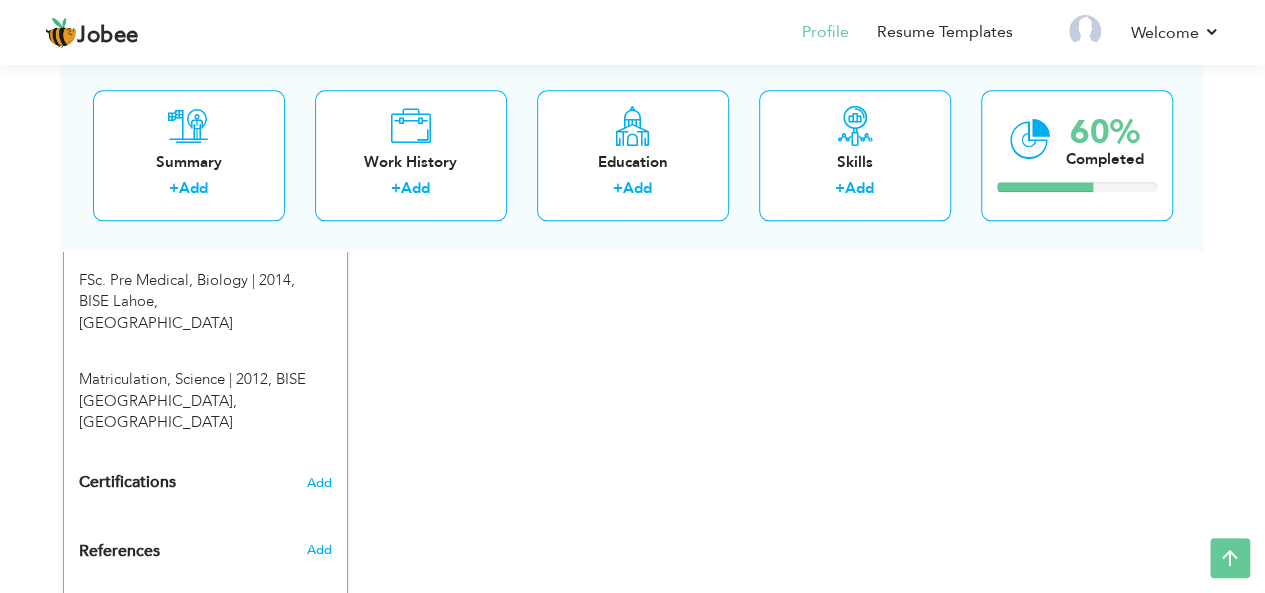 click on "Add" at bounding box center (318, 617) 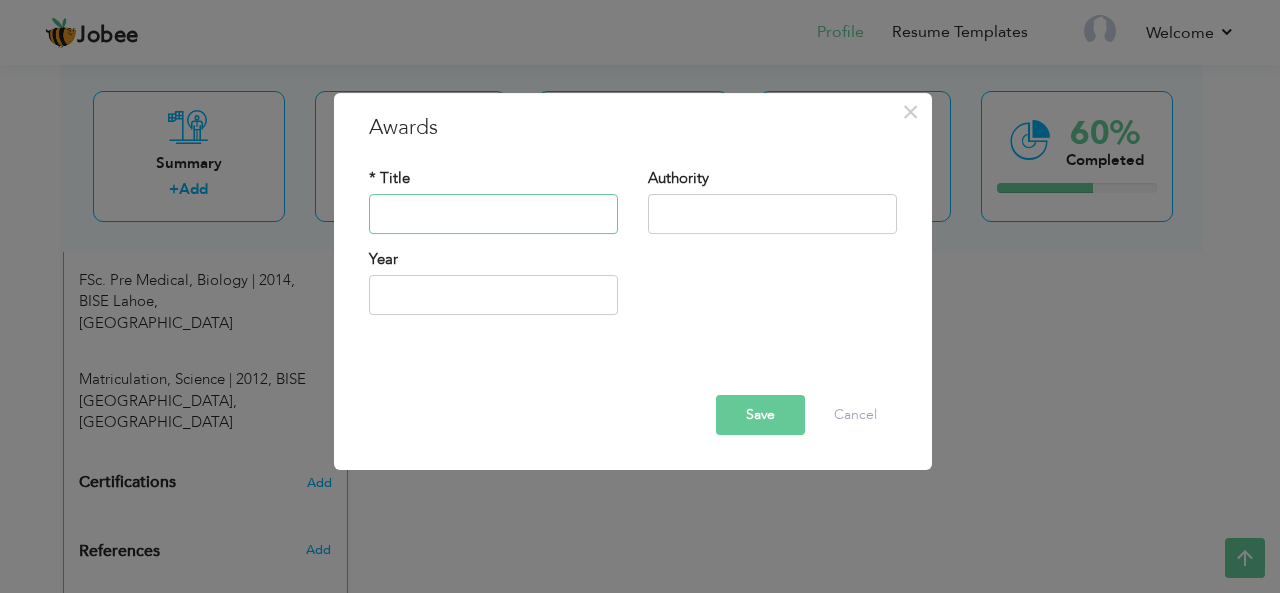 click at bounding box center [493, 214] 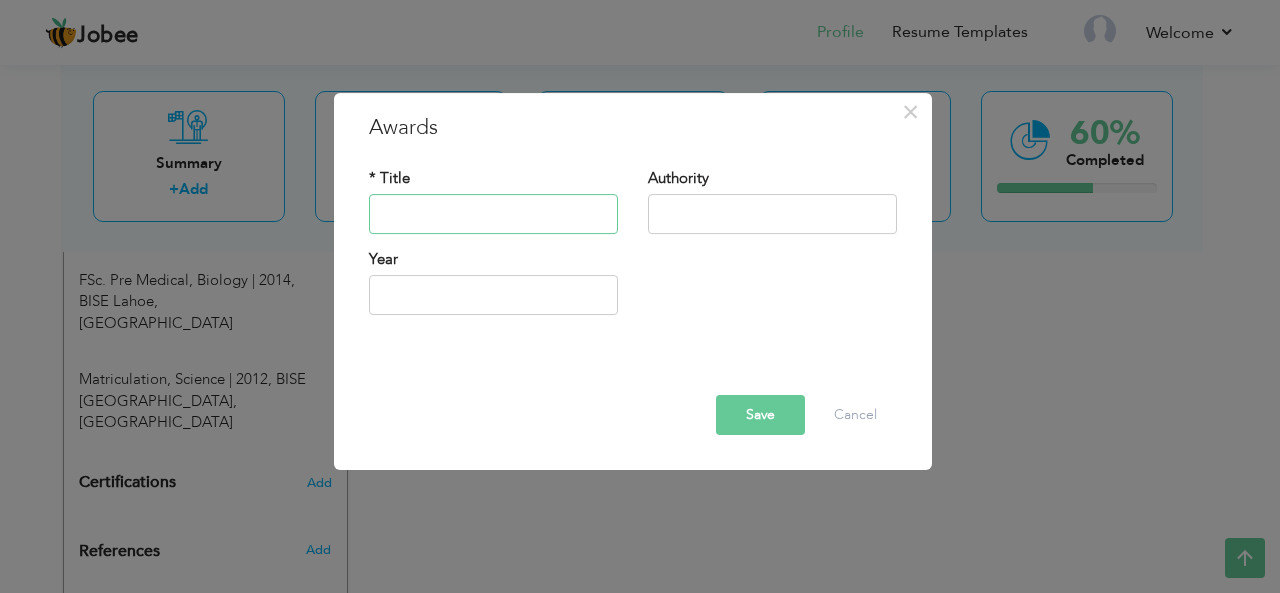 type on "P" 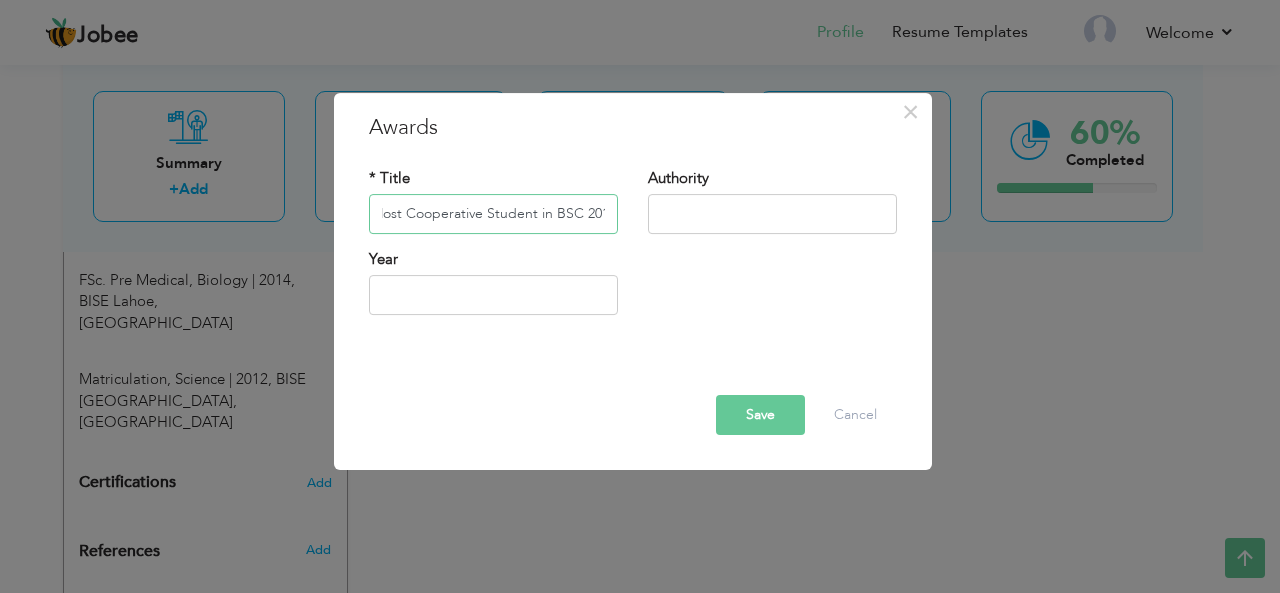 scroll, scrollTop: 0, scrollLeft: 18, axis: horizontal 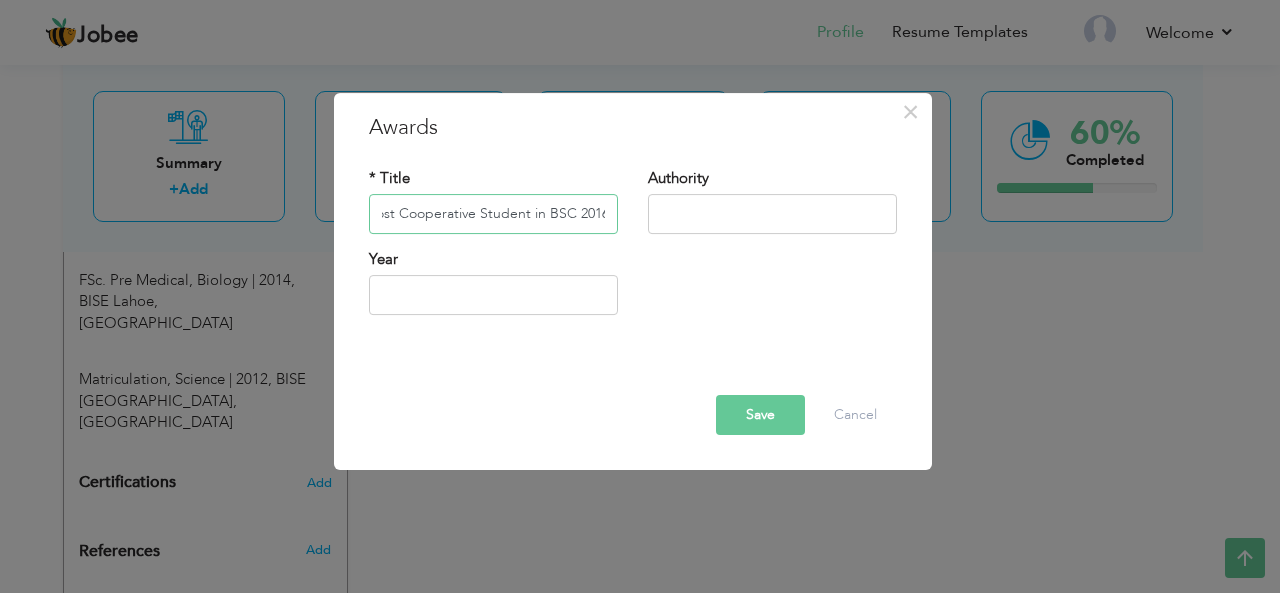 click on "Most Cooperative Student in BSC 2016" at bounding box center (493, 214) 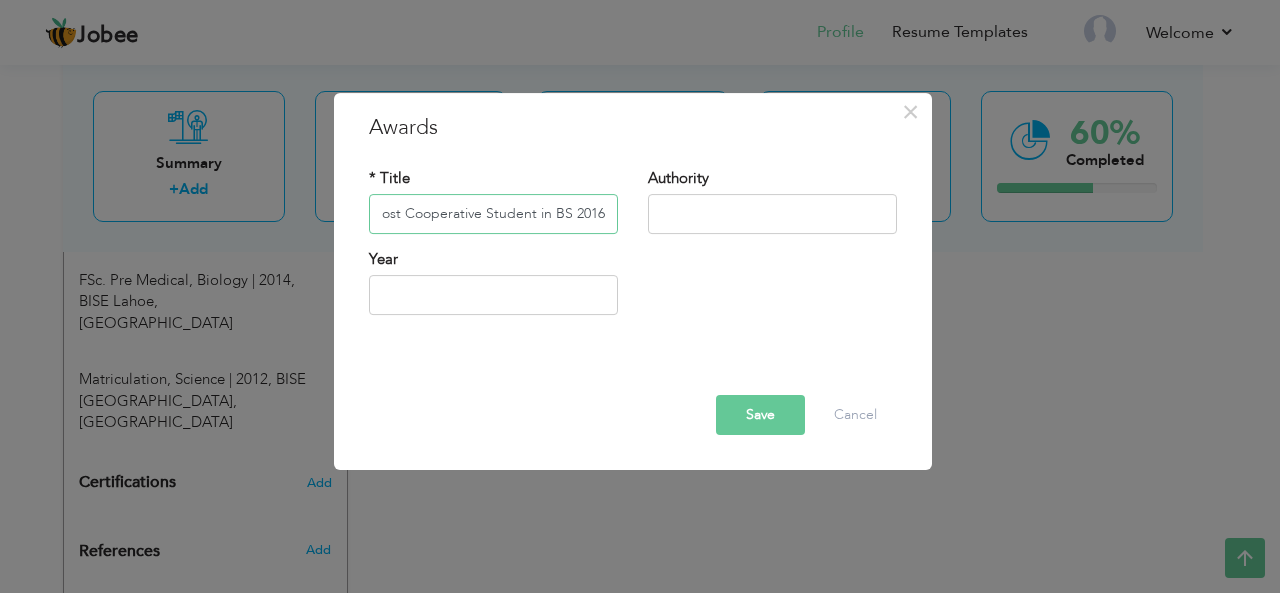 scroll, scrollTop: 0, scrollLeft: 8, axis: horizontal 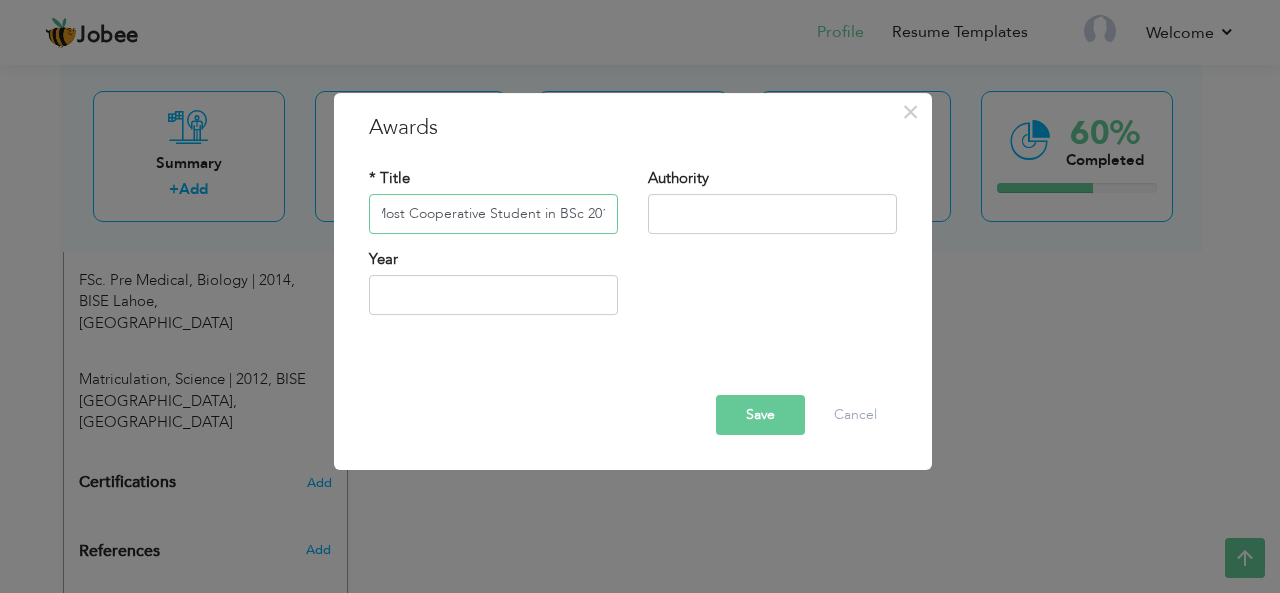 click on "Most Cooperative Student in BSc 2016" at bounding box center (493, 214) 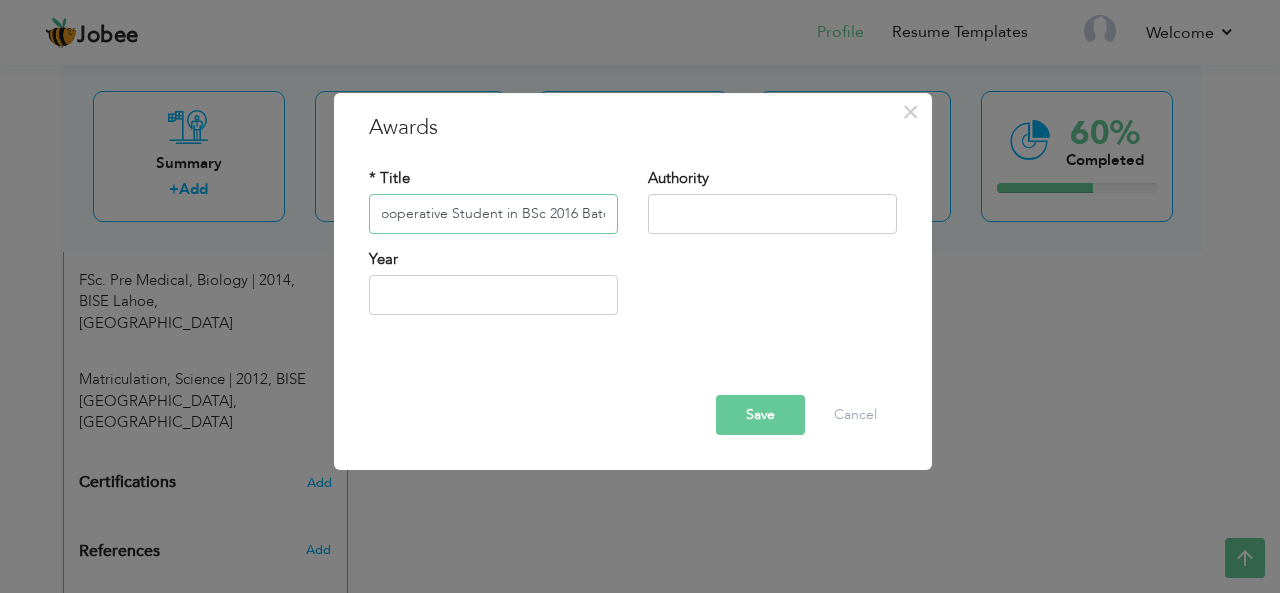 scroll, scrollTop: 0, scrollLeft: 54, axis: horizontal 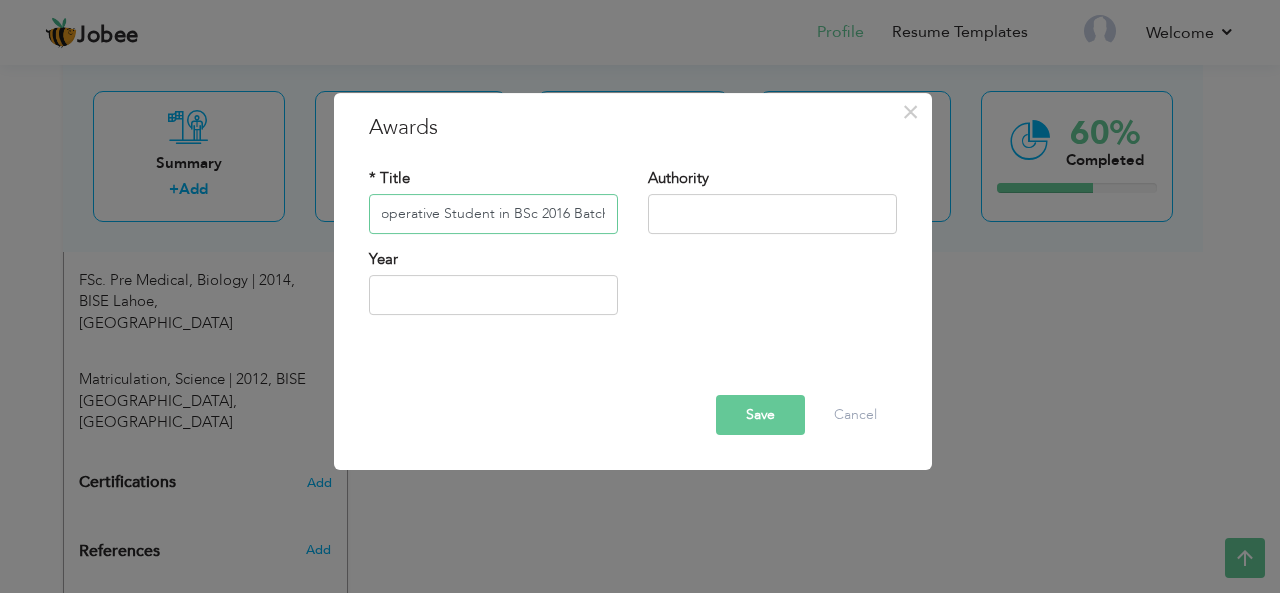 type on "Most Cooperative Student in BSc 2016 Batch" 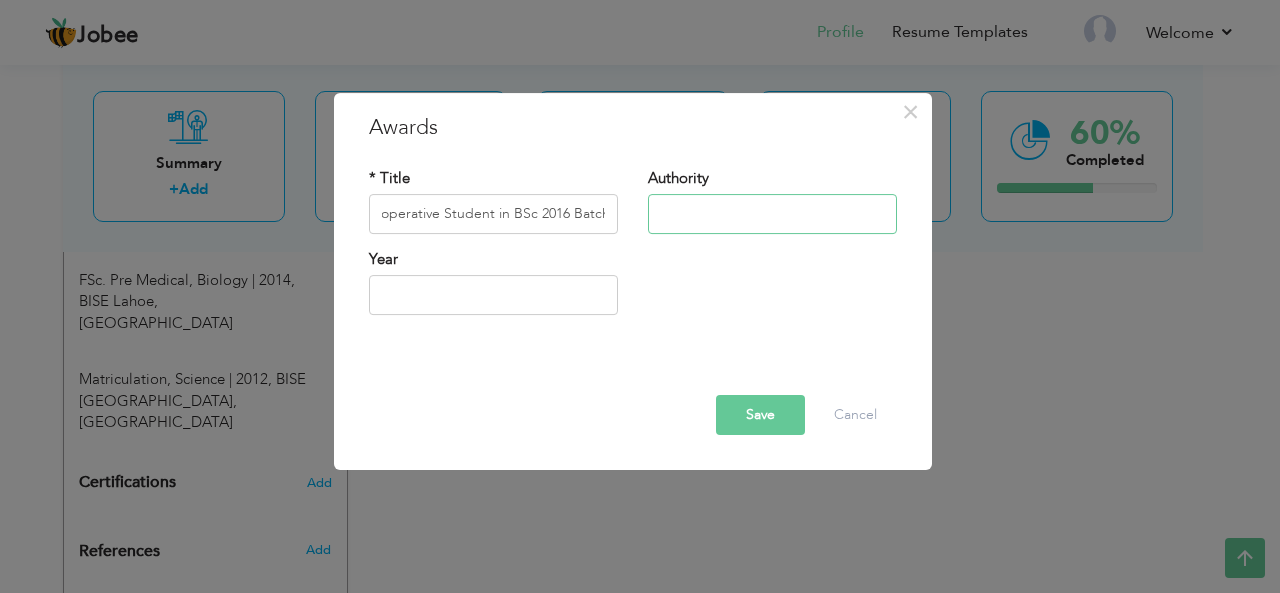 scroll, scrollTop: 0, scrollLeft: 0, axis: both 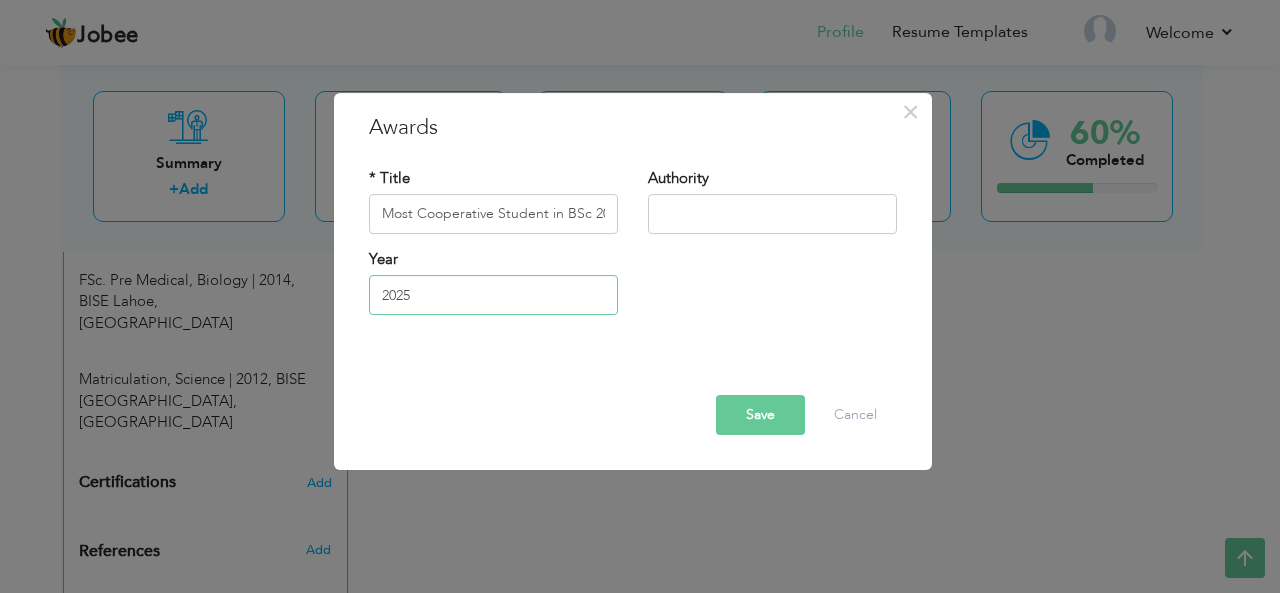 click on "2025" at bounding box center (493, 295) 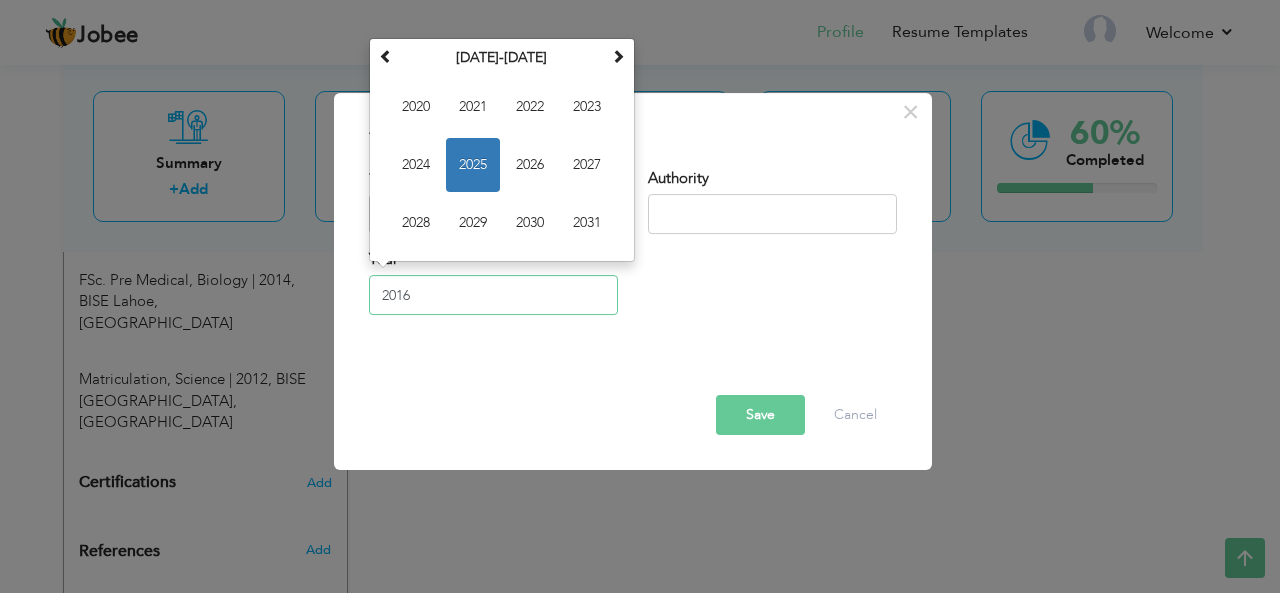 type on "2016" 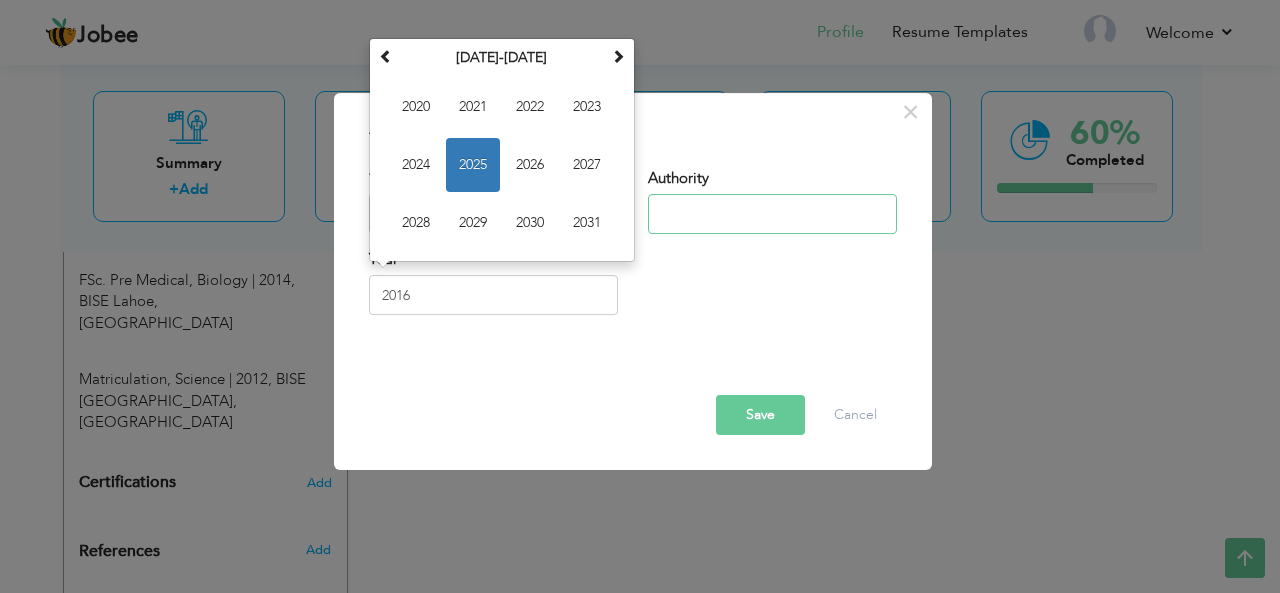 click at bounding box center (772, 214) 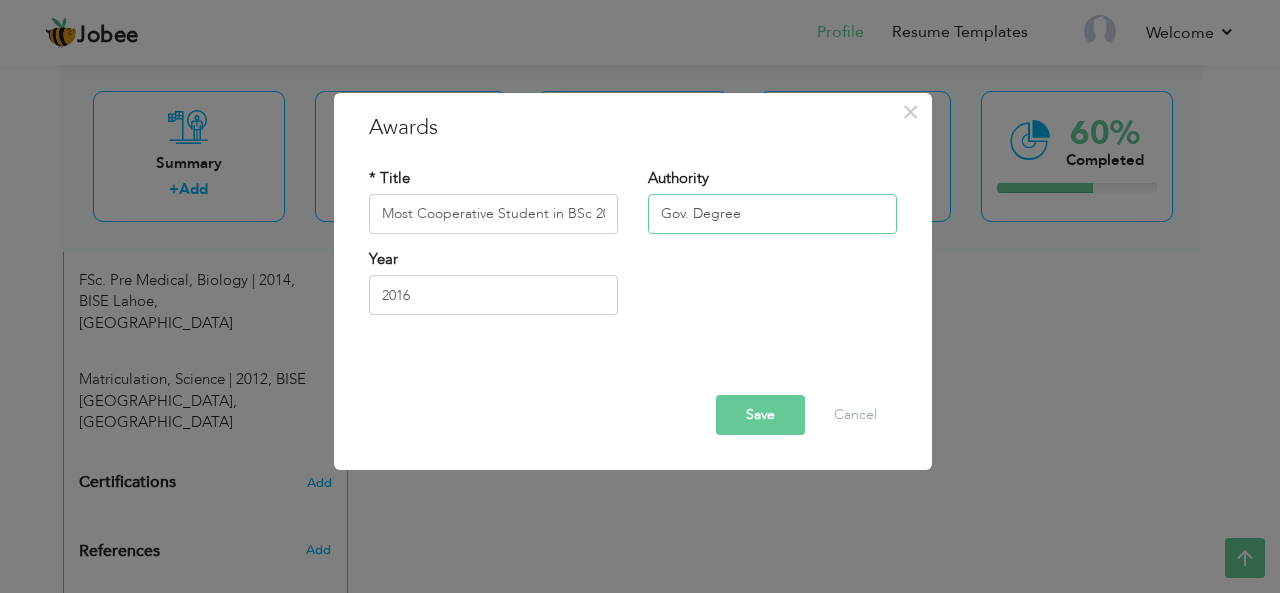 click on "Gov. Degree" at bounding box center [772, 214] 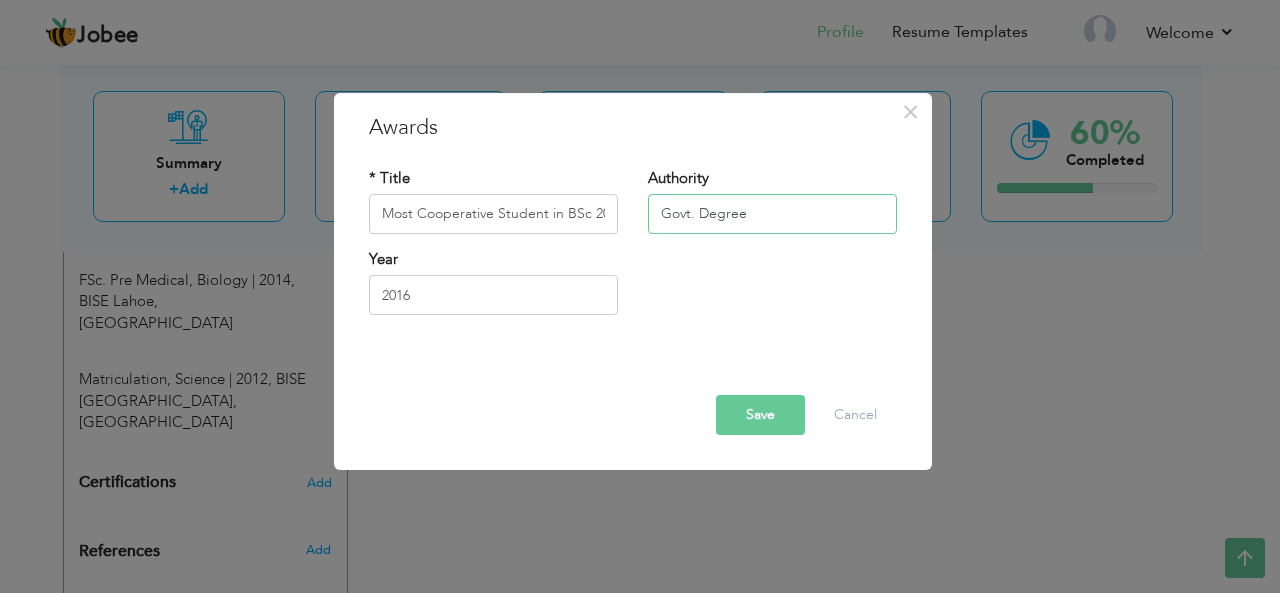 click on "Govt. Degree" at bounding box center (772, 214) 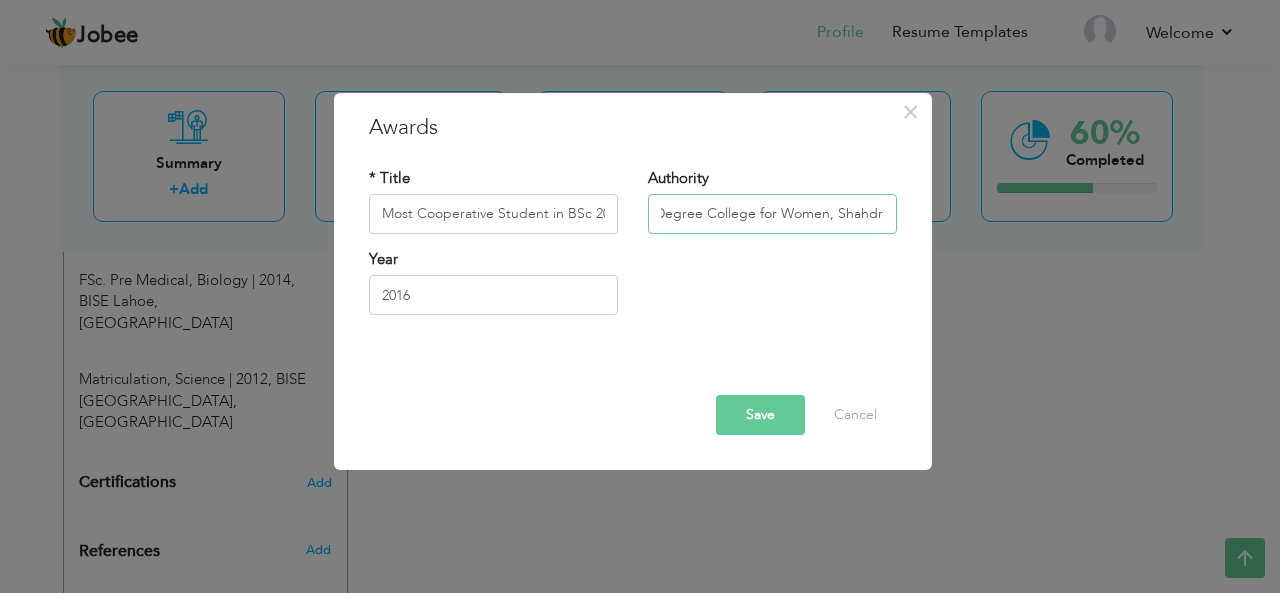 scroll, scrollTop: 0, scrollLeft: 44, axis: horizontal 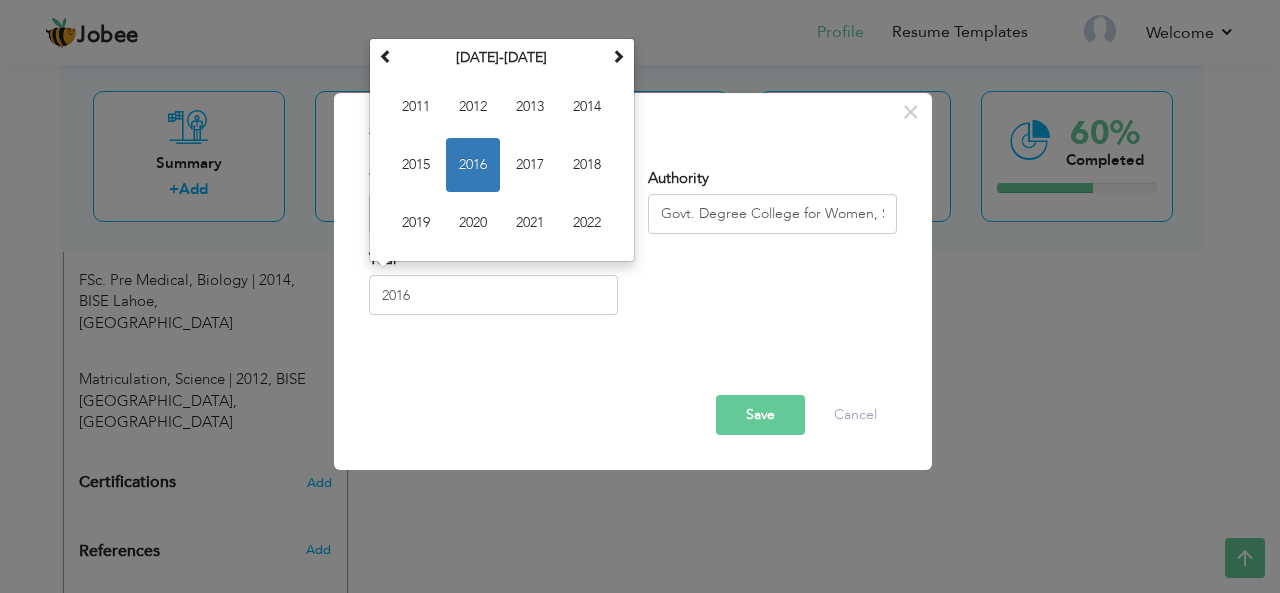 click on "Save" at bounding box center (760, 415) 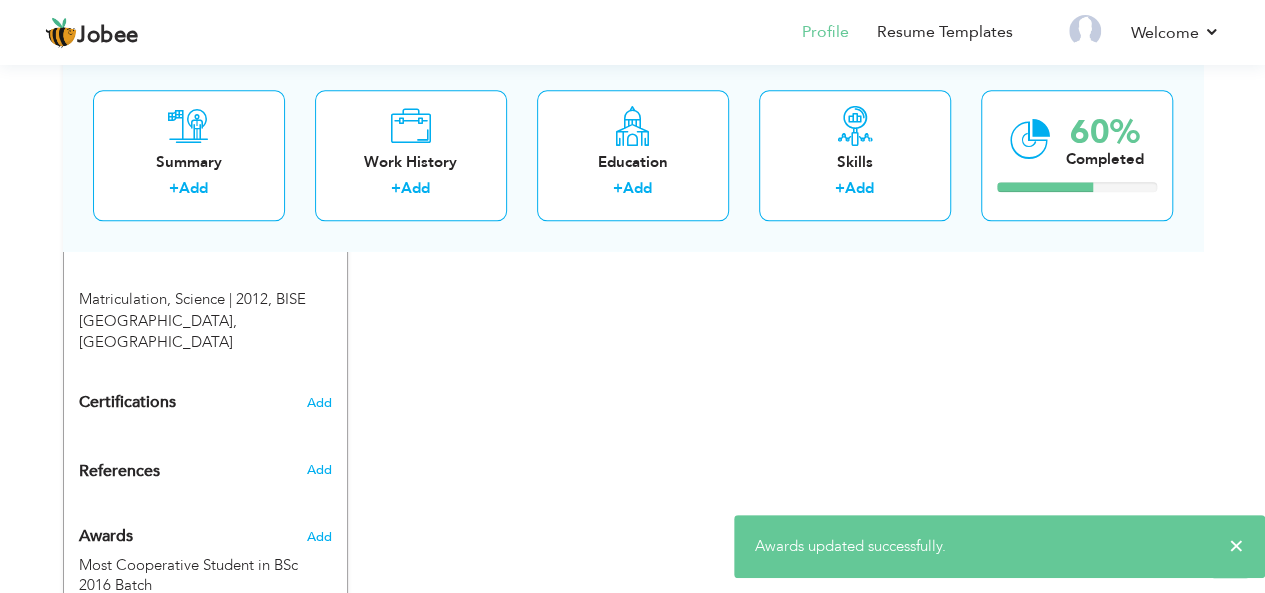 scroll, scrollTop: 1202, scrollLeft: 0, axis: vertical 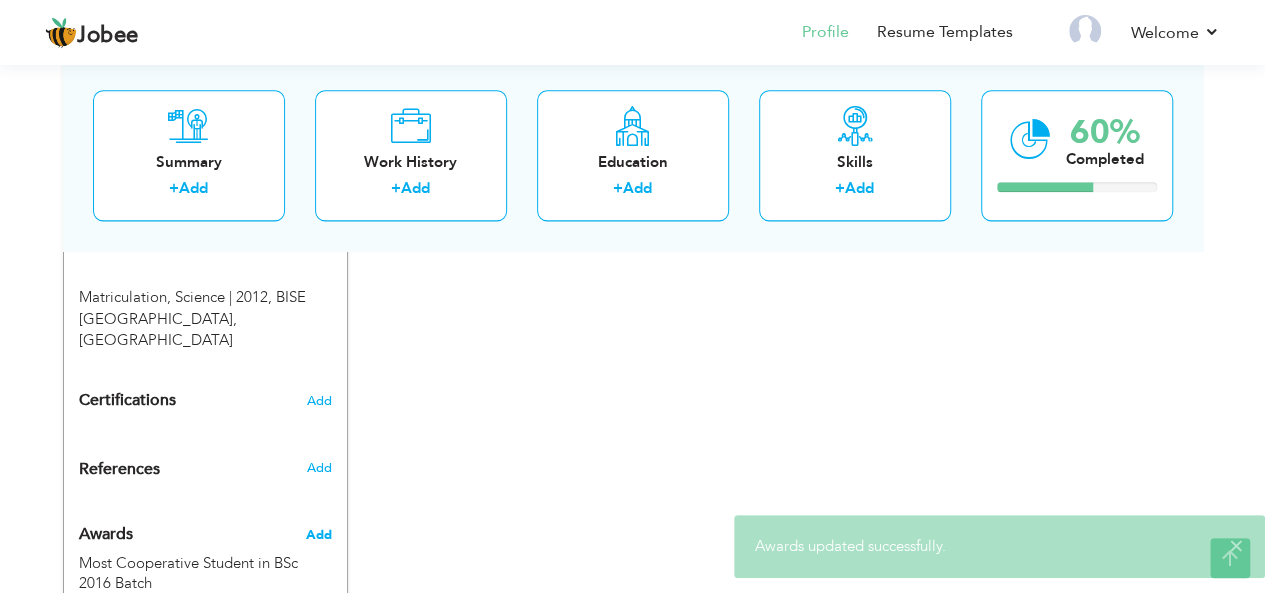 click on "Add" at bounding box center [318, 535] 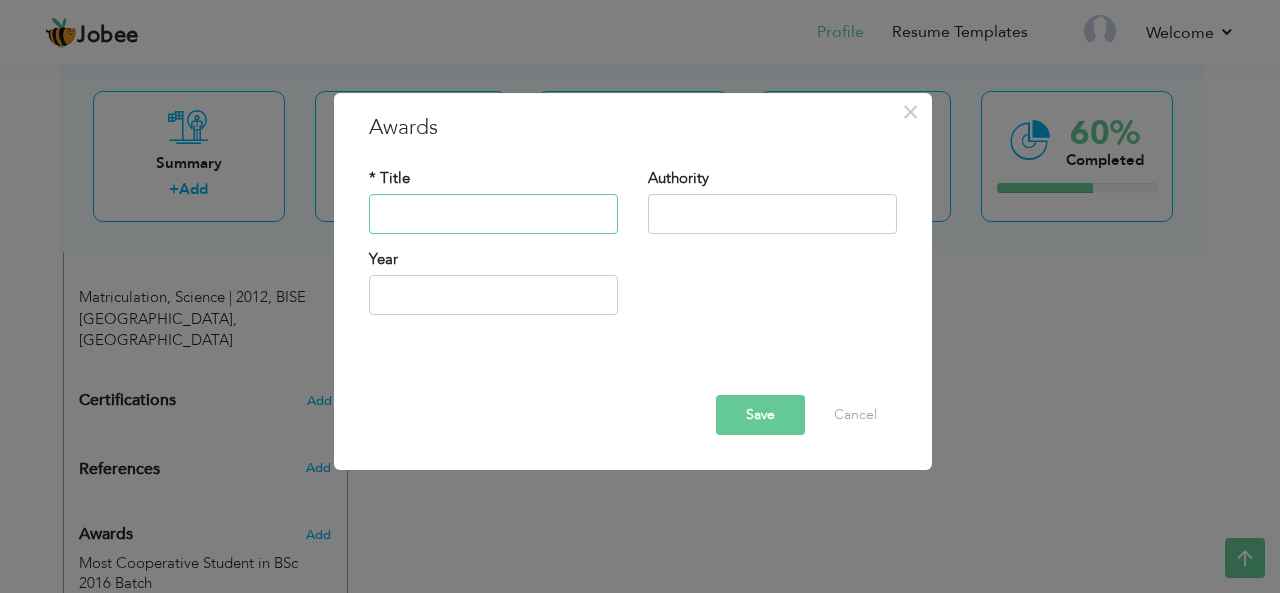 click at bounding box center (493, 214) 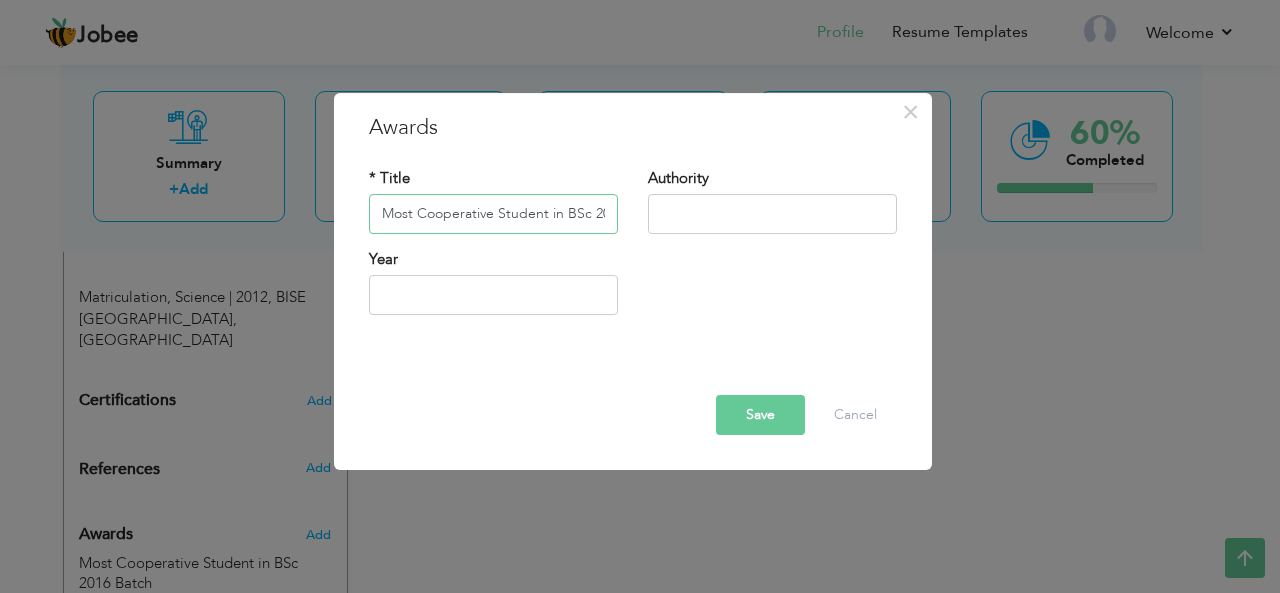 click on "Most Cooperative Student in BSc 2016 Batch" at bounding box center [493, 214] 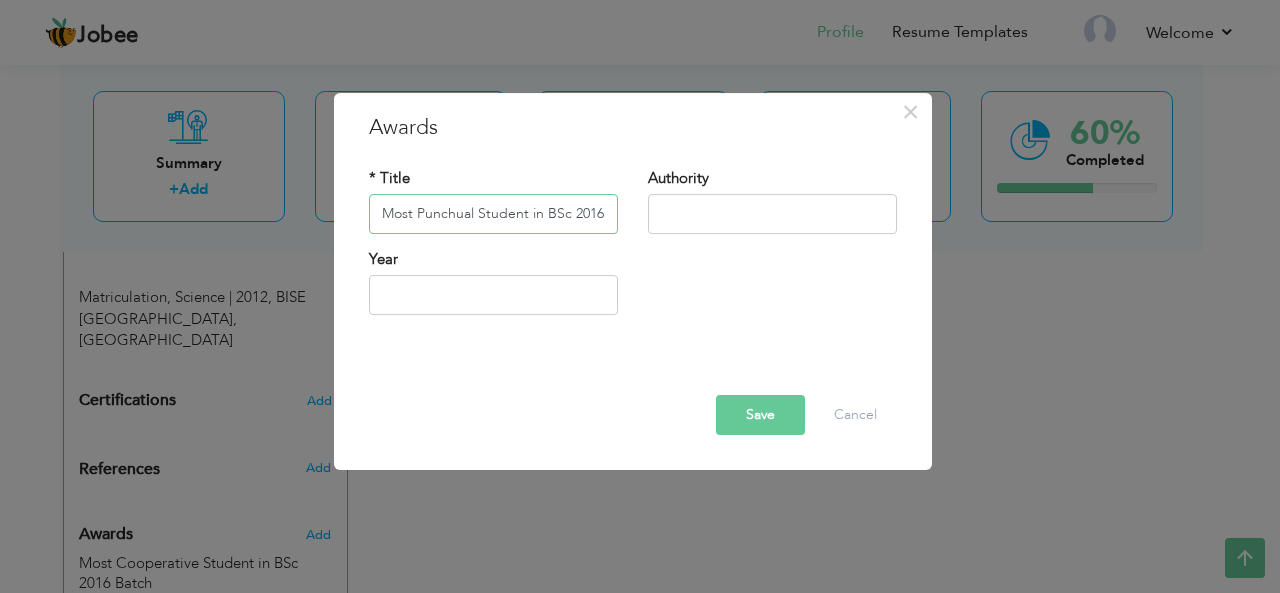 click on "Most Punchual Student in BSc 2016 Batch" at bounding box center (493, 214) 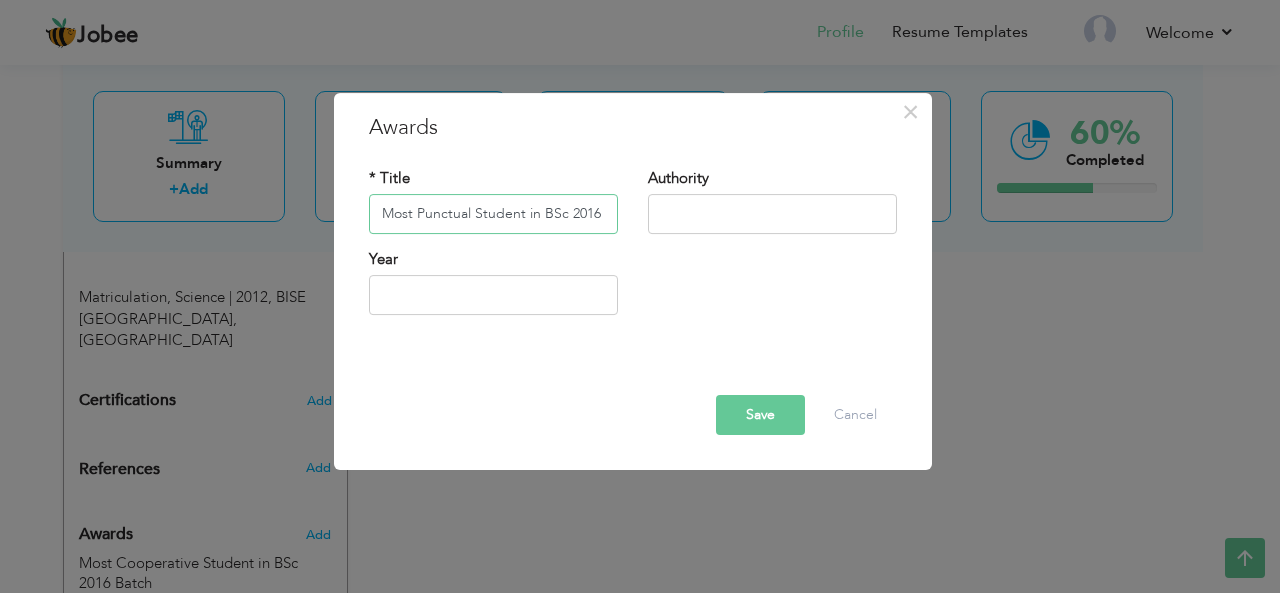 type on "Most Punctual Student in BSc 2016 Batch" 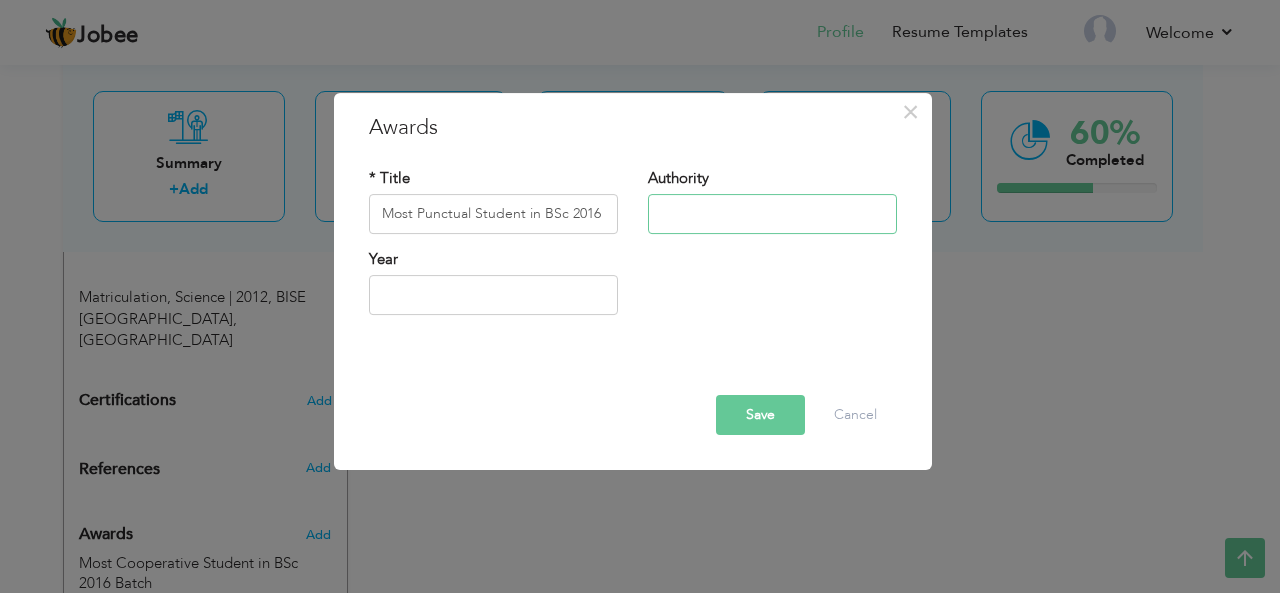 click at bounding box center (772, 214) 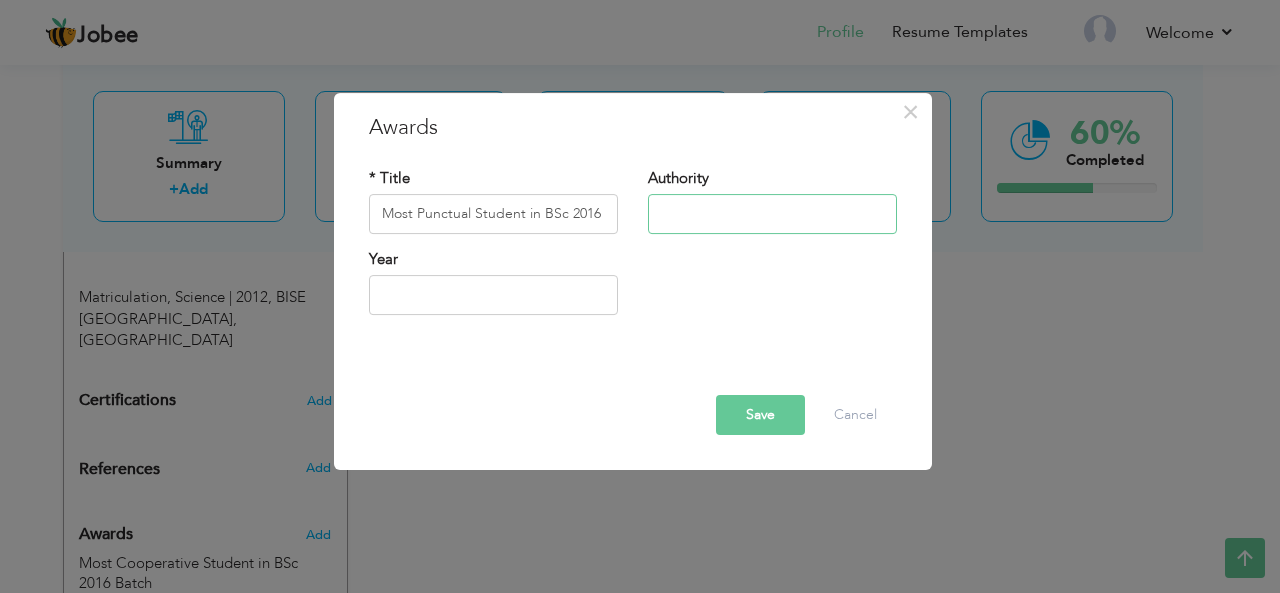 type on "Govt. Degree College for Women, Shahdra" 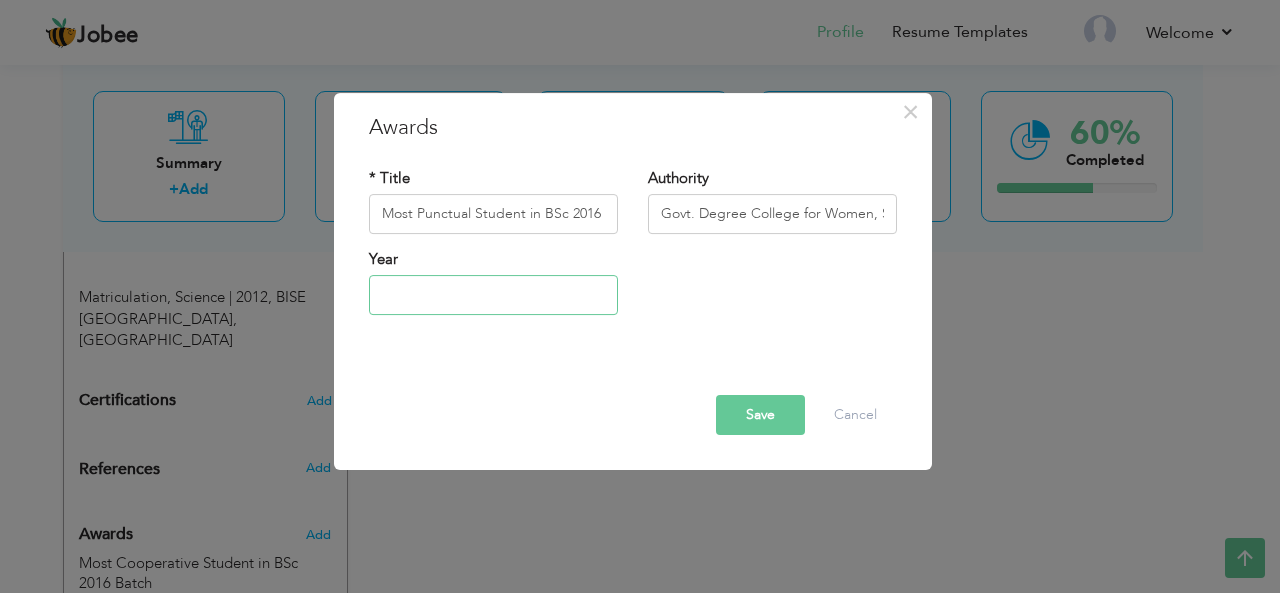 click at bounding box center (493, 295) 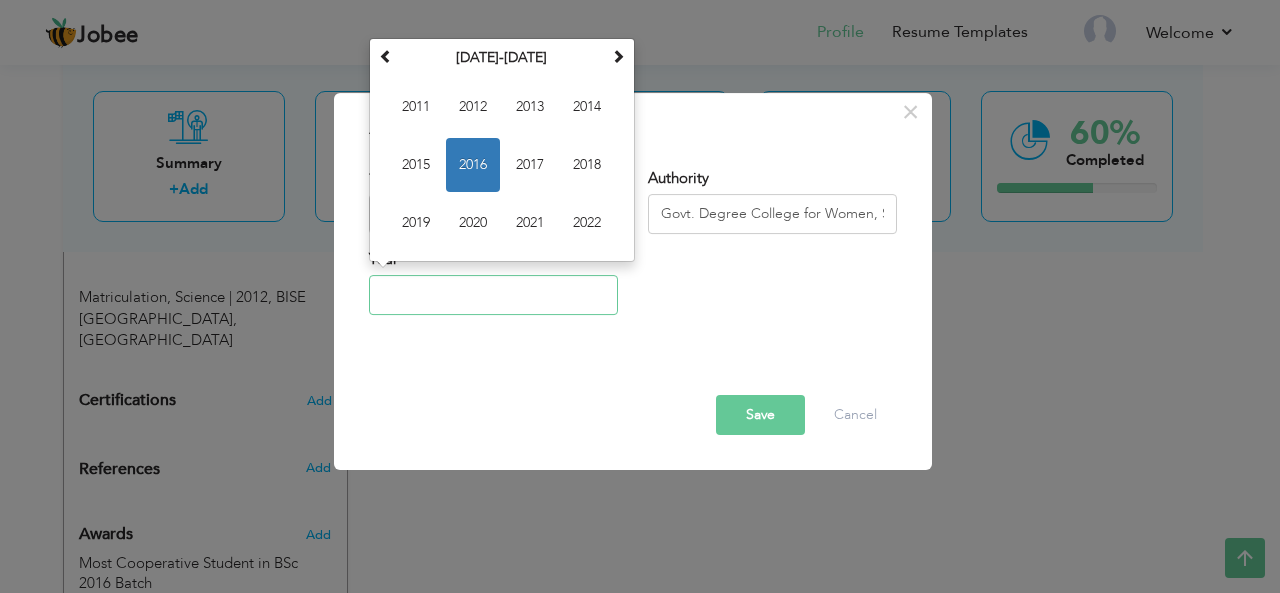 type on "2016" 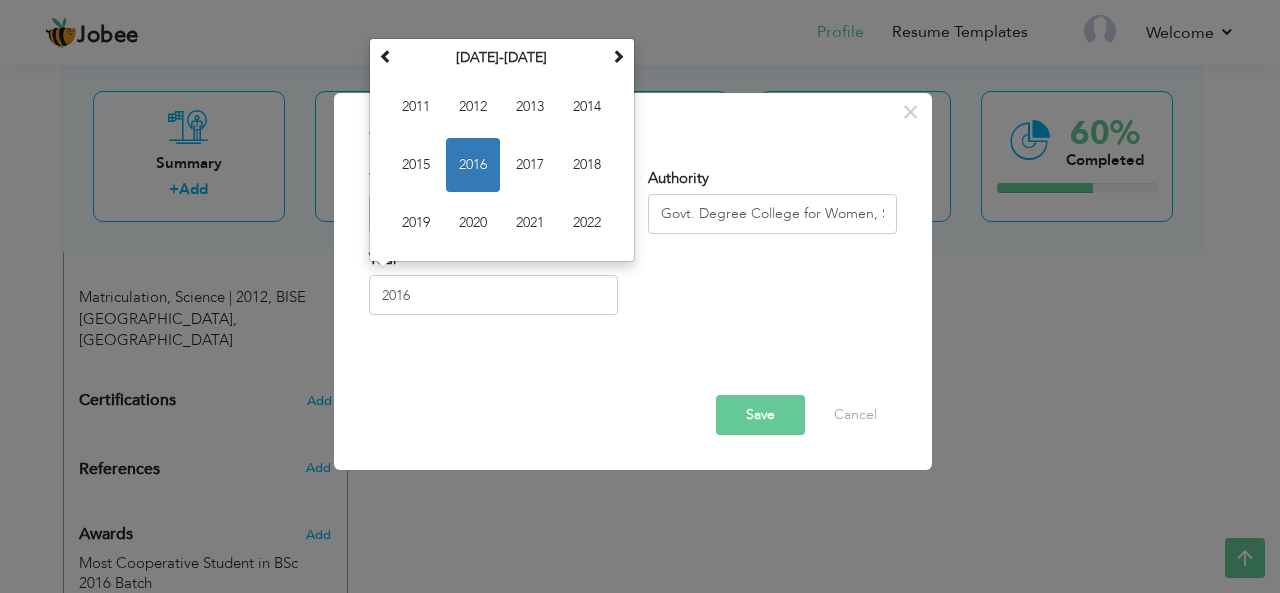 click on "Save" at bounding box center (760, 415) 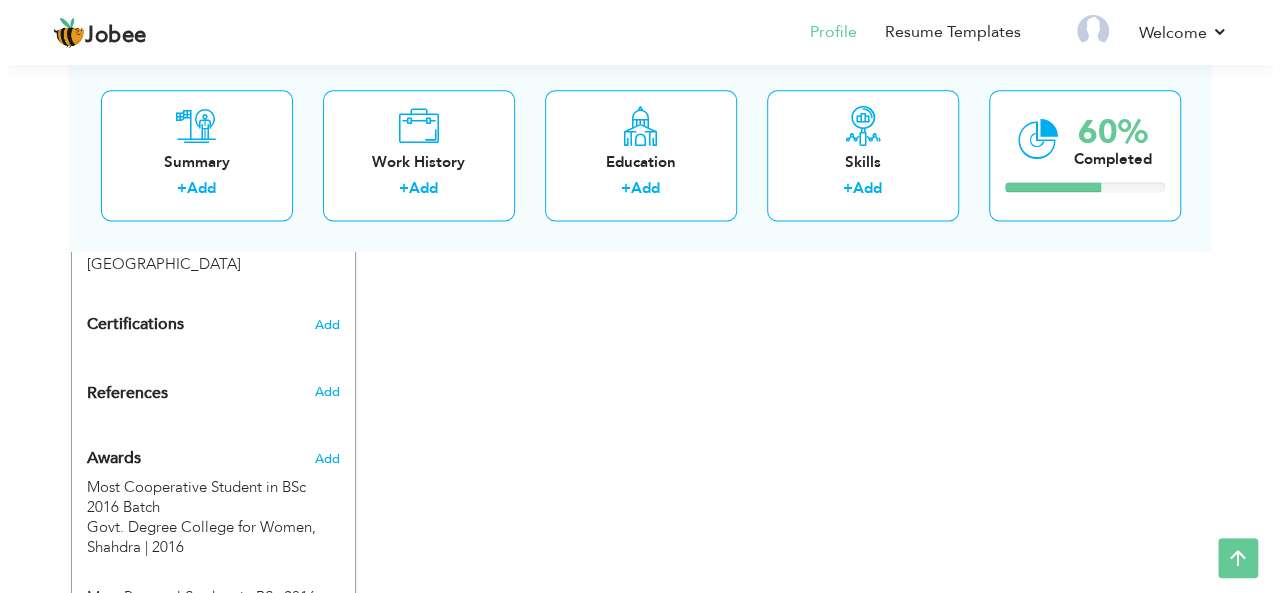 scroll, scrollTop: 1316, scrollLeft: 0, axis: vertical 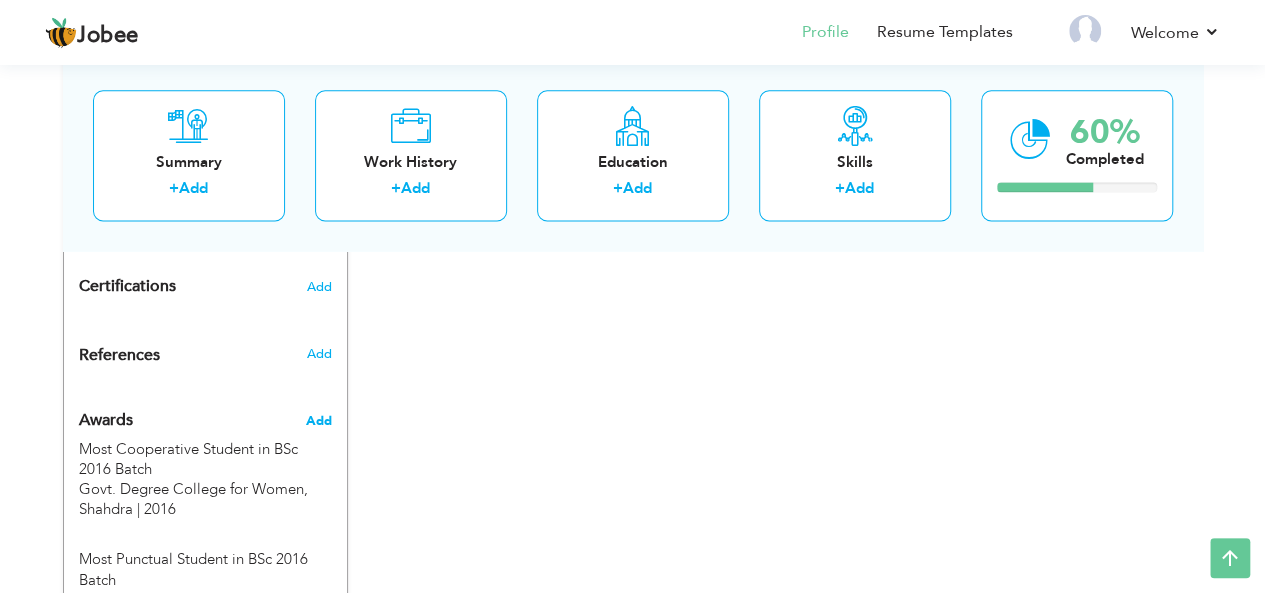 click on "Add" at bounding box center (318, 421) 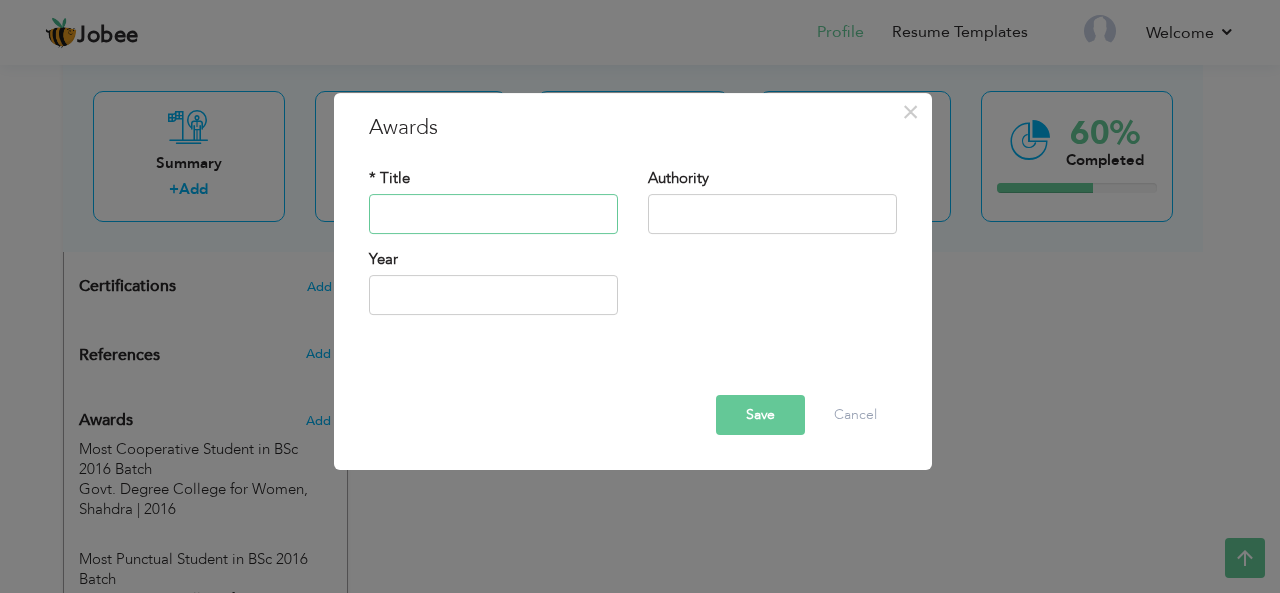 click at bounding box center (493, 214) 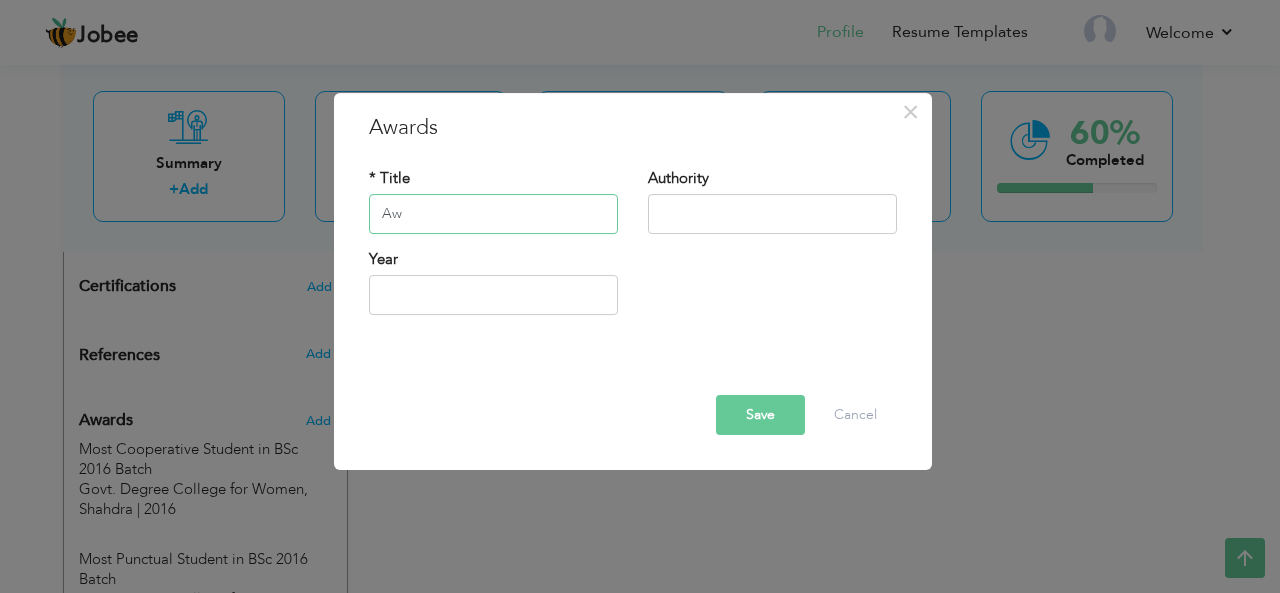 type on "A" 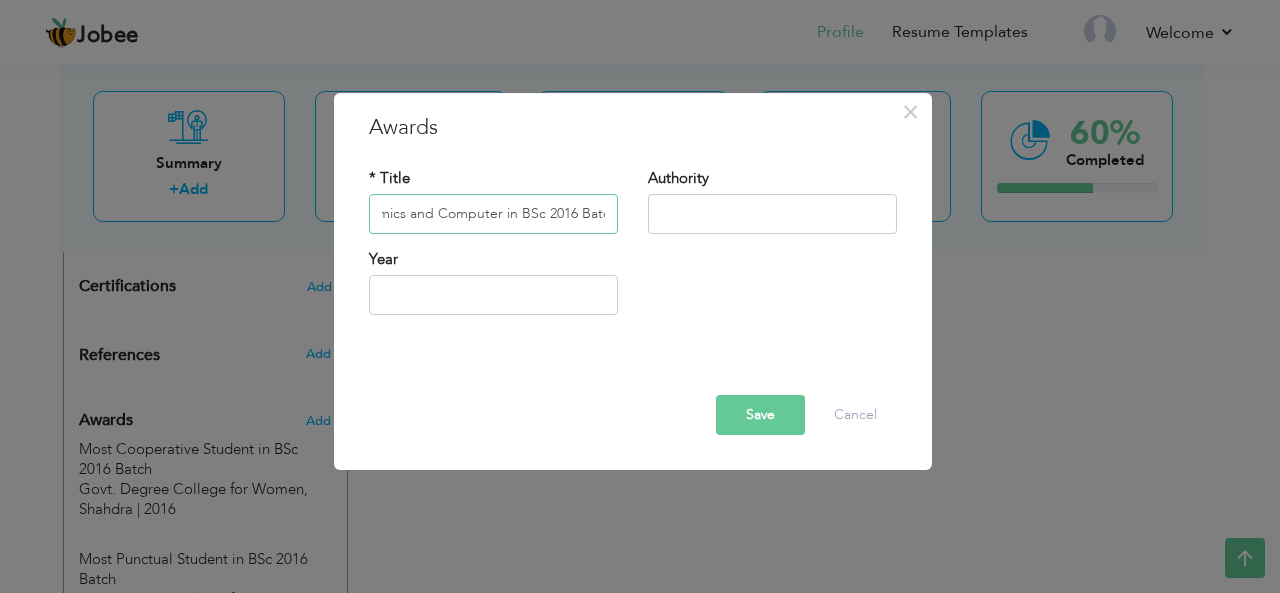 scroll, scrollTop: 0, scrollLeft: 87, axis: horizontal 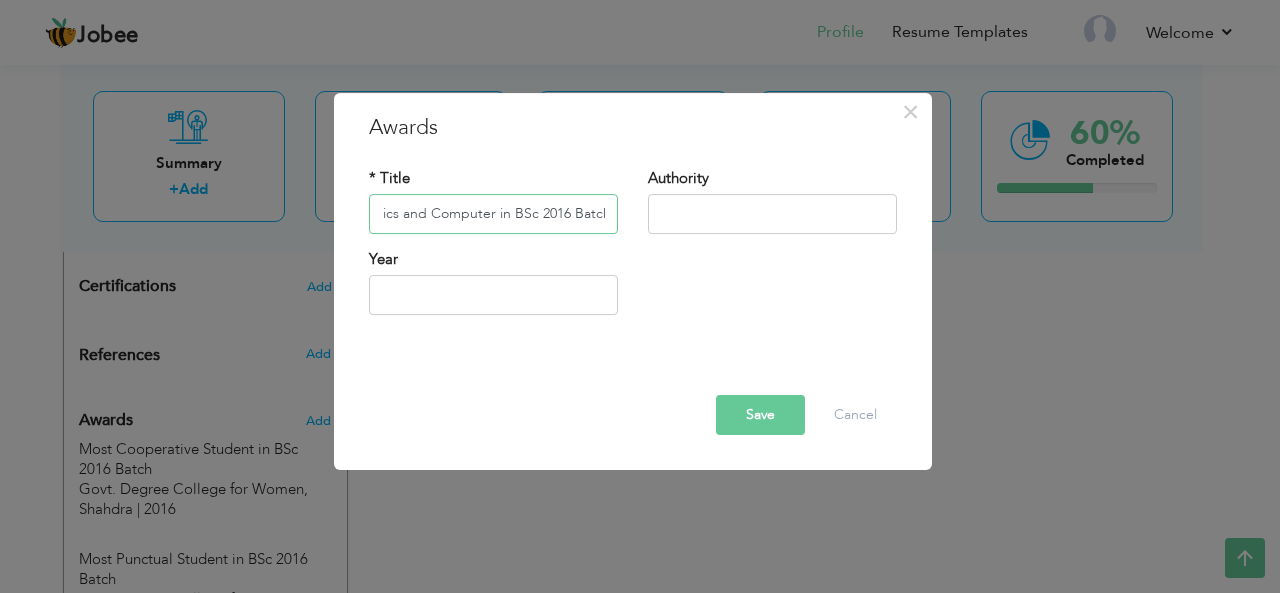 type on "1st in Economics and Computer in BSc 2016 Batch" 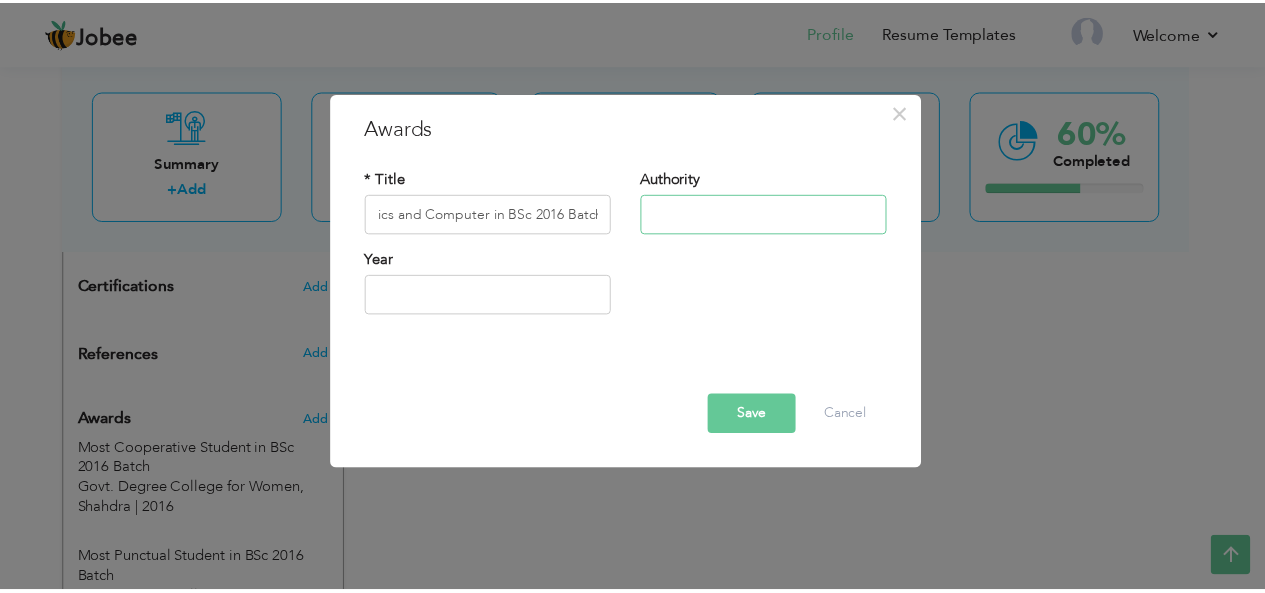 scroll, scrollTop: 0, scrollLeft: 0, axis: both 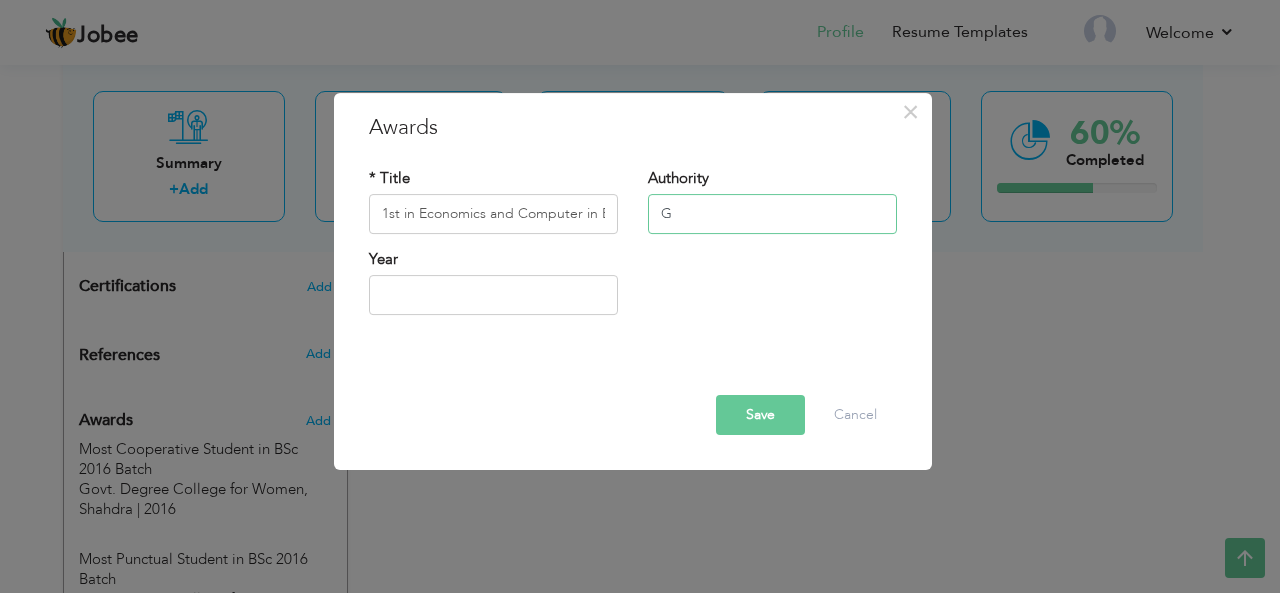 type on "Govt. Degree College for Women, Shahdra" 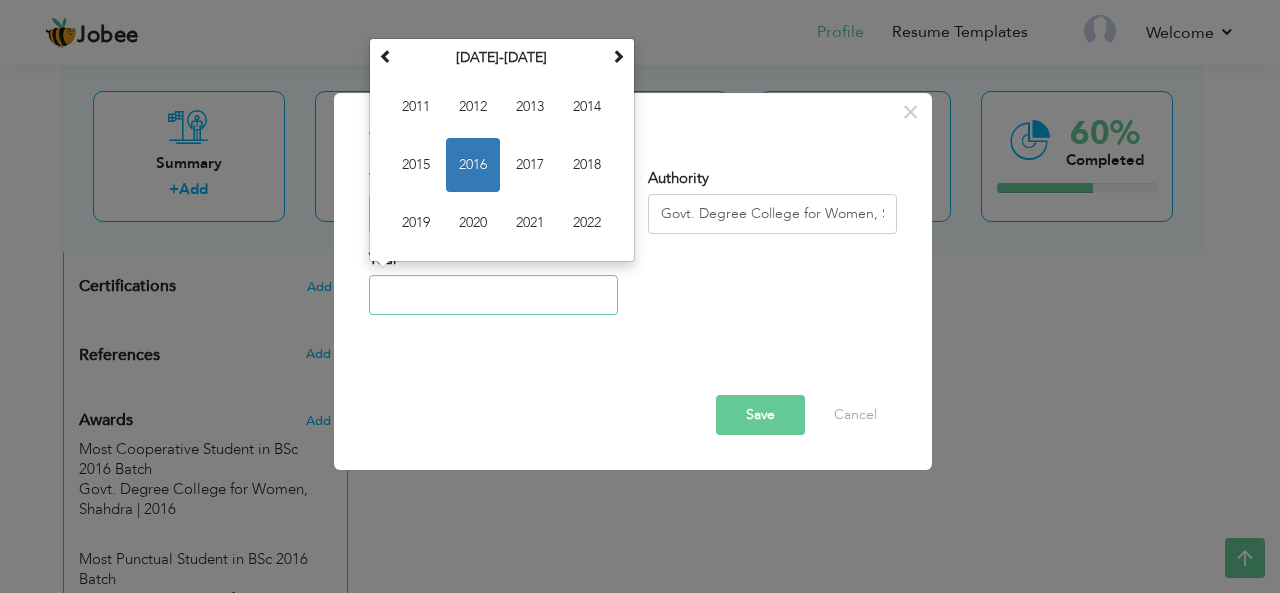 click at bounding box center [493, 295] 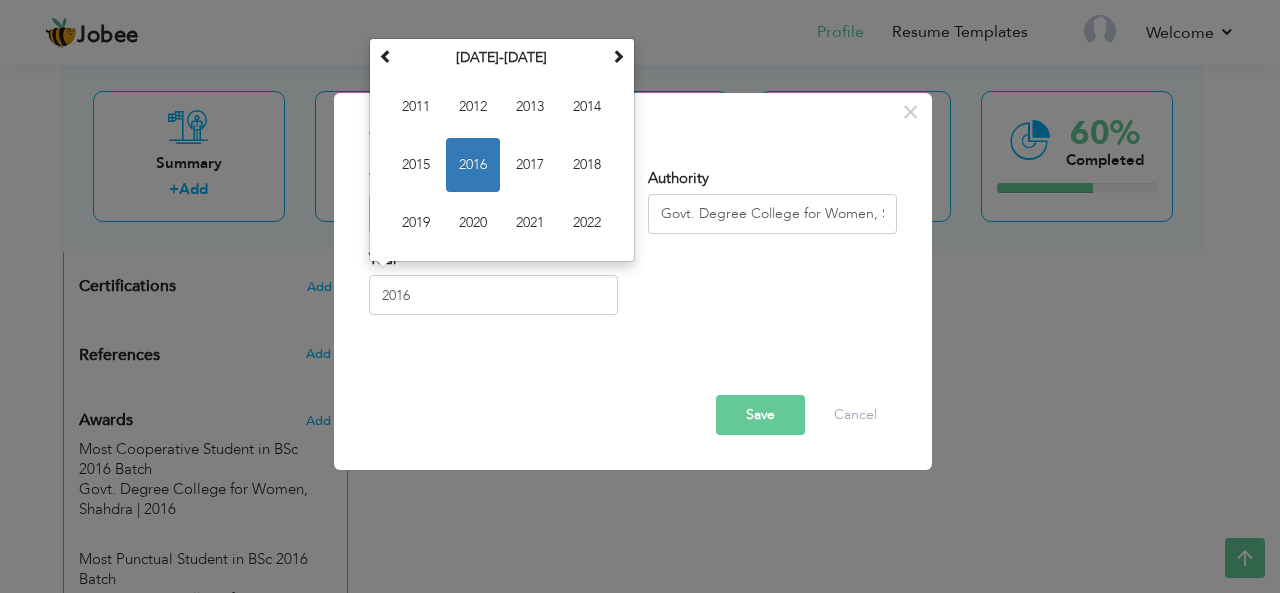 click on "Save" at bounding box center [760, 415] 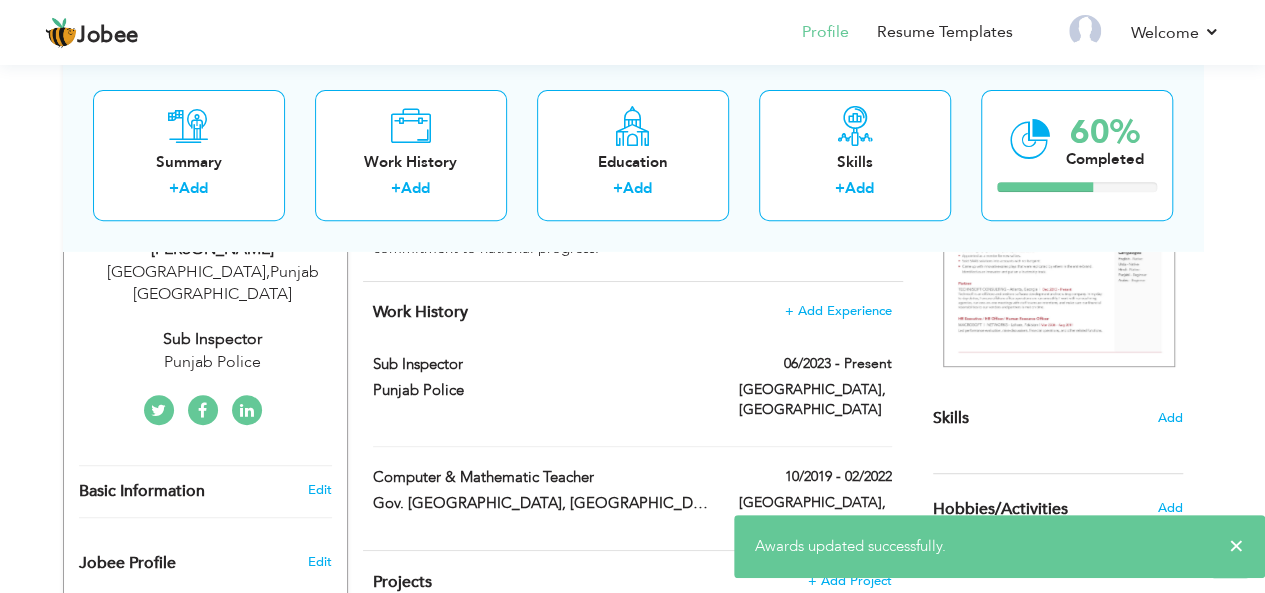 scroll, scrollTop: 0, scrollLeft: 0, axis: both 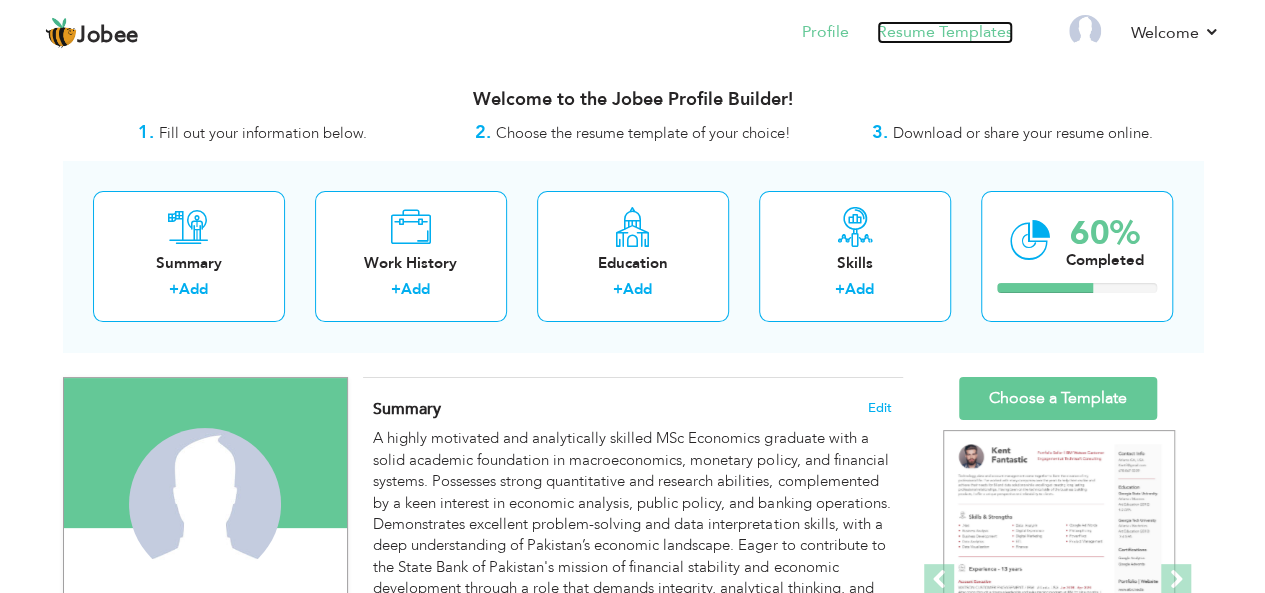 click on "Resume Templates" at bounding box center (945, 32) 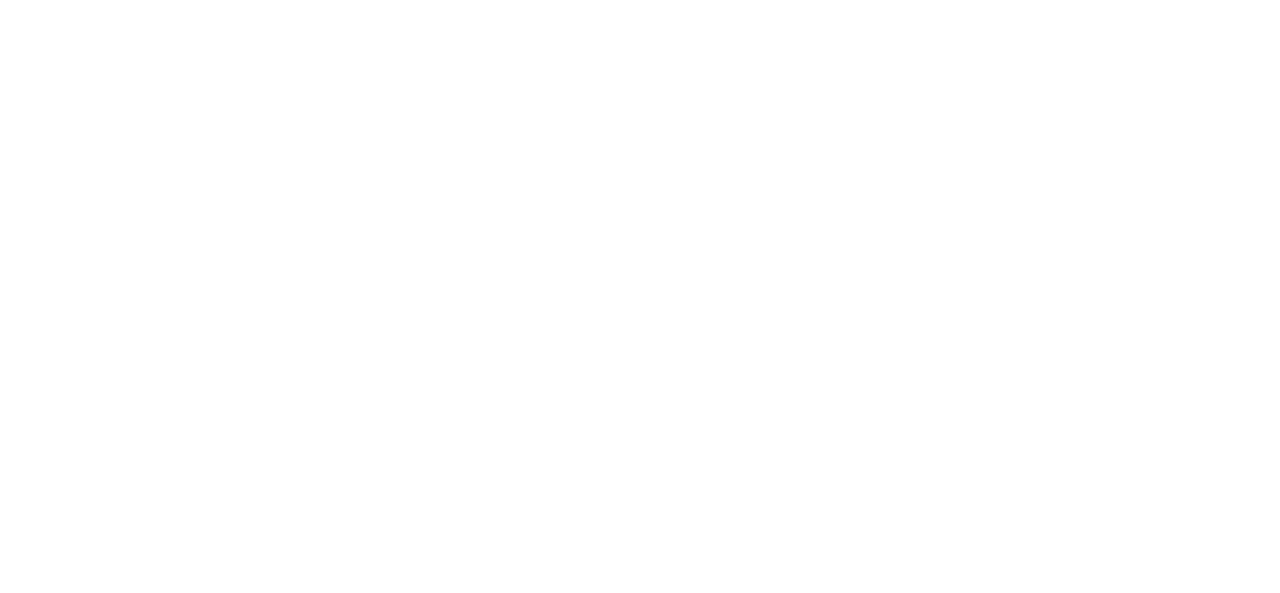 scroll, scrollTop: 0, scrollLeft: 0, axis: both 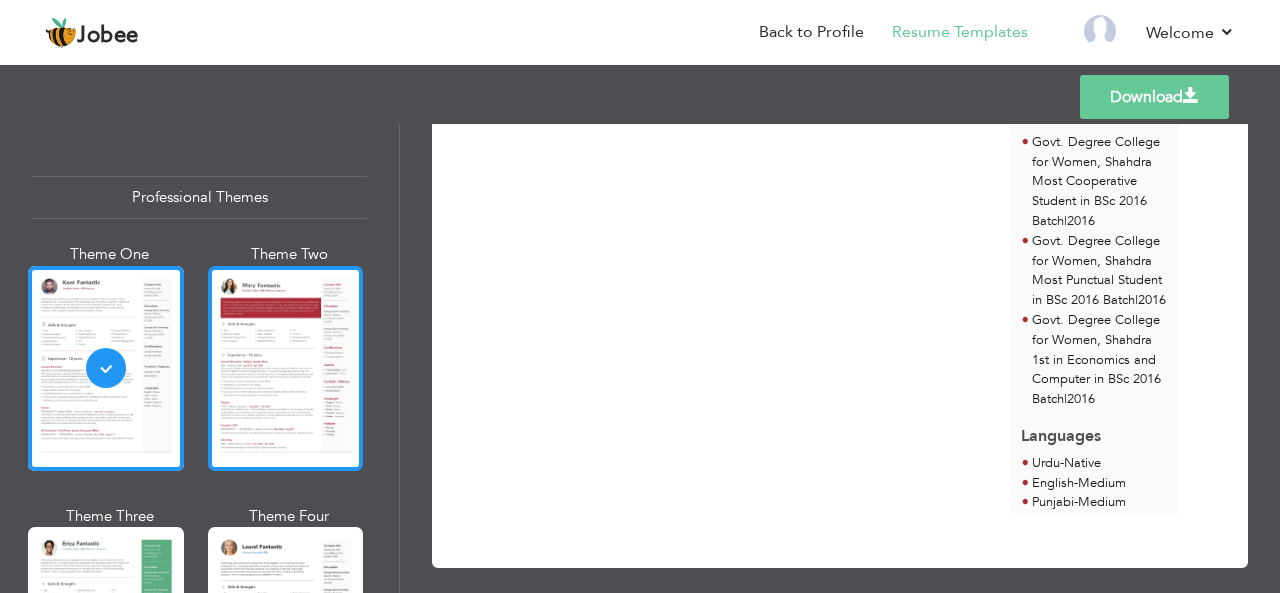 click at bounding box center [286, 368] 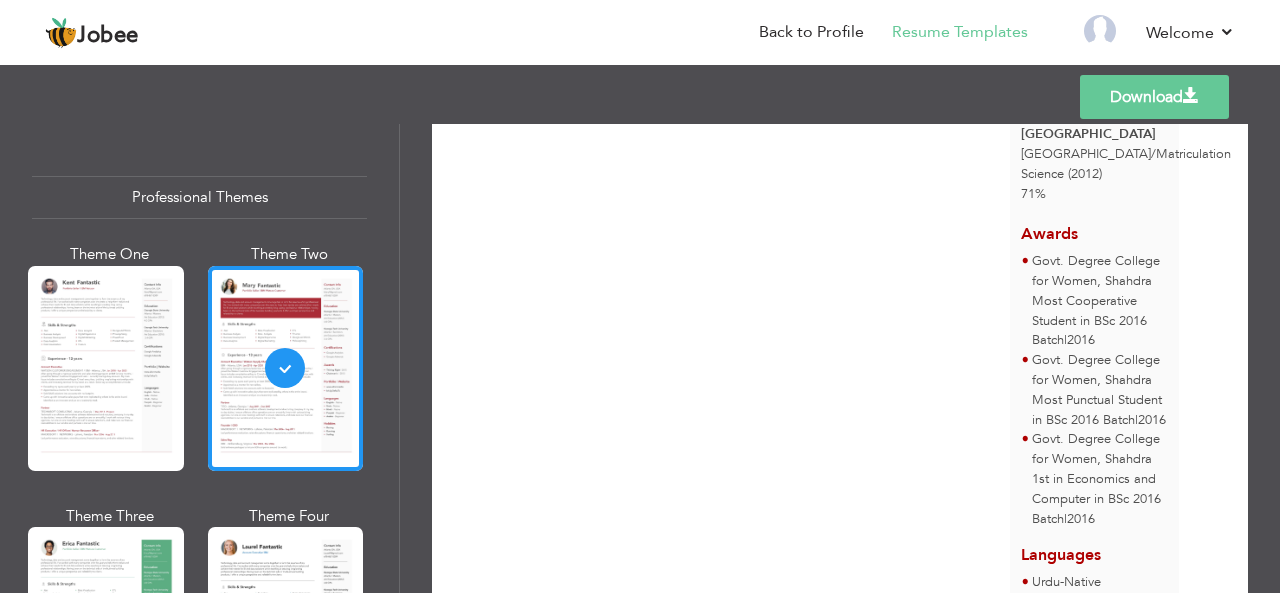 scroll, scrollTop: 715, scrollLeft: 0, axis: vertical 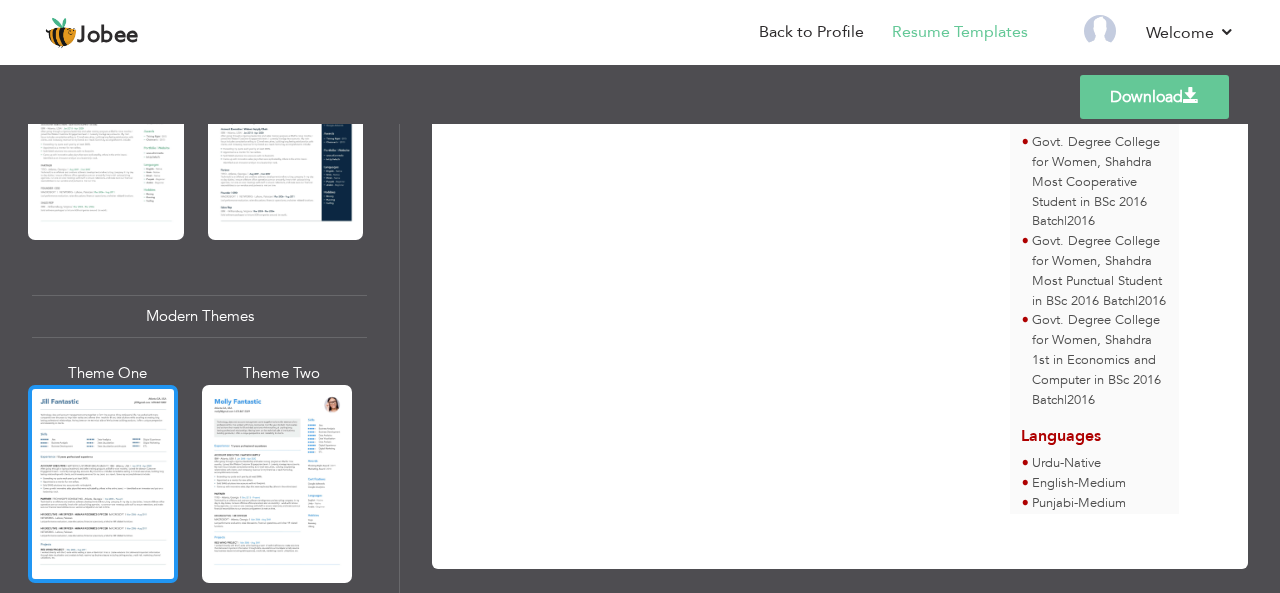 click at bounding box center (103, 484) 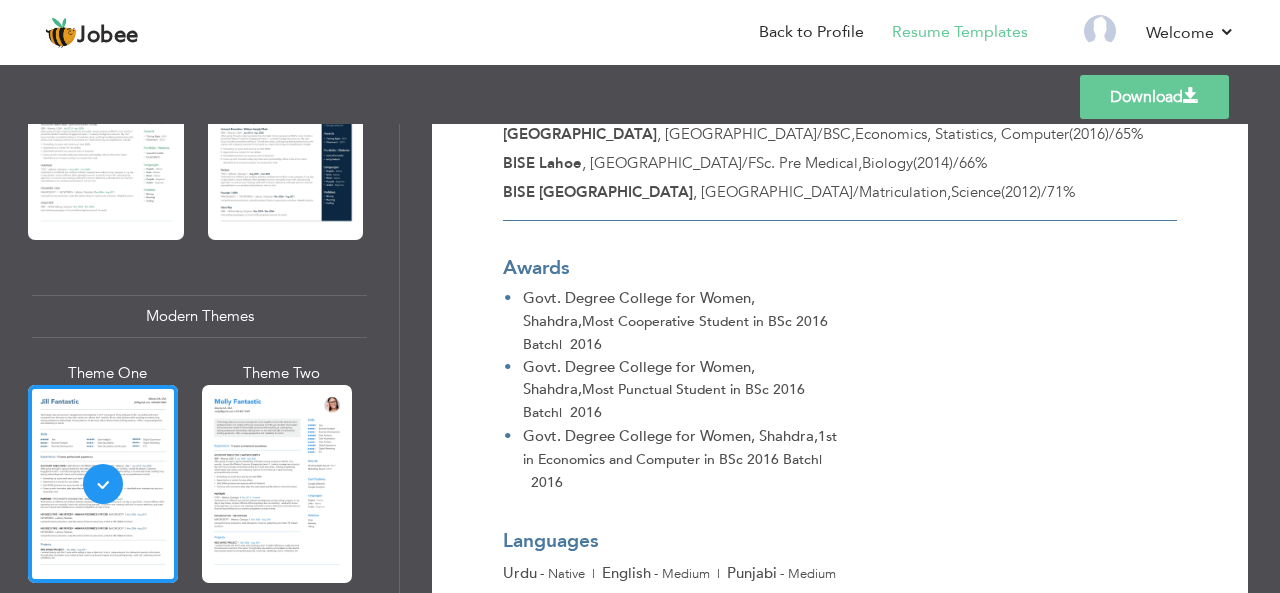 scroll, scrollTop: 679, scrollLeft: 0, axis: vertical 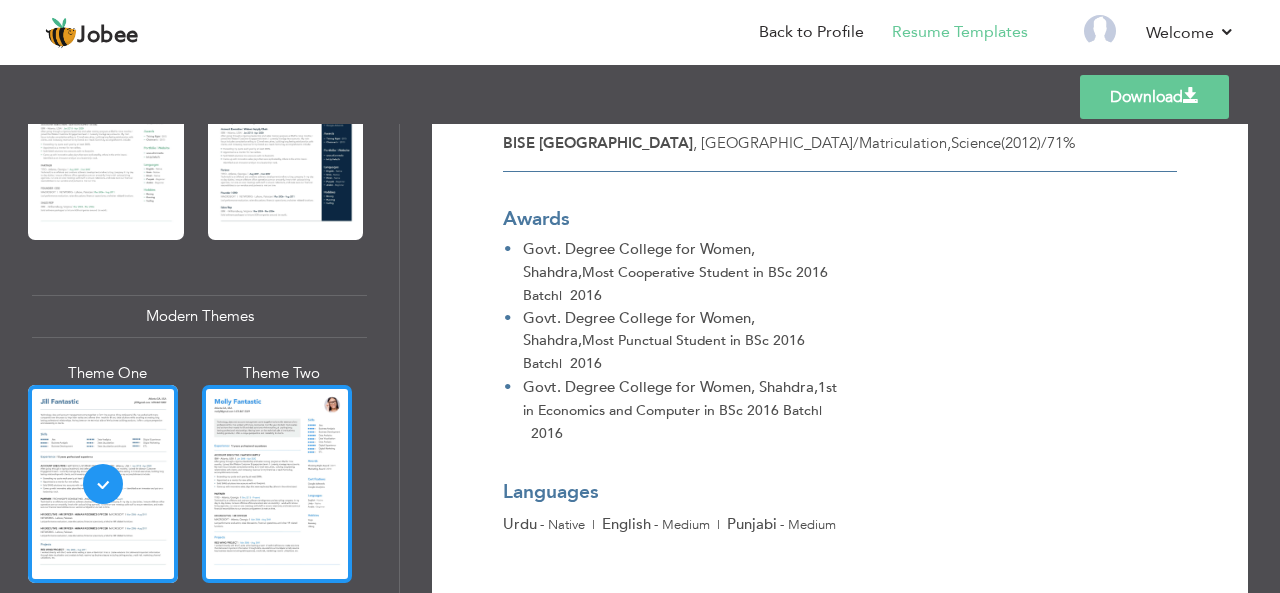click at bounding box center (277, 484) 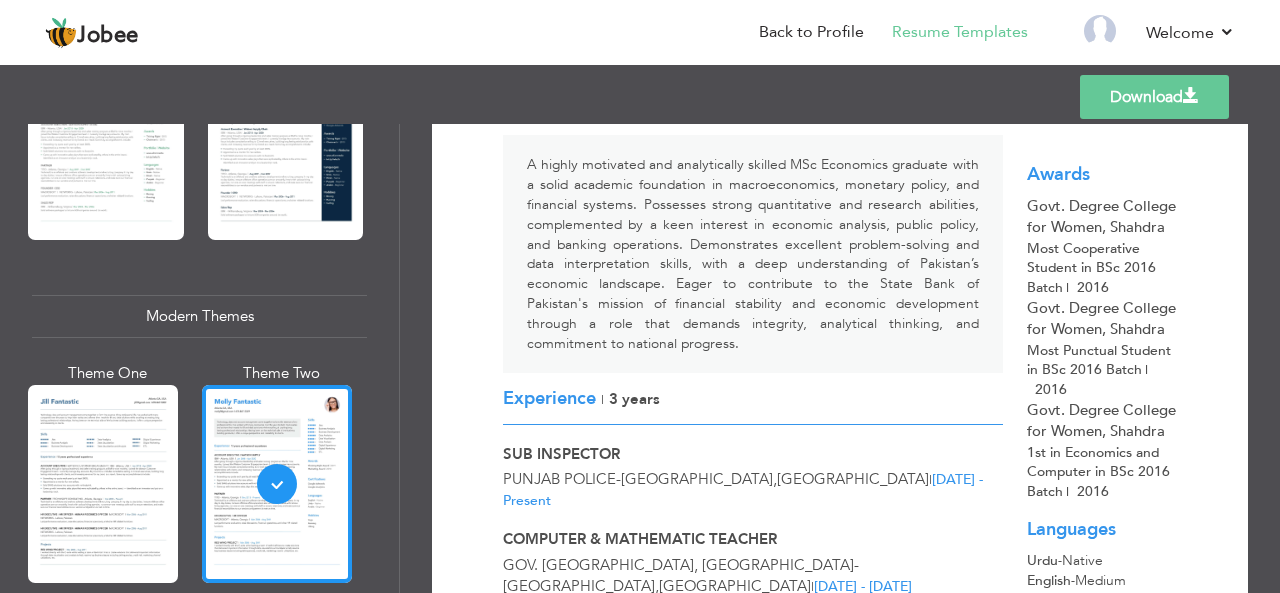 scroll, scrollTop: 511, scrollLeft: 0, axis: vertical 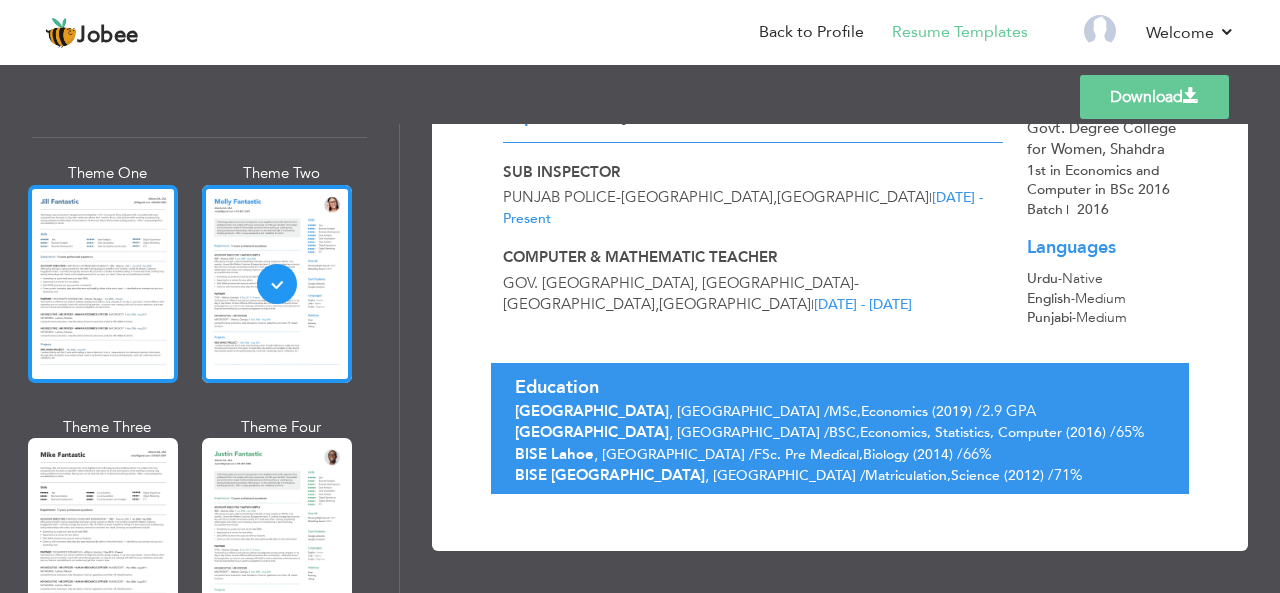 click at bounding box center (103, 284) 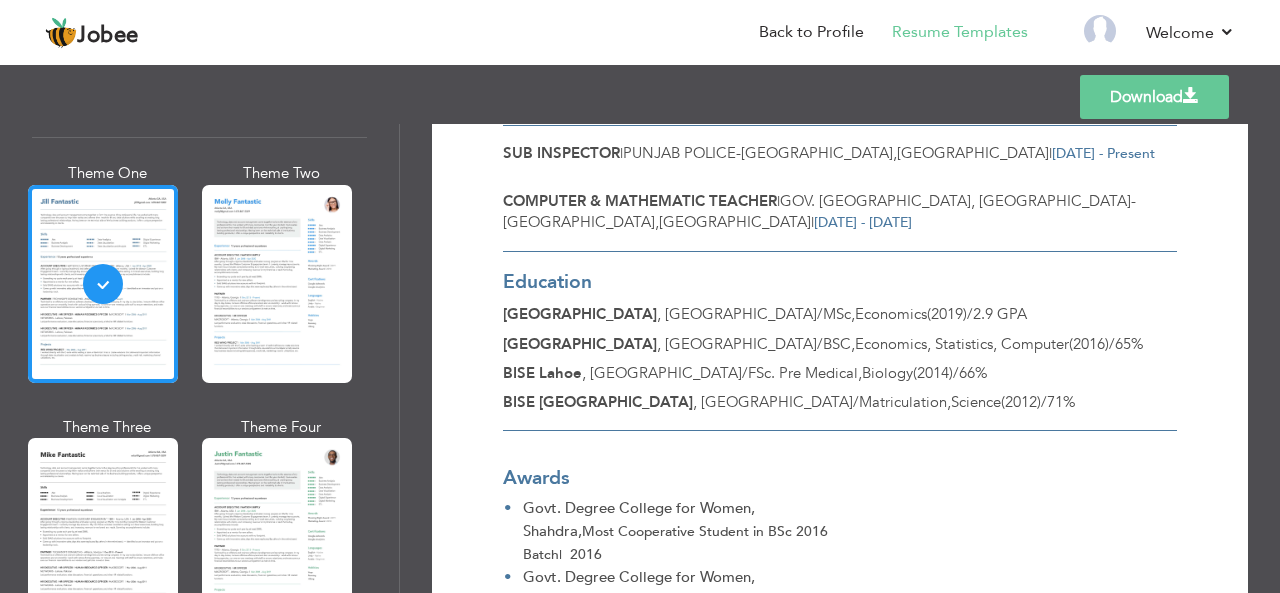scroll, scrollTop: 679, scrollLeft: 0, axis: vertical 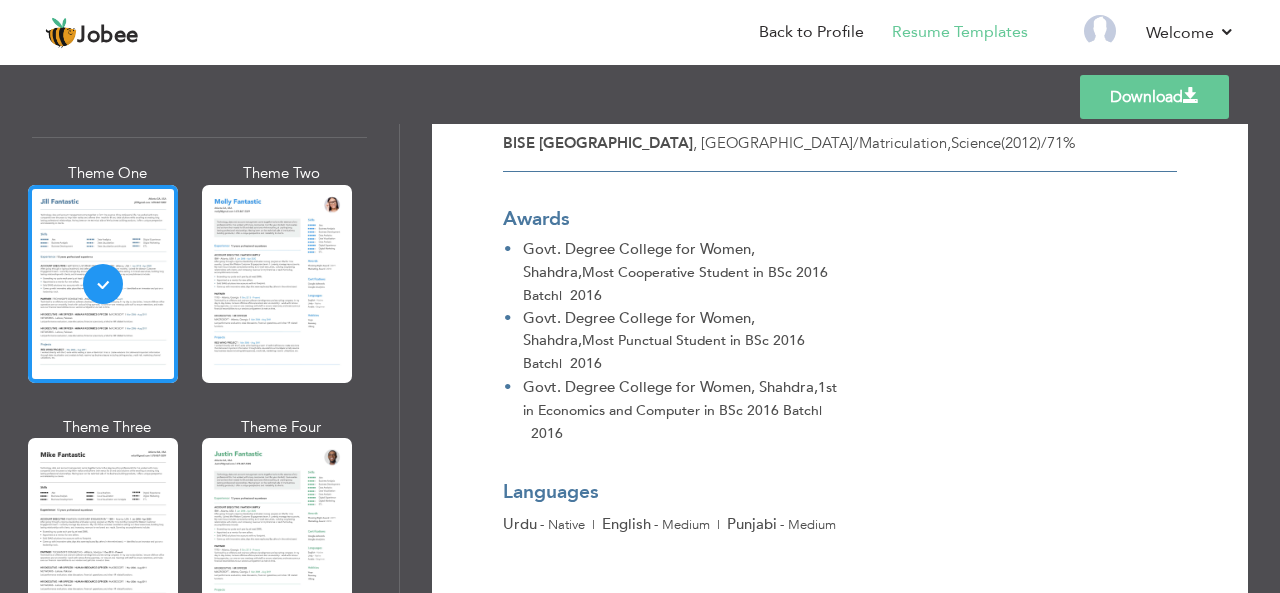 click on "Download" at bounding box center (1154, 97) 